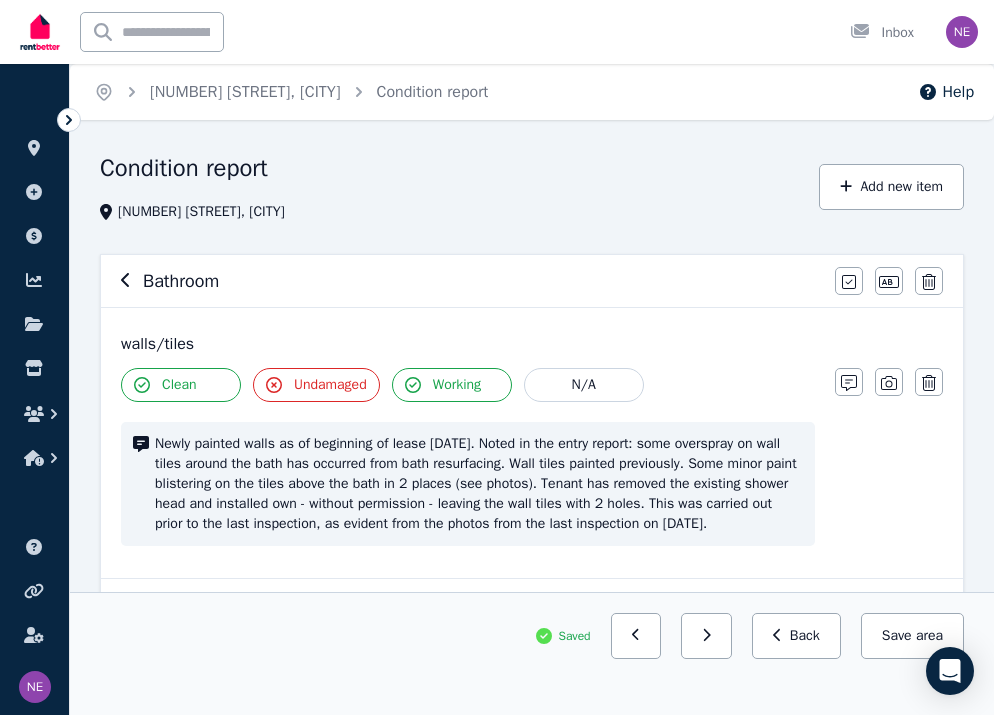 scroll, scrollTop: 0, scrollLeft: 0, axis: both 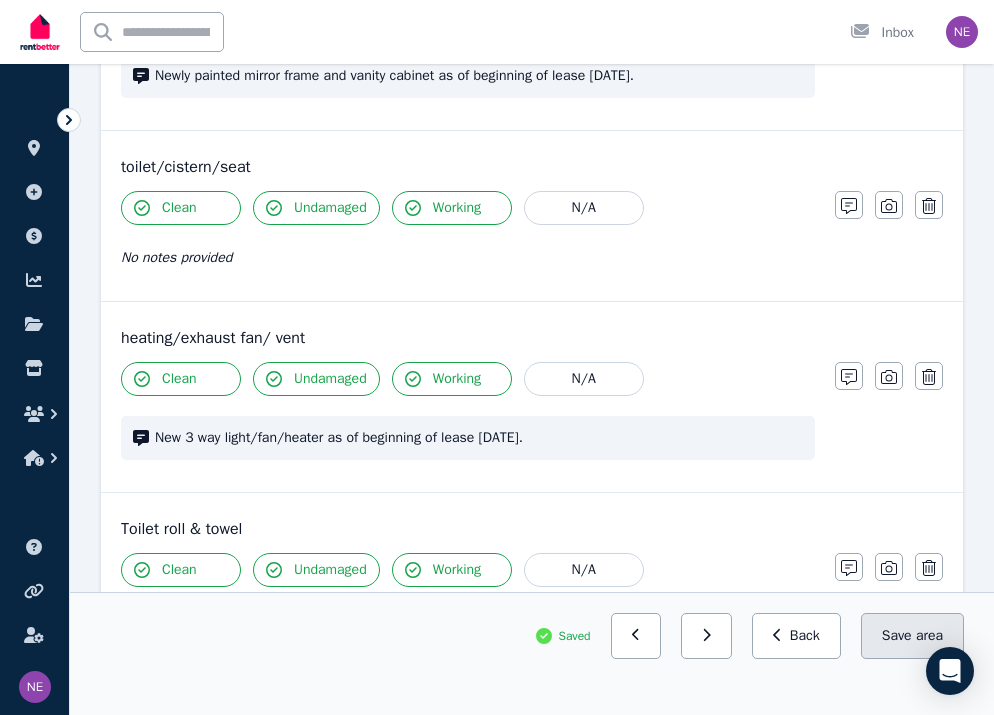 click on "Save   area" at bounding box center (912, 636) 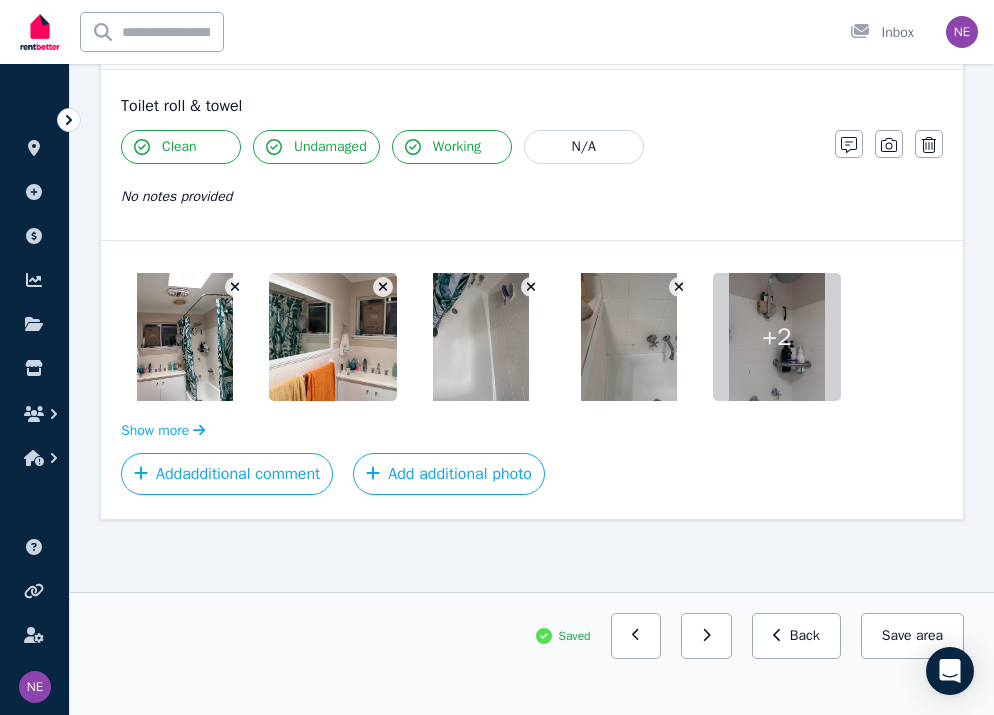 scroll, scrollTop: 2921, scrollLeft: 0, axis: vertical 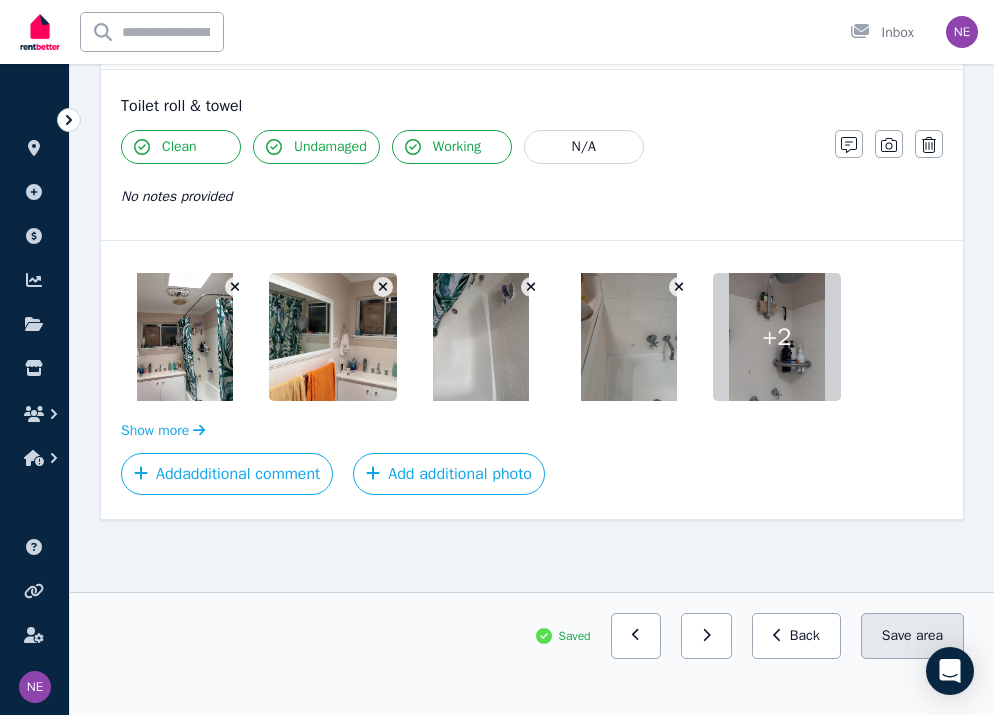 click on "Save   area" at bounding box center (912, 636) 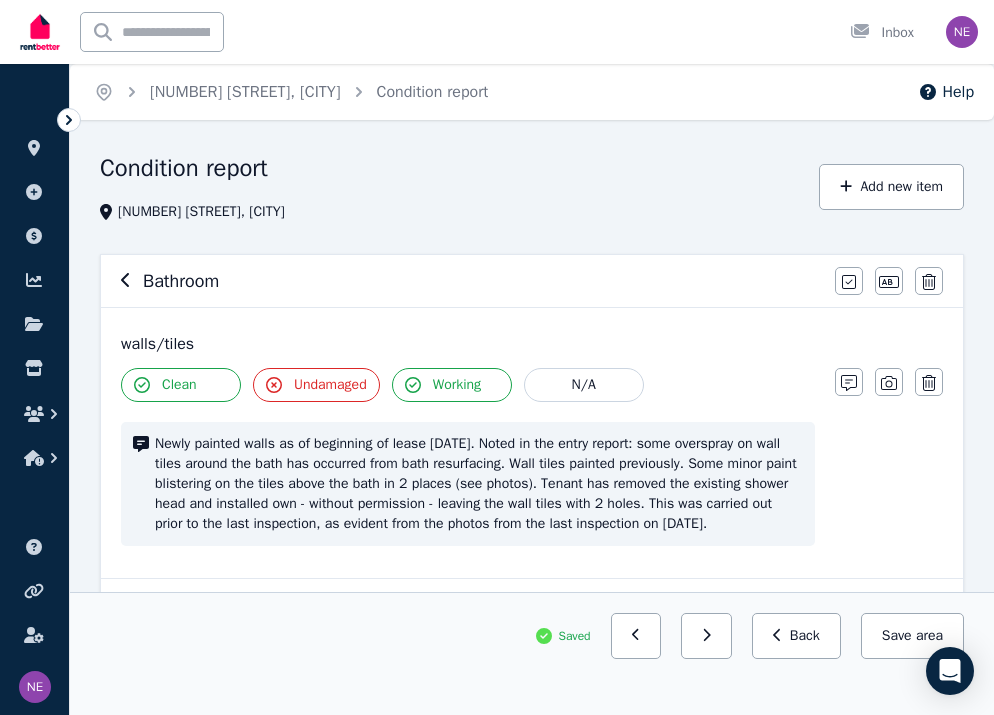 scroll, scrollTop: 0, scrollLeft: 0, axis: both 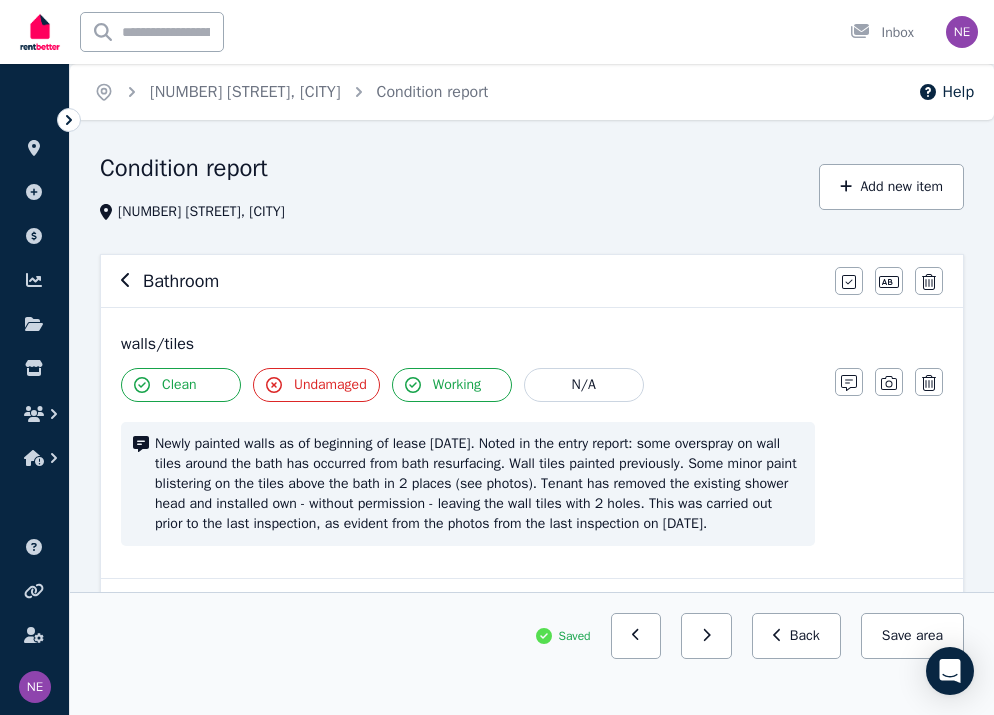 click 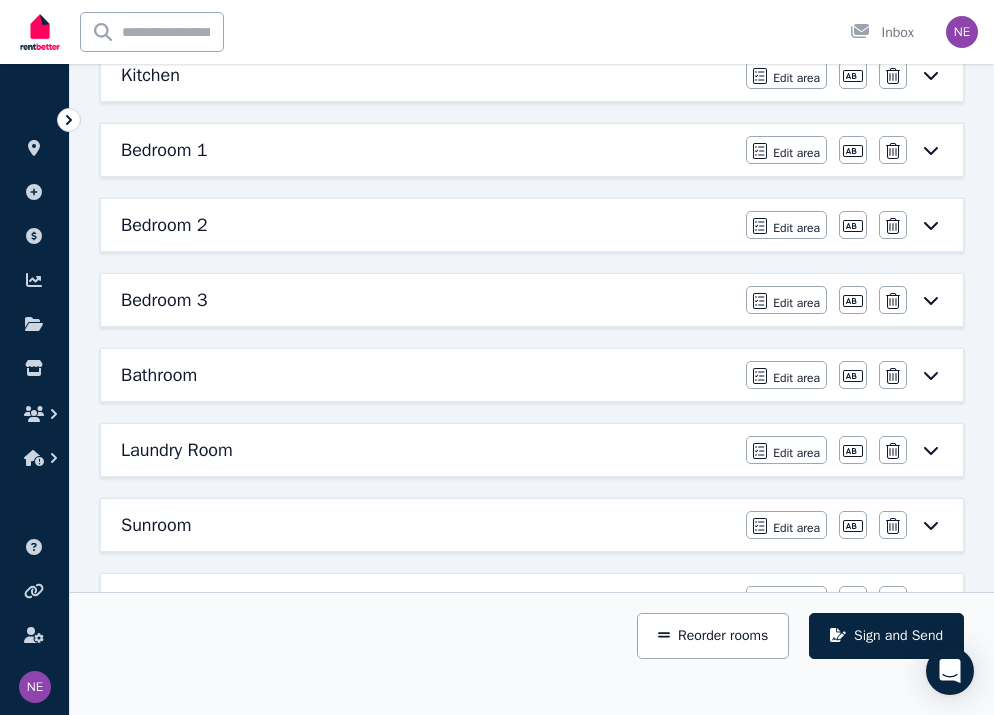 scroll, scrollTop: 457, scrollLeft: 0, axis: vertical 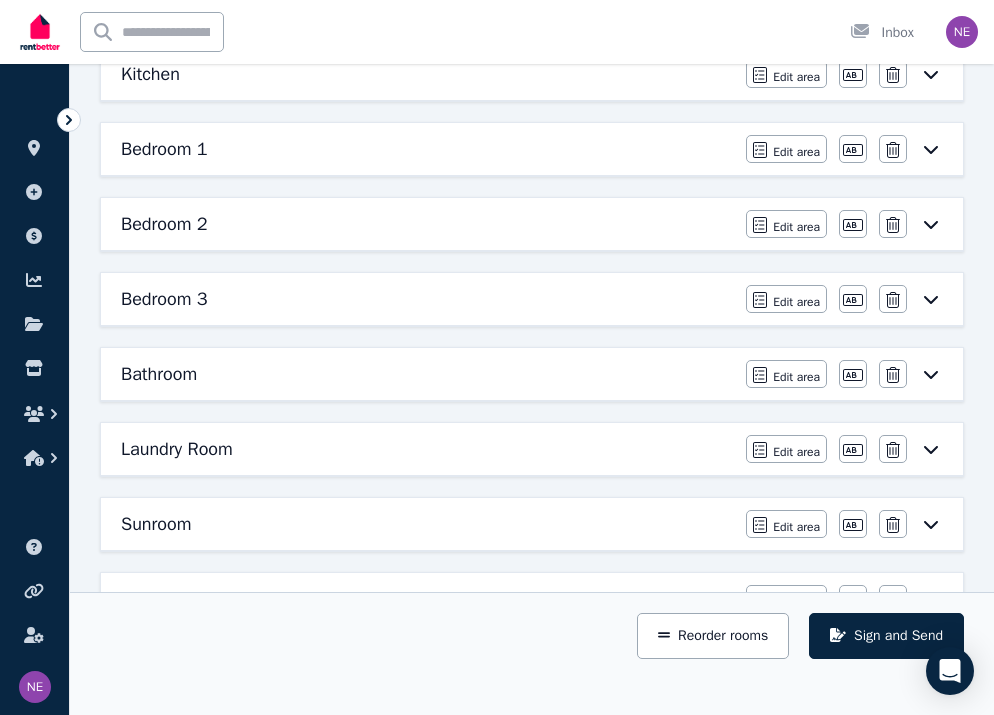 click on "Laundry Room" at bounding box center [177, 449] 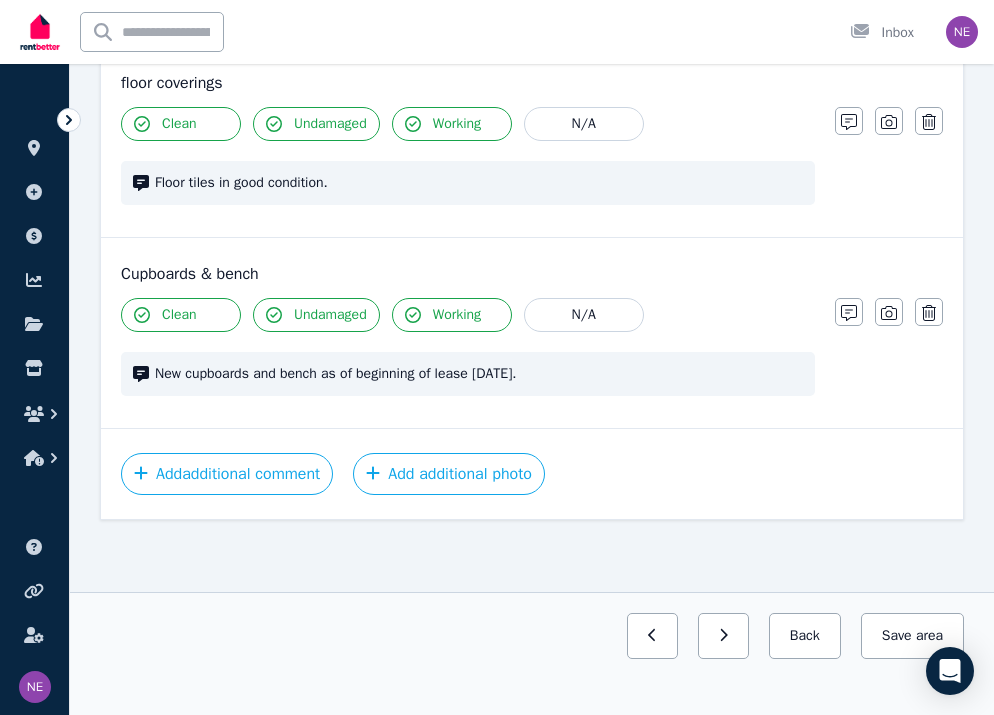 scroll, scrollTop: 1256, scrollLeft: 0, axis: vertical 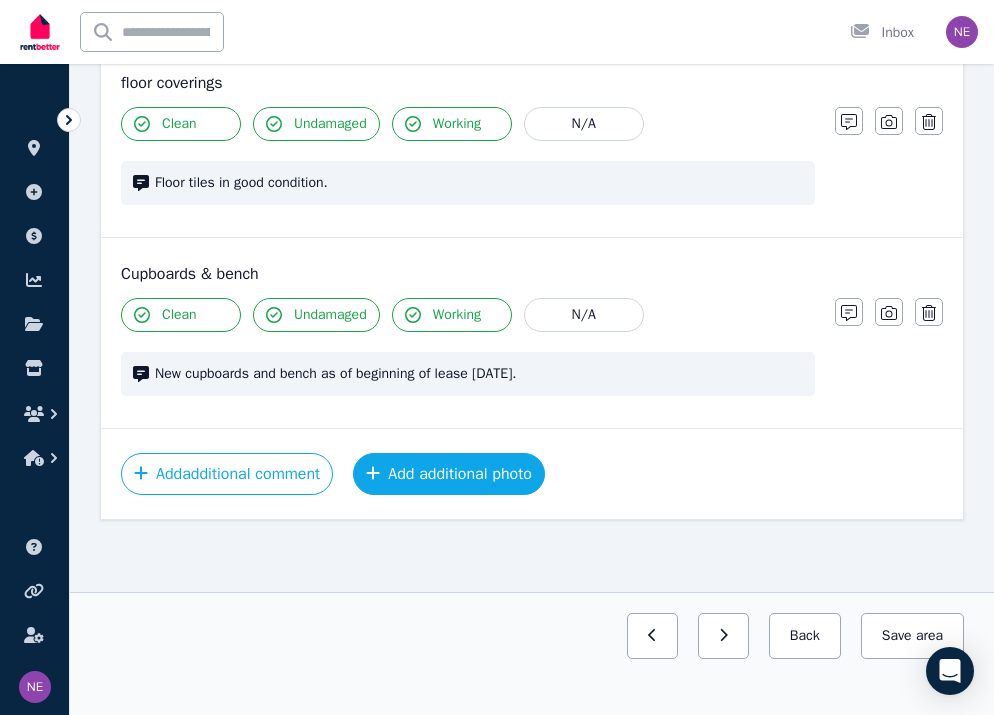click 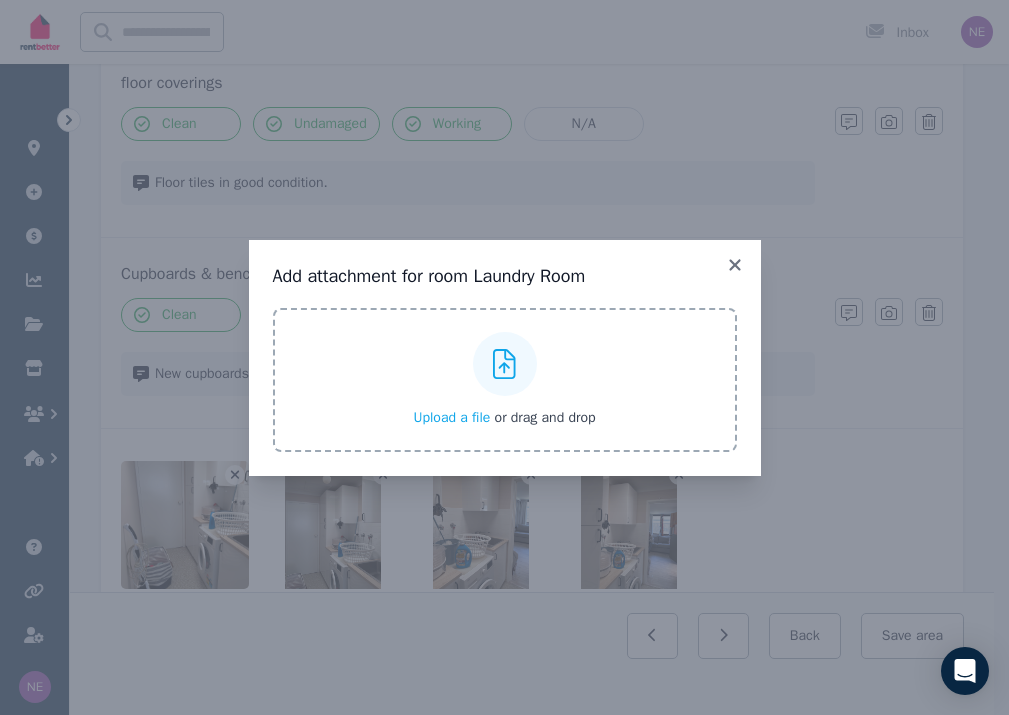 click 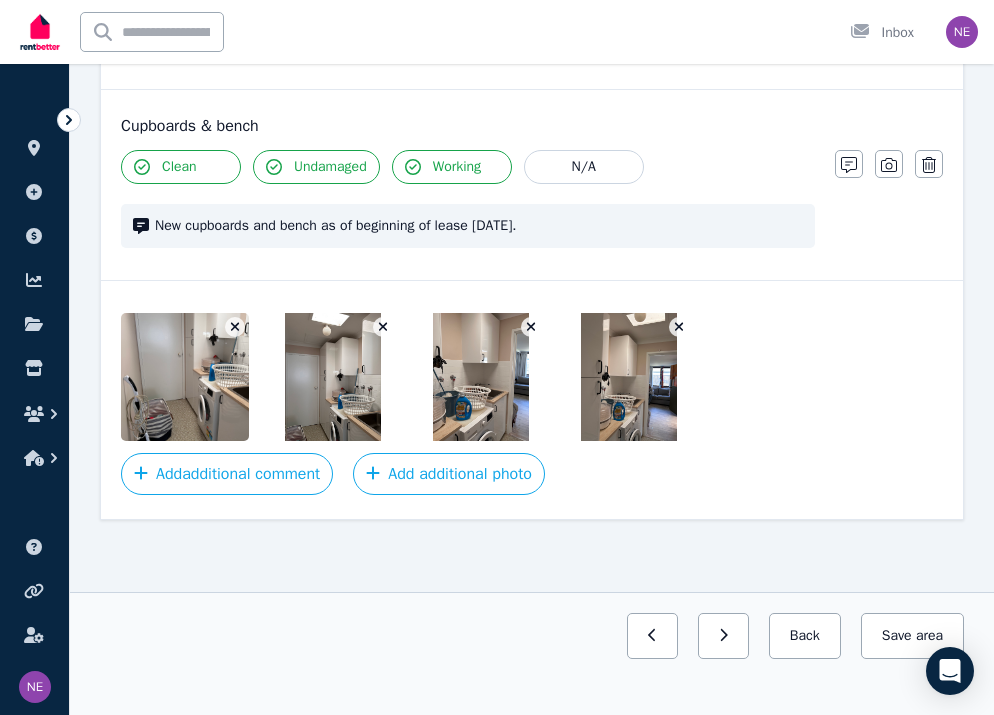 scroll, scrollTop: 1404, scrollLeft: 0, axis: vertical 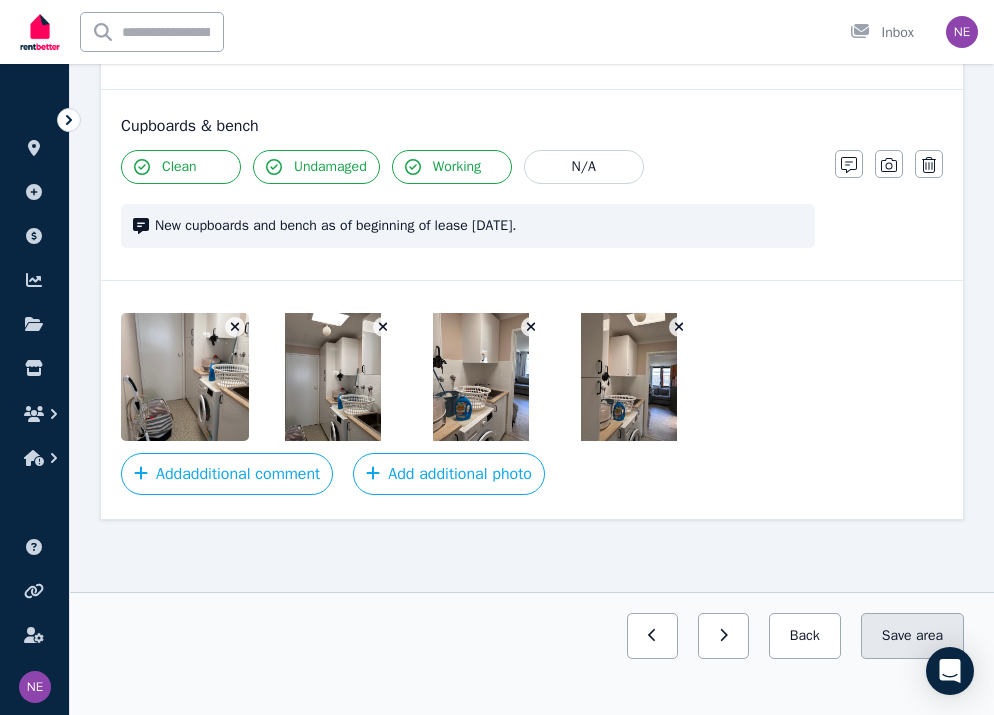 click on "Save   area" at bounding box center [912, 636] 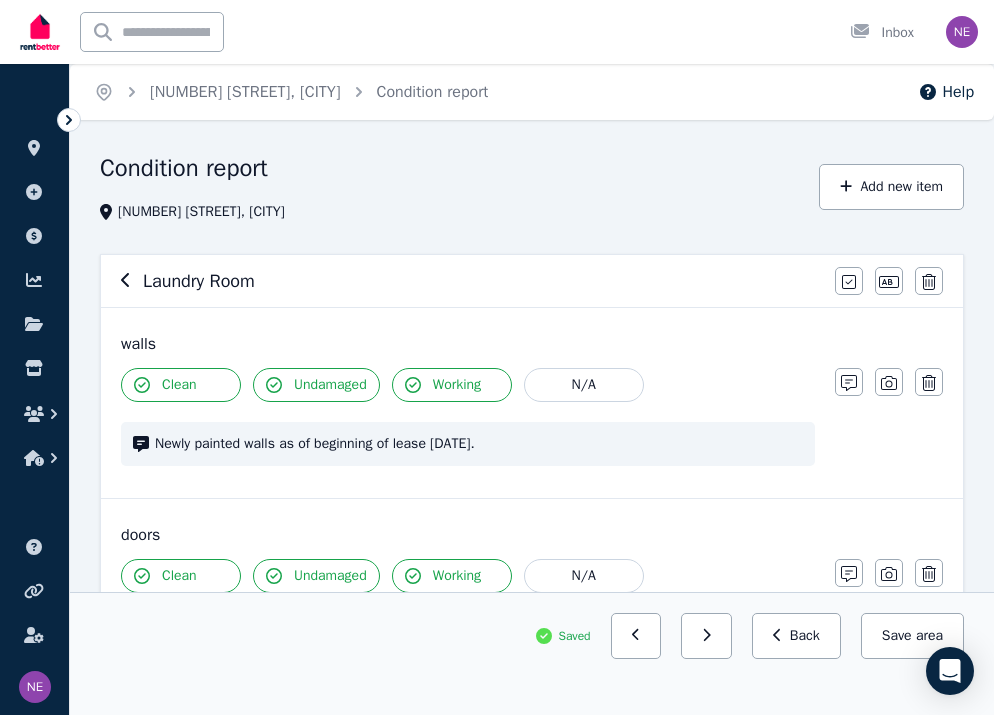 scroll, scrollTop: 0, scrollLeft: 0, axis: both 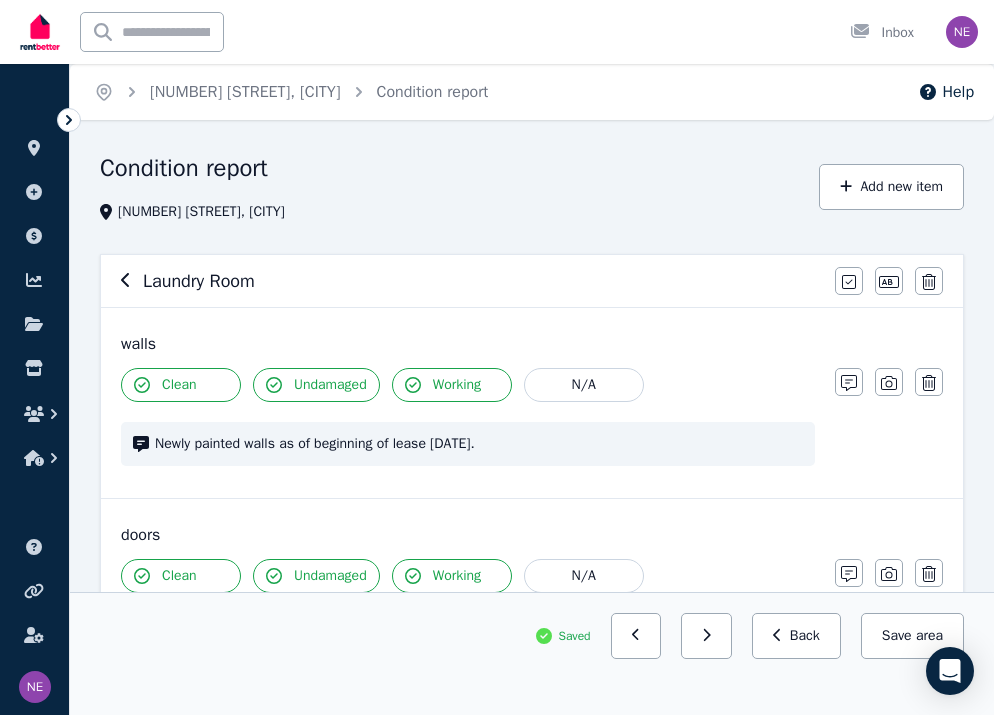 click 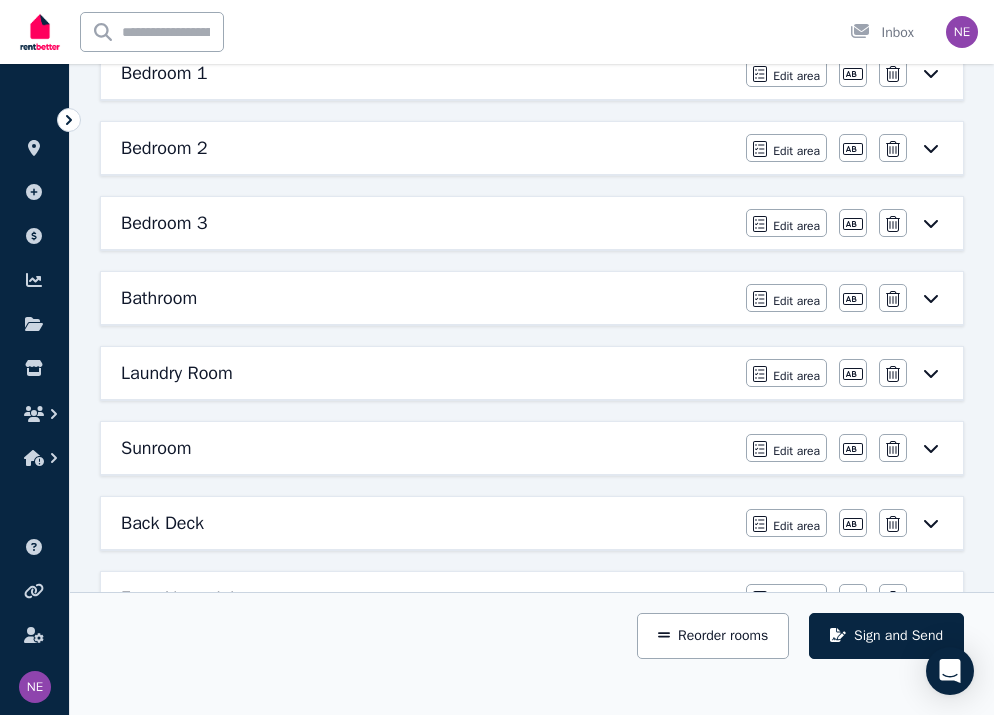 scroll, scrollTop: 536, scrollLeft: 0, axis: vertical 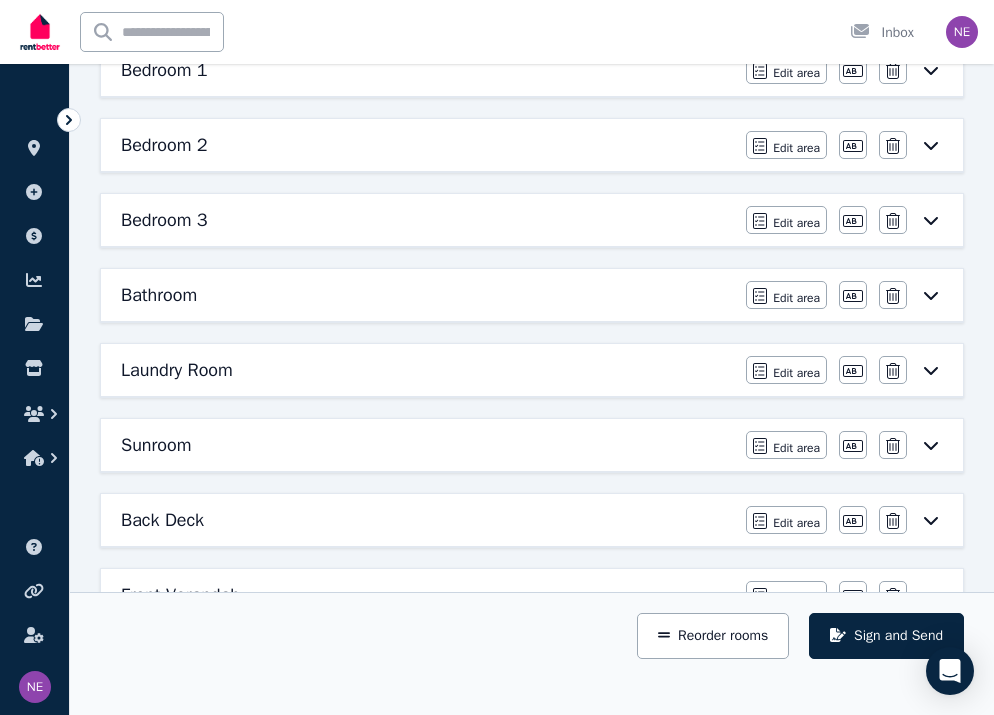 click on "Sunroom" at bounding box center (156, 445) 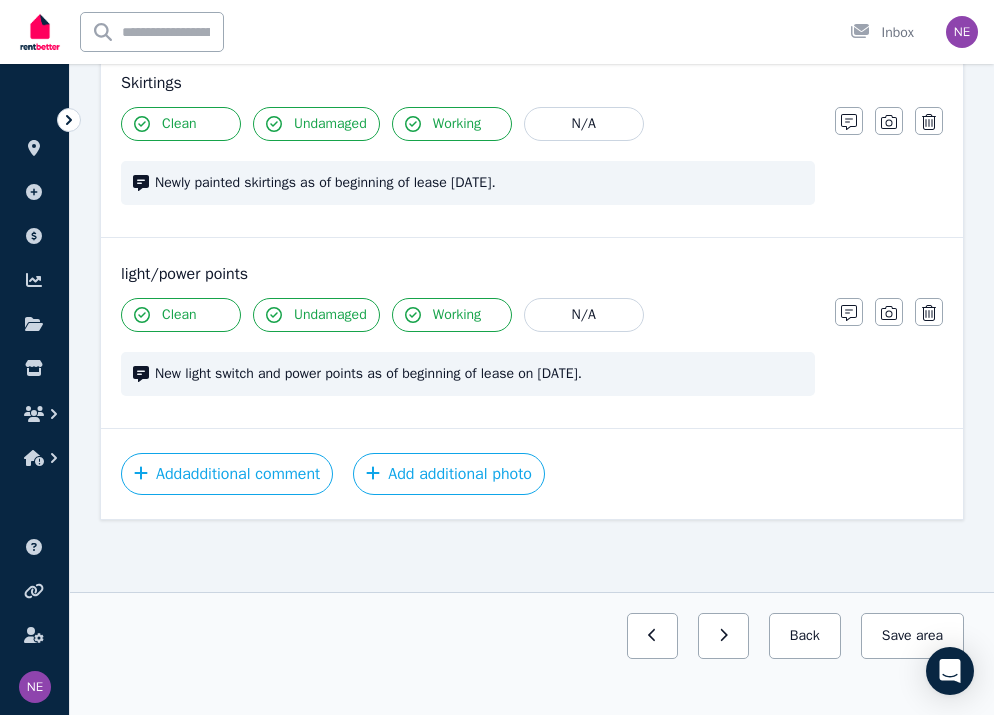 scroll, scrollTop: 1407, scrollLeft: 0, axis: vertical 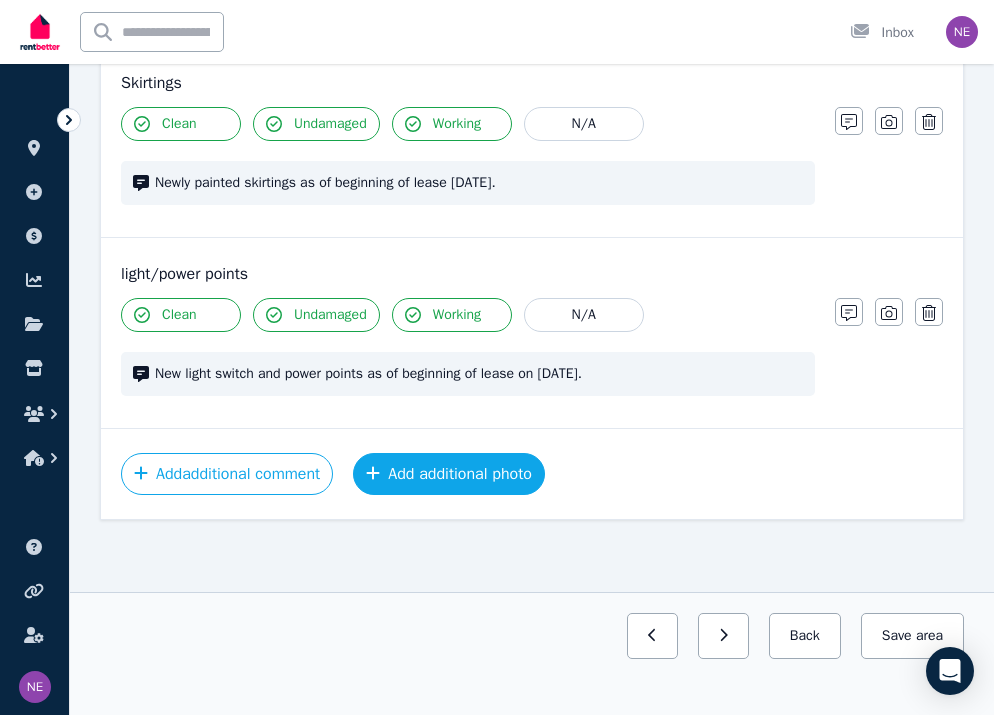 click 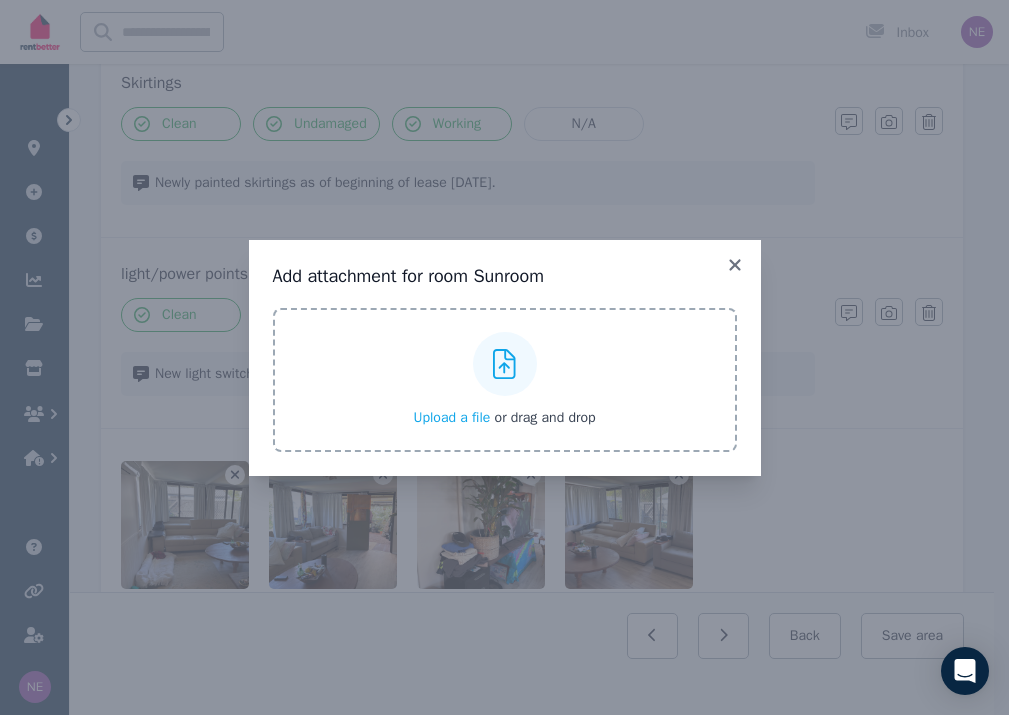 click 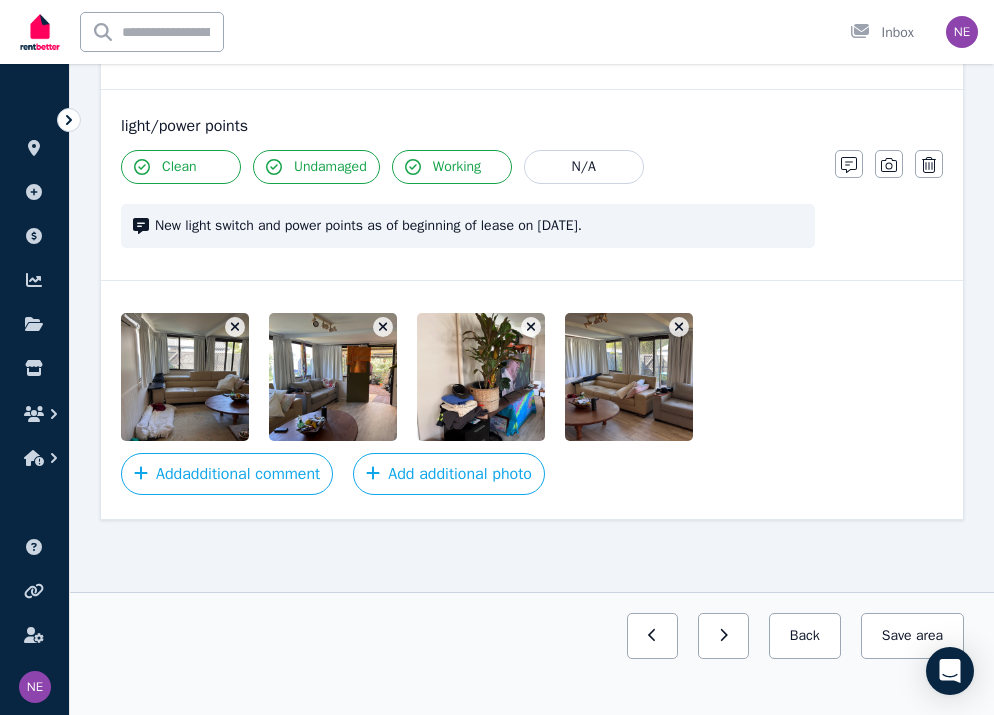 scroll, scrollTop: 1555, scrollLeft: 0, axis: vertical 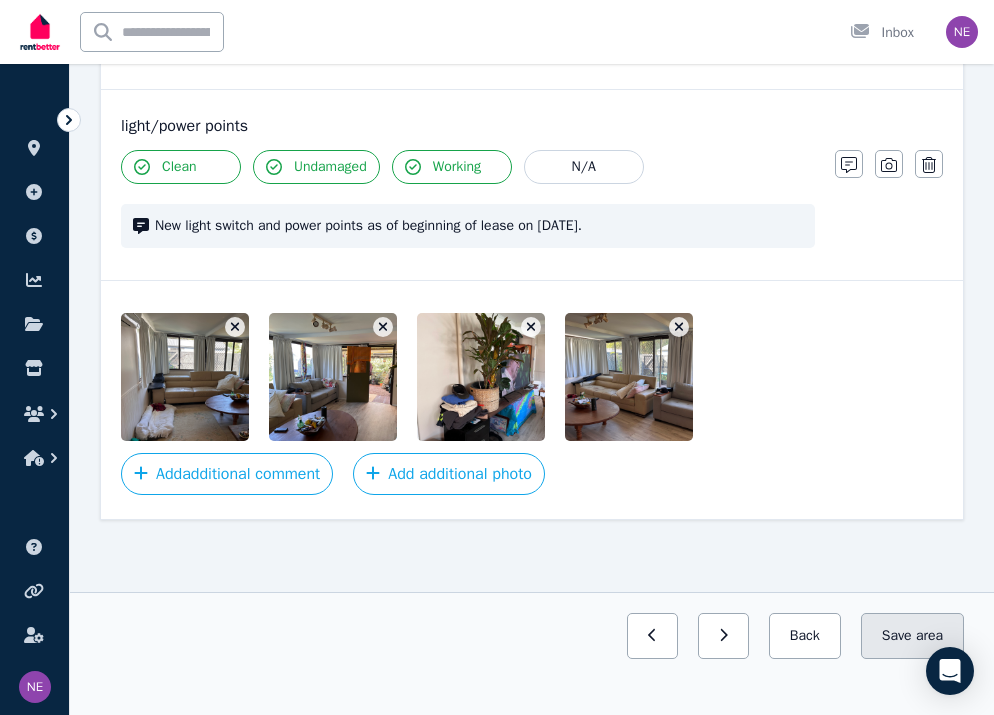click on "Save   area" at bounding box center (912, 636) 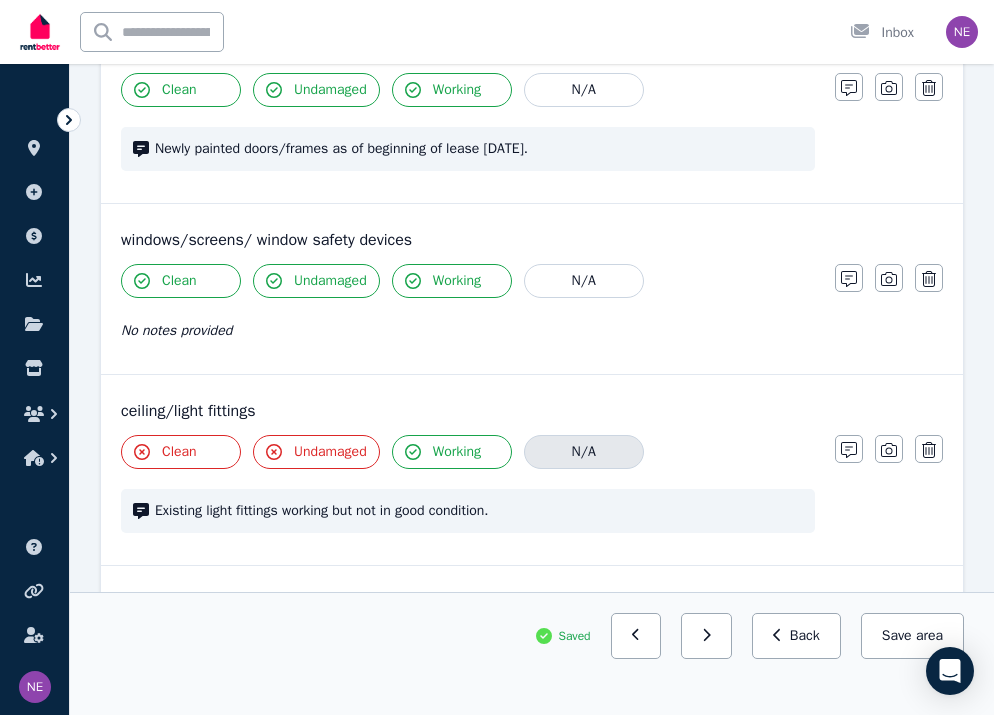 scroll, scrollTop: 479, scrollLeft: 0, axis: vertical 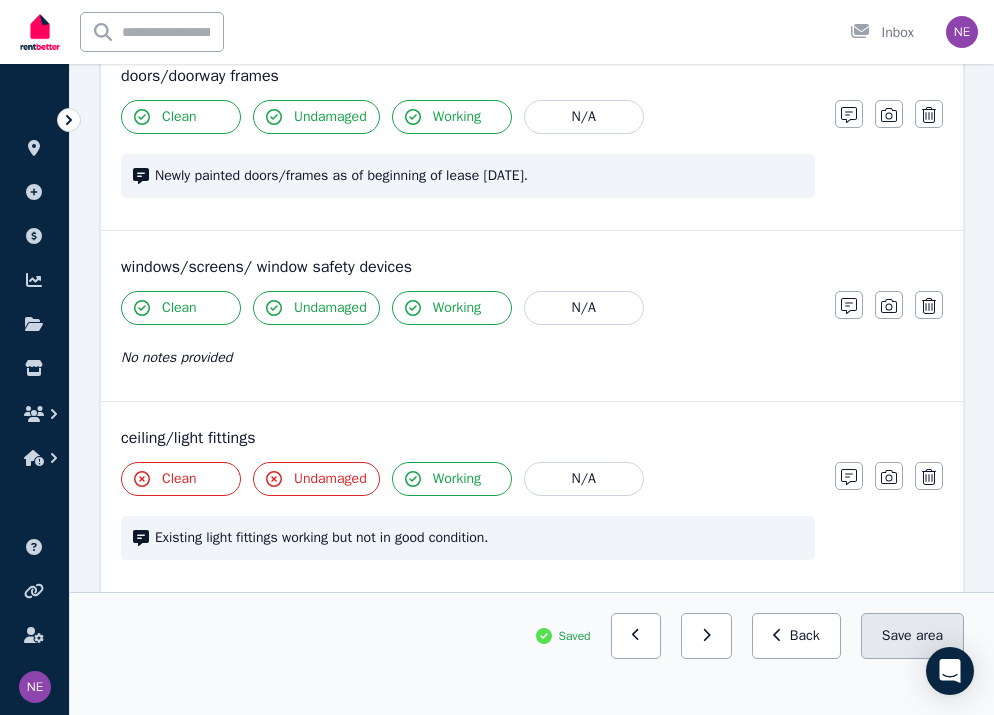 click on "Save   area" at bounding box center [912, 636] 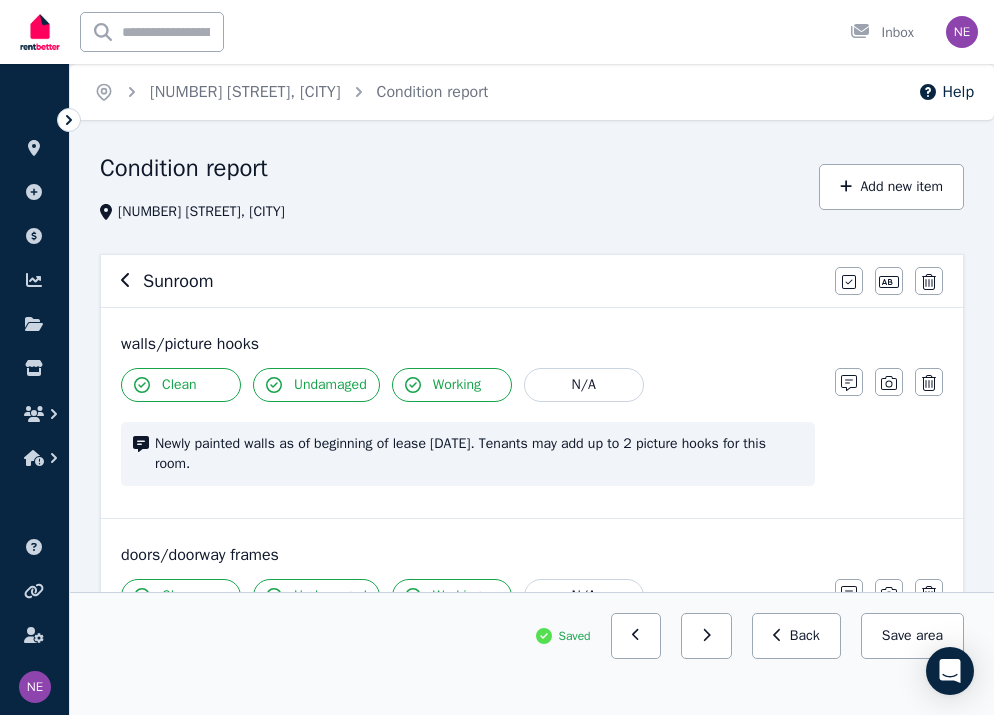 scroll, scrollTop: 0, scrollLeft: 0, axis: both 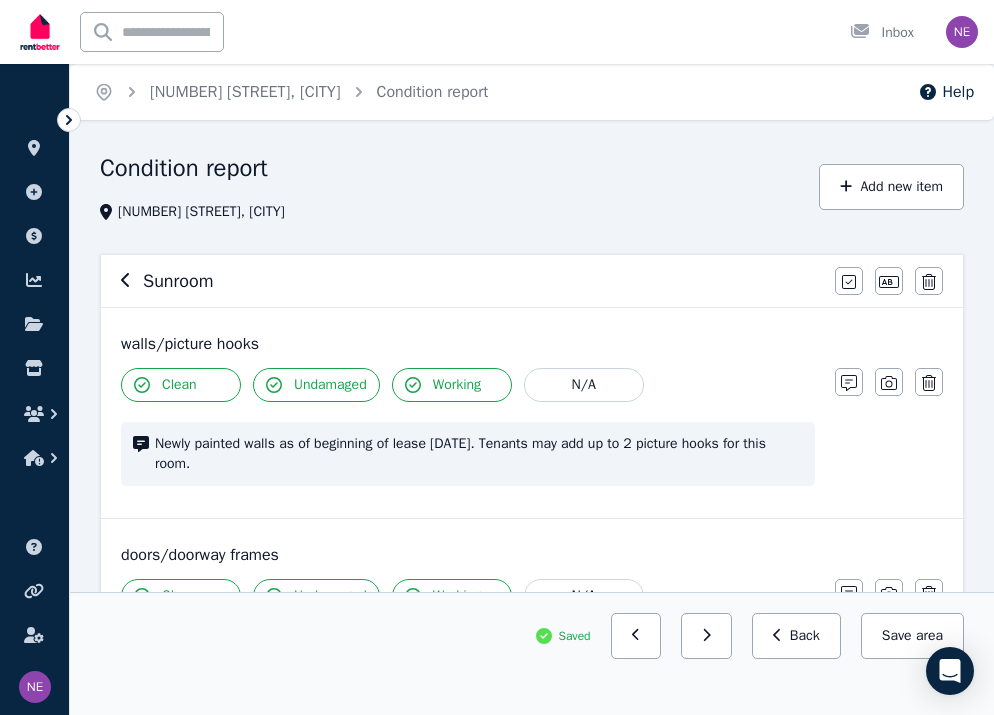 click 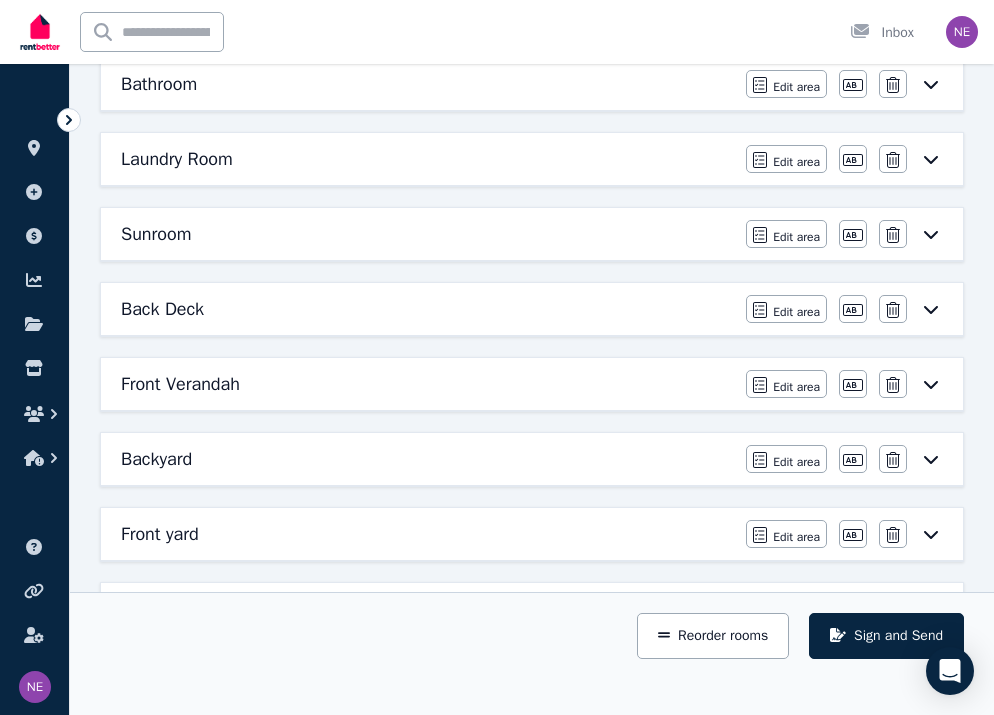 scroll, scrollTop: 748, scrollLeft: 0, axis: vertical 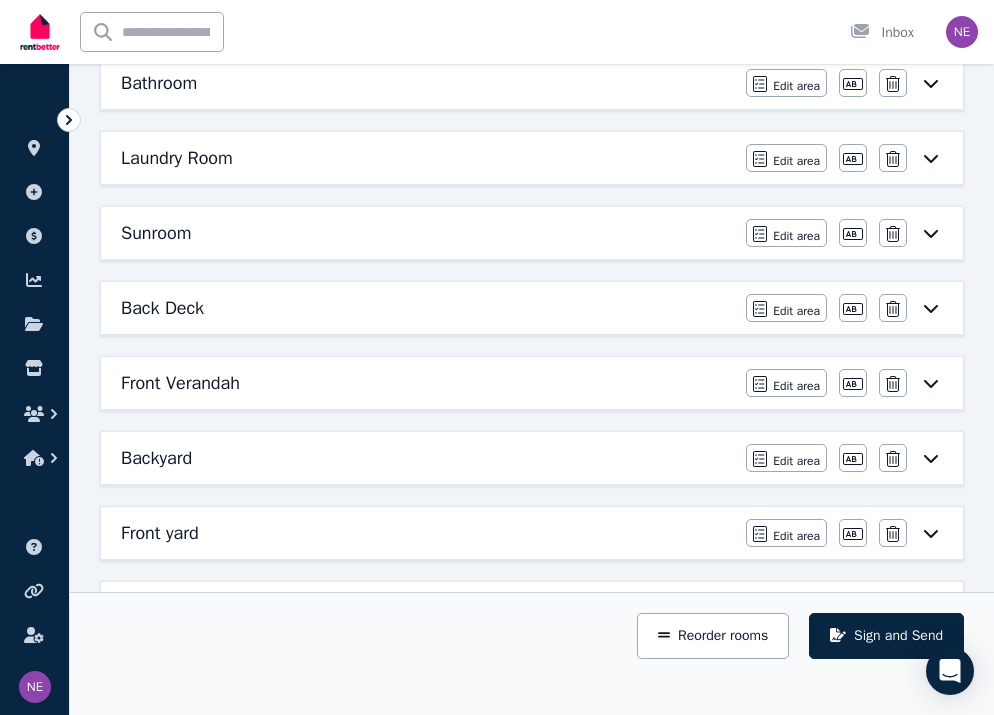 click on "Back Deck" at bounding box center [162, 308] 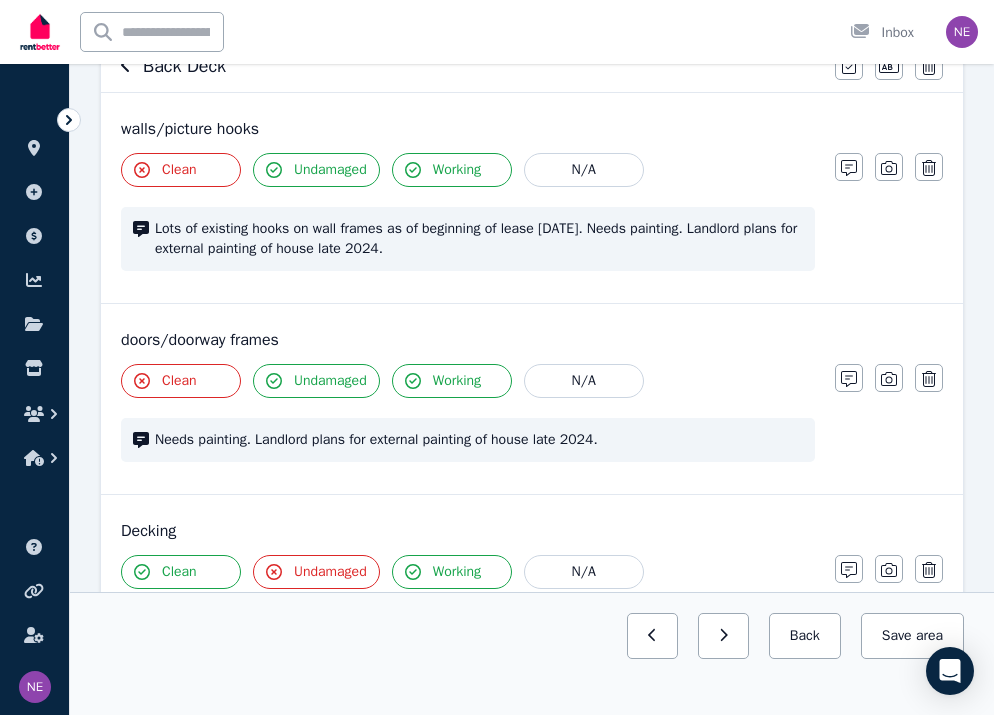 scroll, scrollTop: 217, scrollLeft: 0, axis: vertical 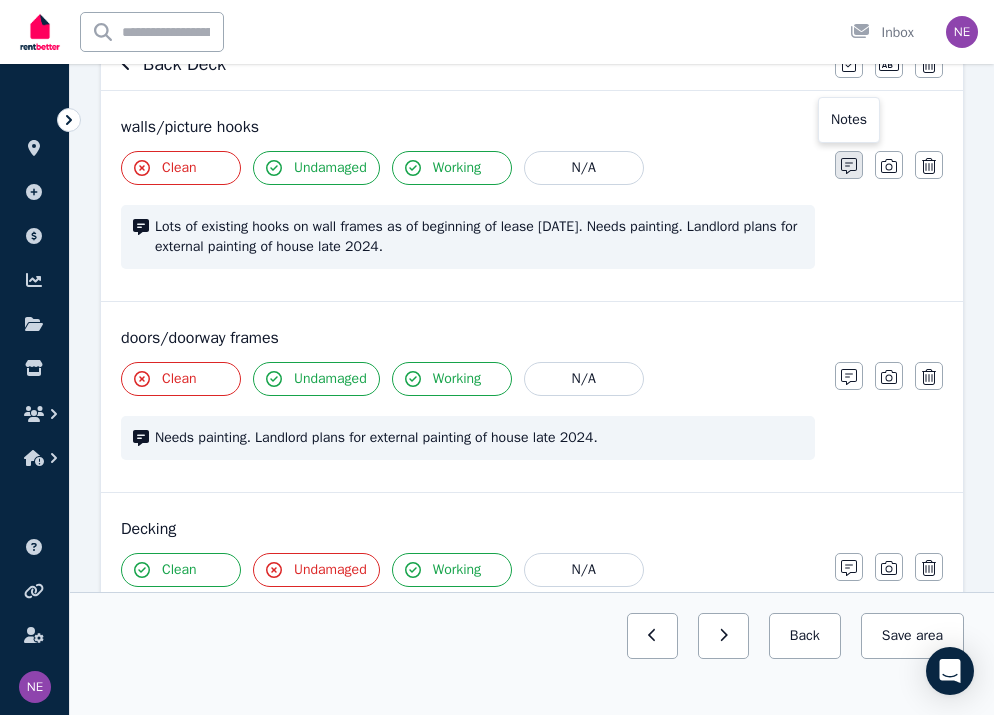 click 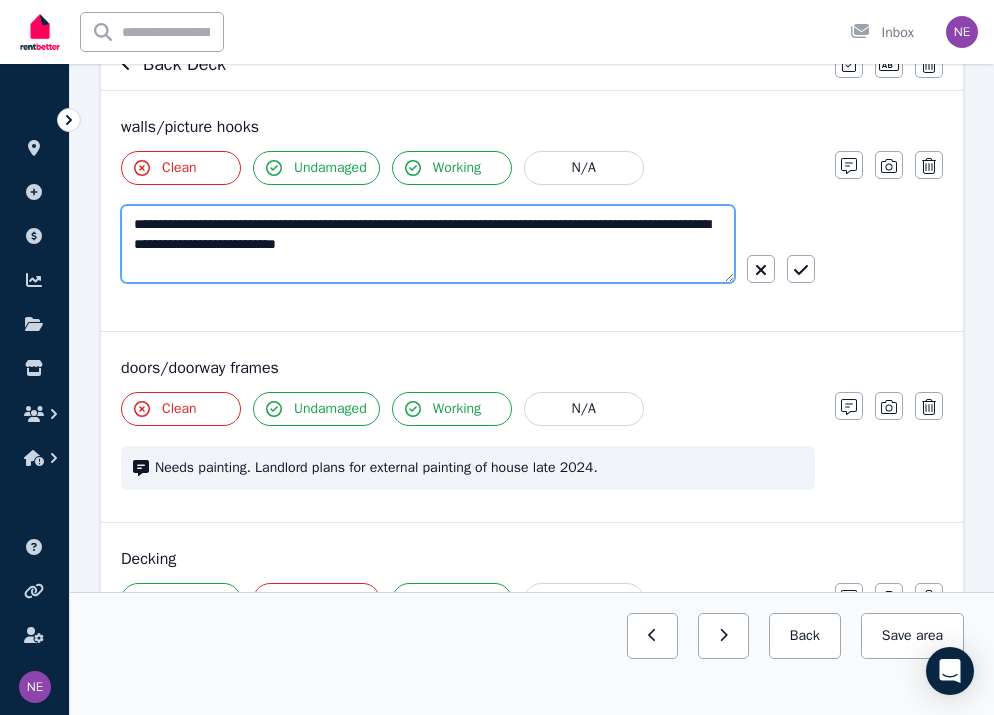 click on "**********" at bounding box center (428, 244) 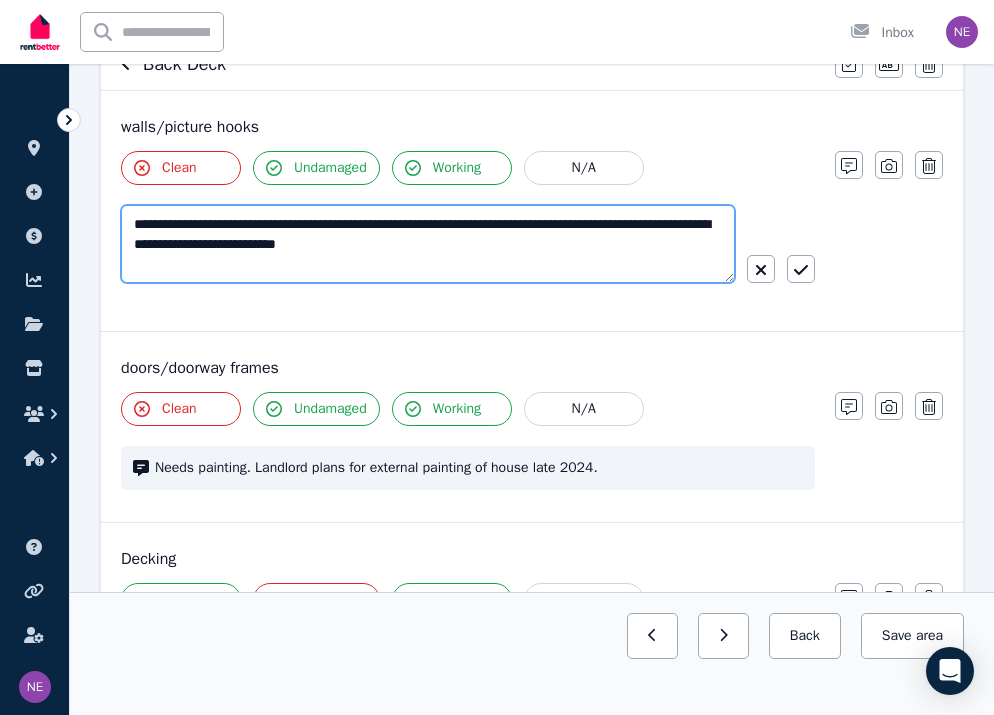 click on "**********" at bounding box center [428, 244] 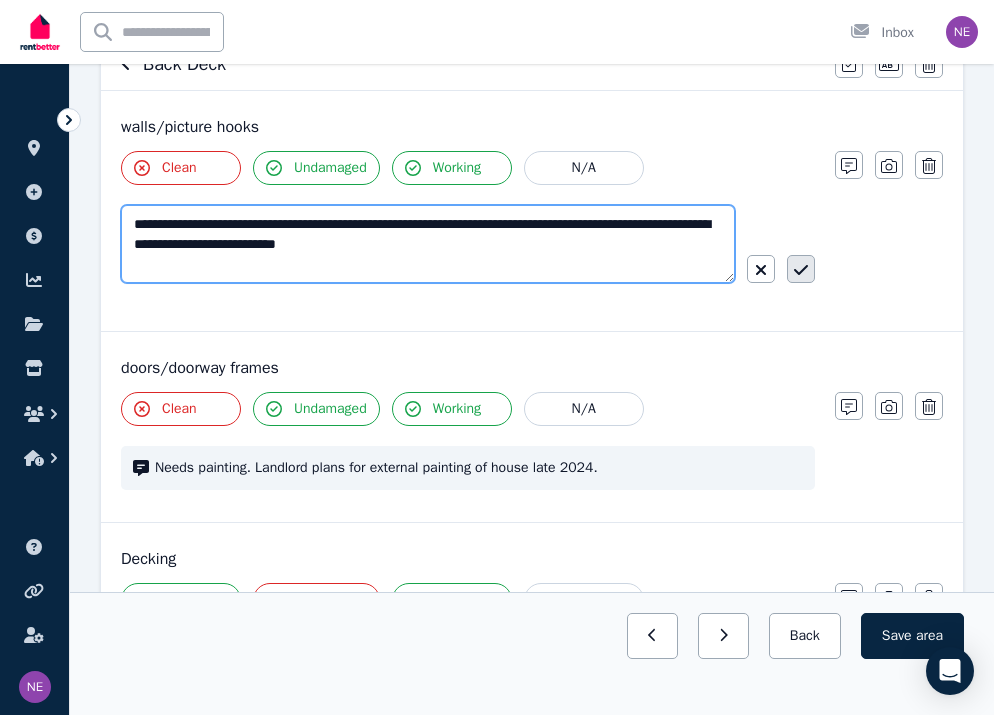 type on "**********" 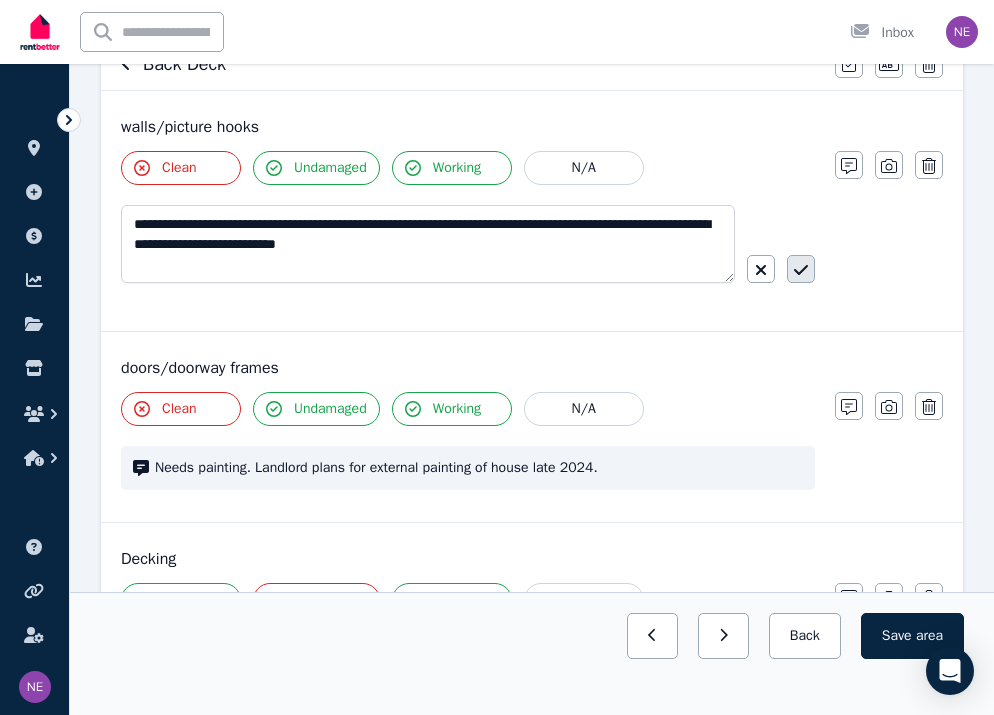 click 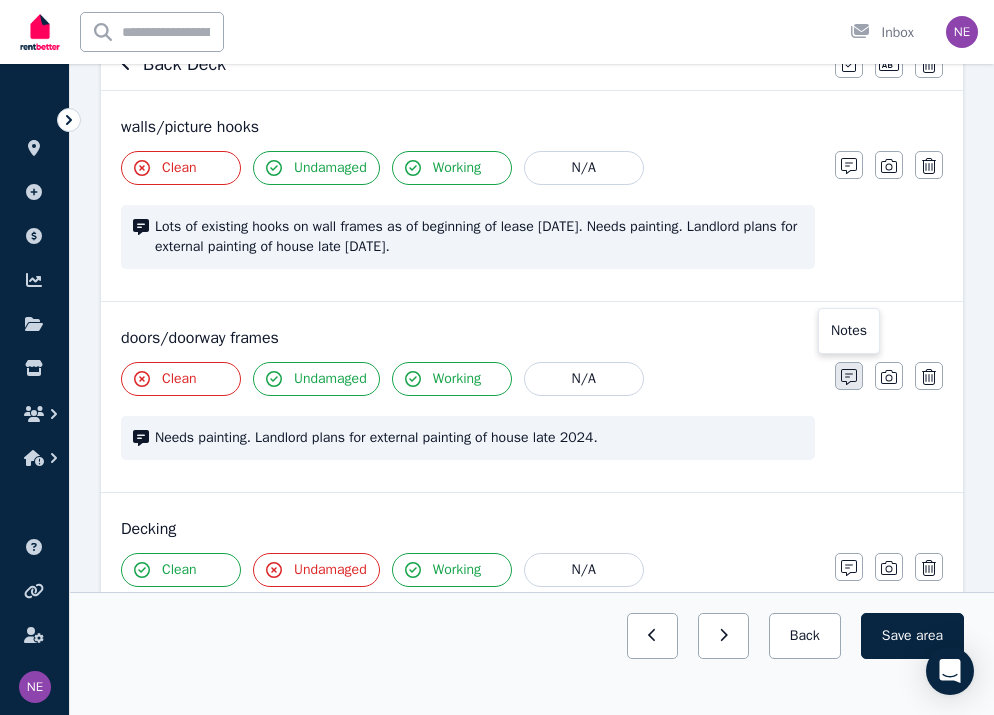 click 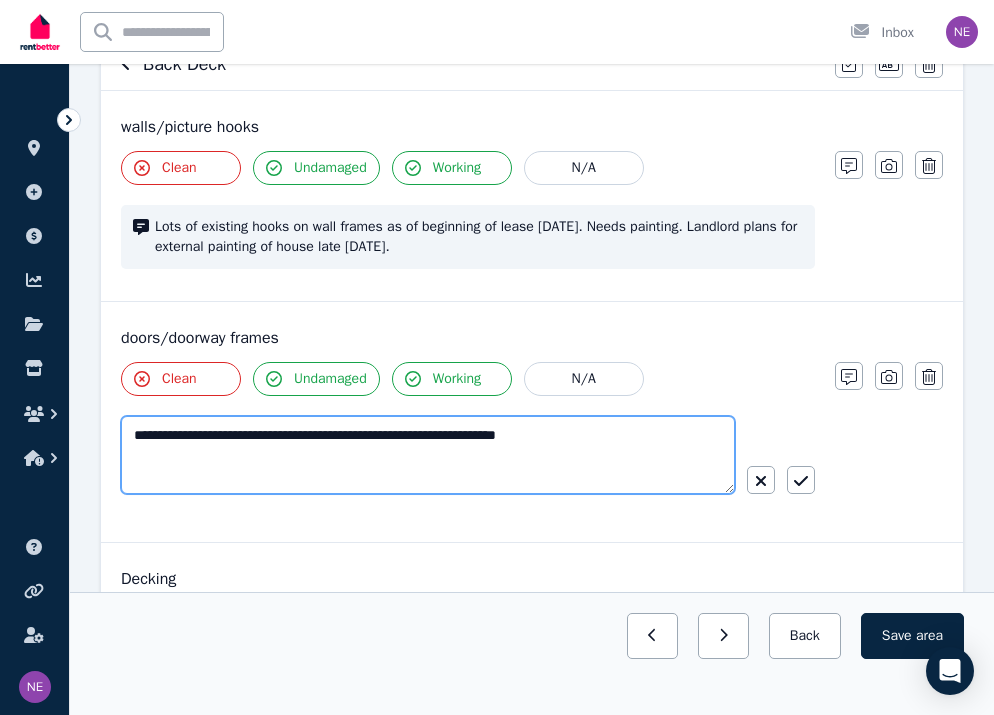 click on "**********" at bounding box center (428, 455) 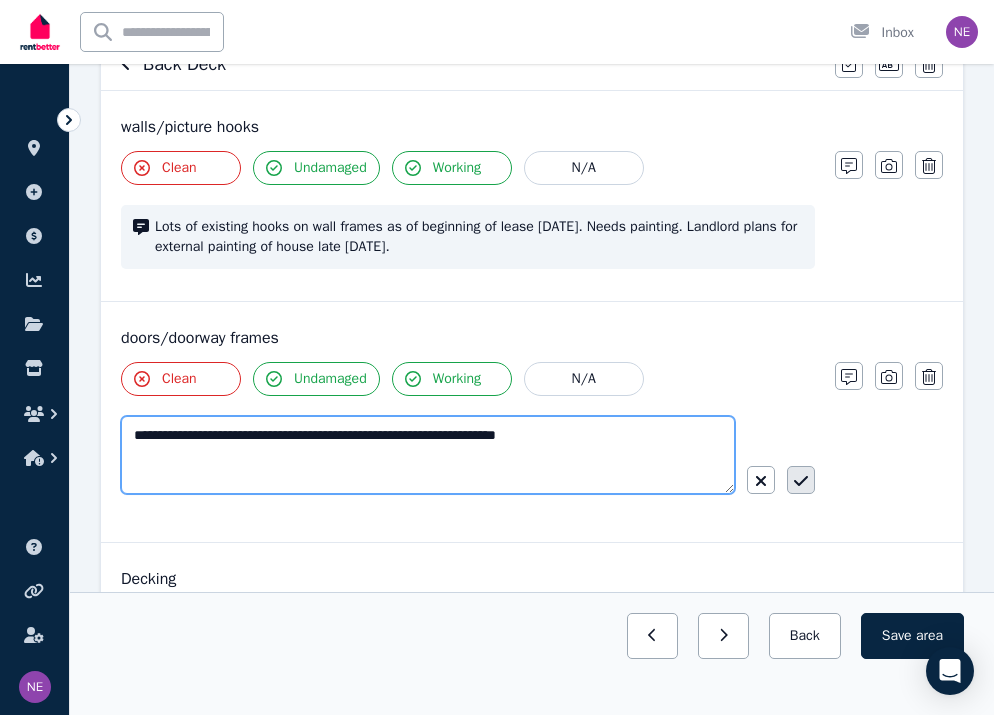 type on "**********" 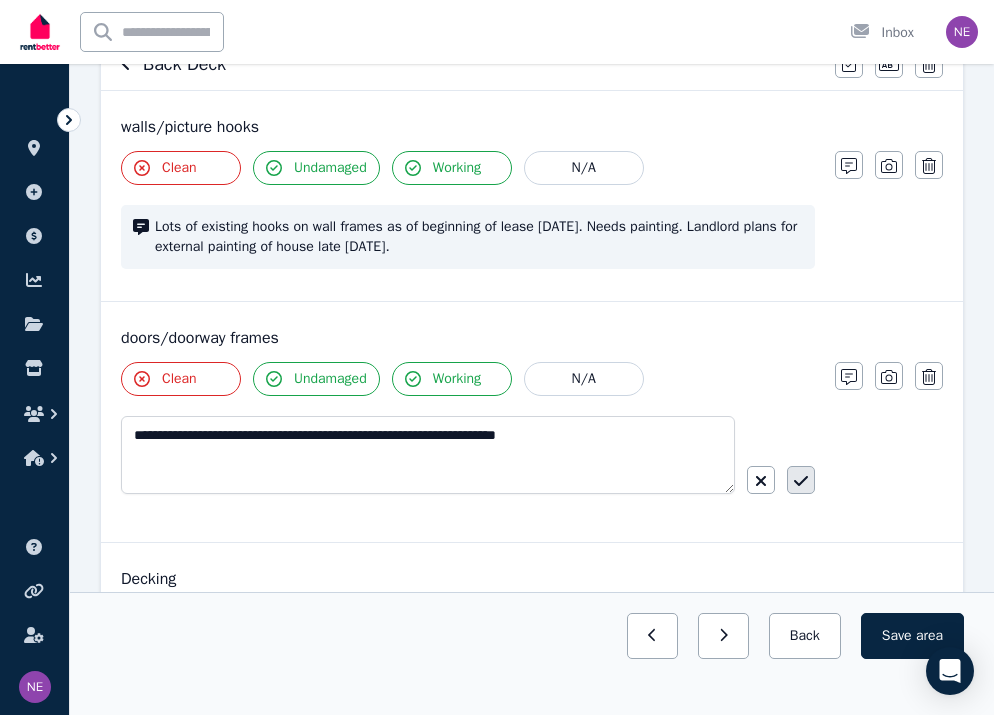 click 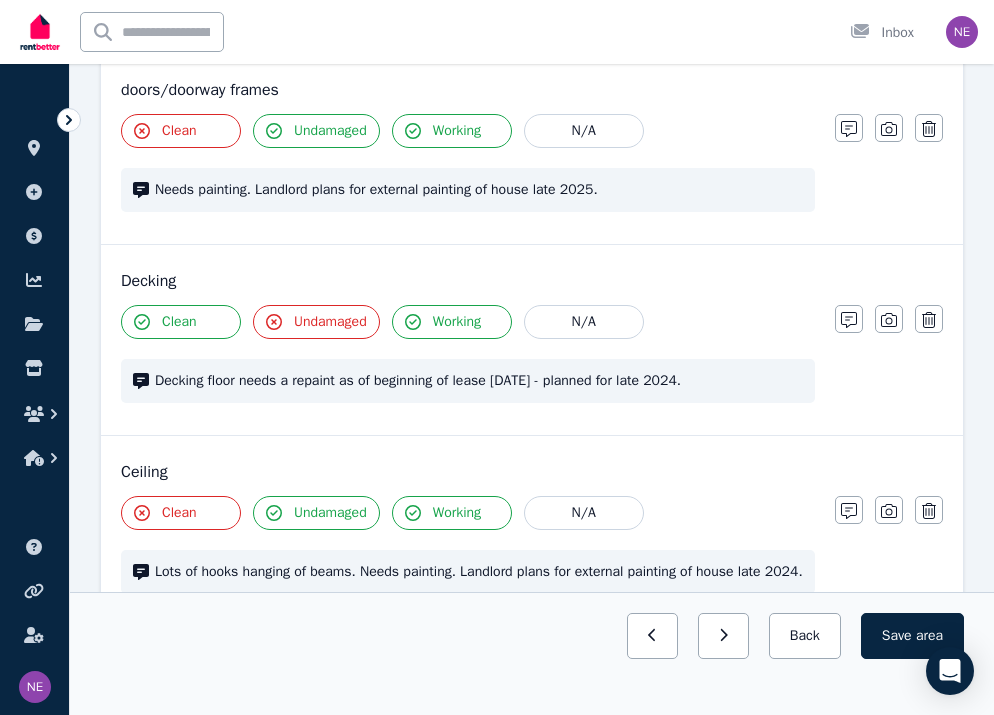 scroll, scrollTop: 466, scrollLeft: 0, axis: vertical 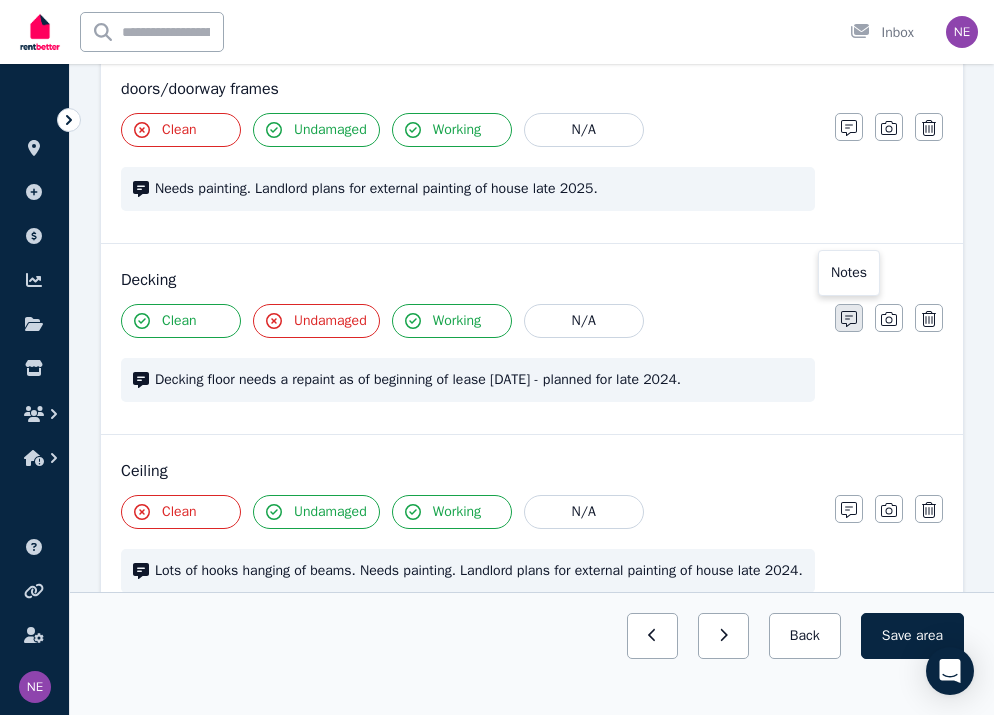 click 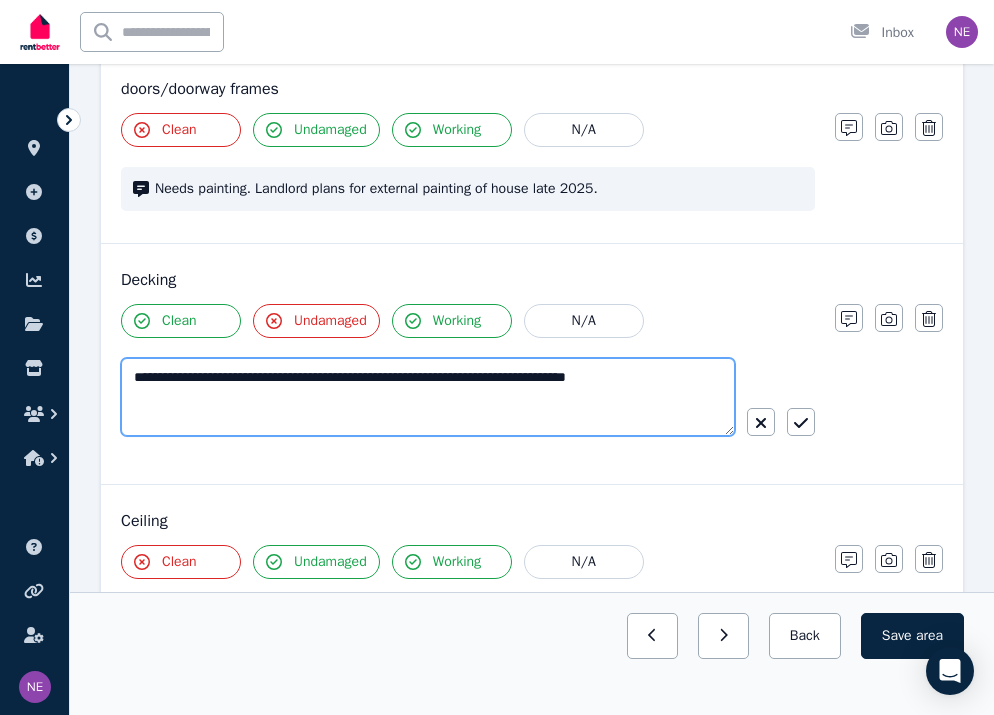 click on "**********" at bounding box center [428, 397] 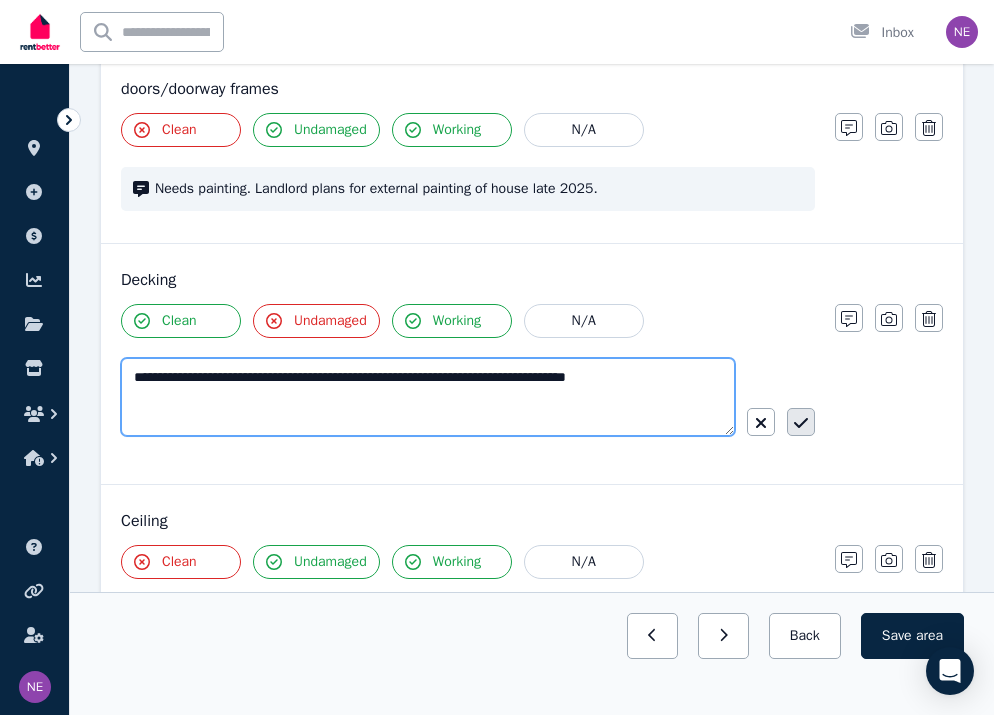 type on "**********" 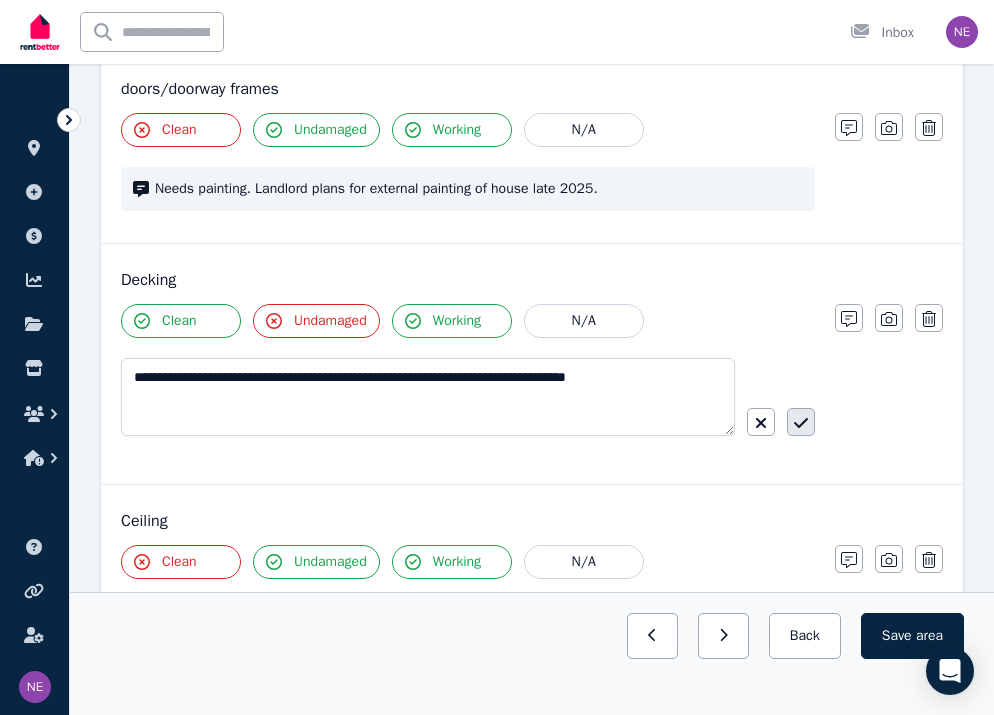 click 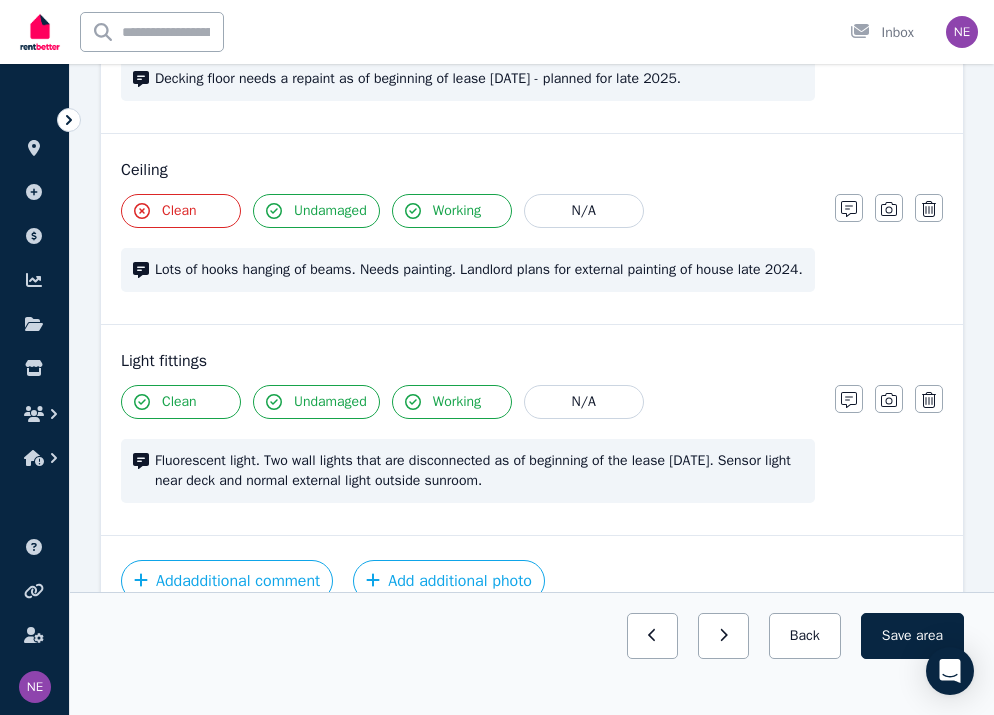 scroll, scrollTop: 769, scrollLeft: 0, axis: vertical 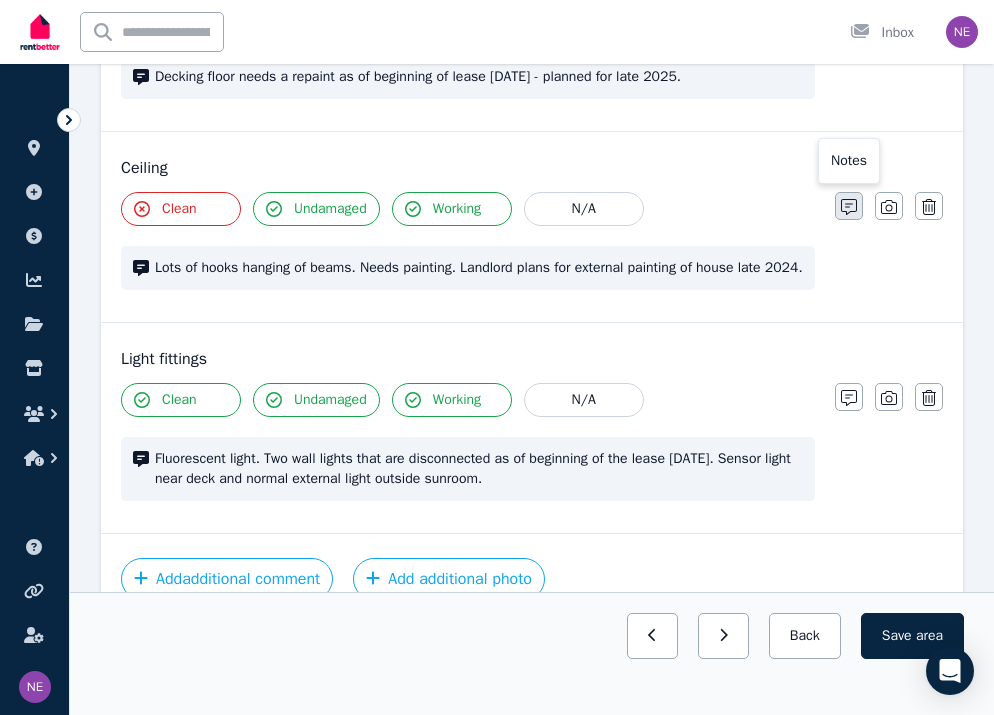 click 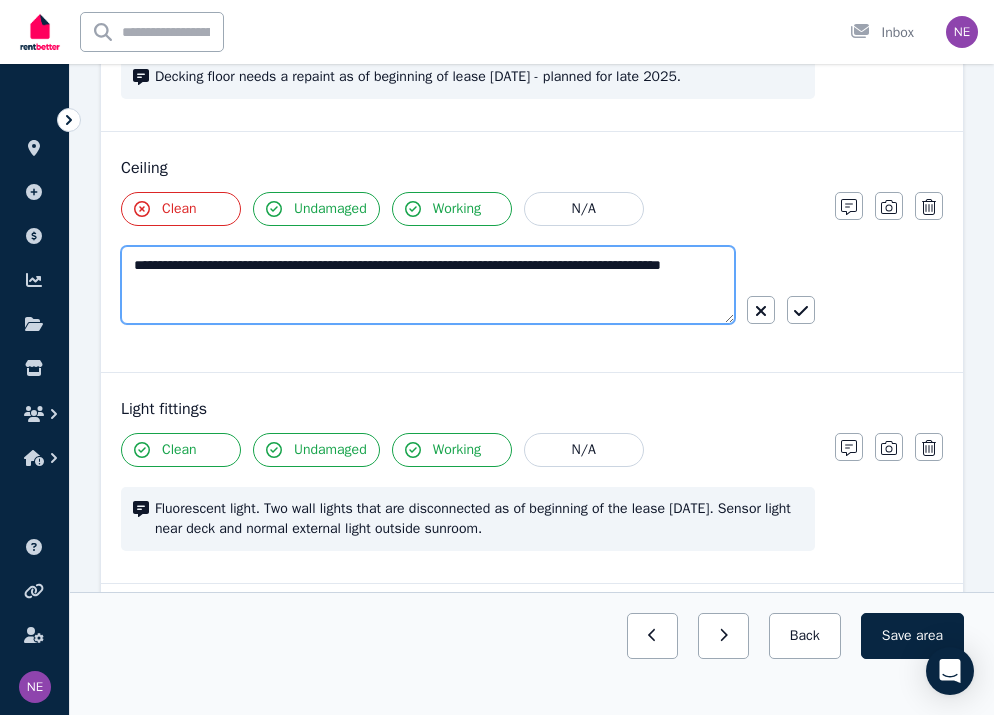 click on "**********" at bounding box center [428, 285] 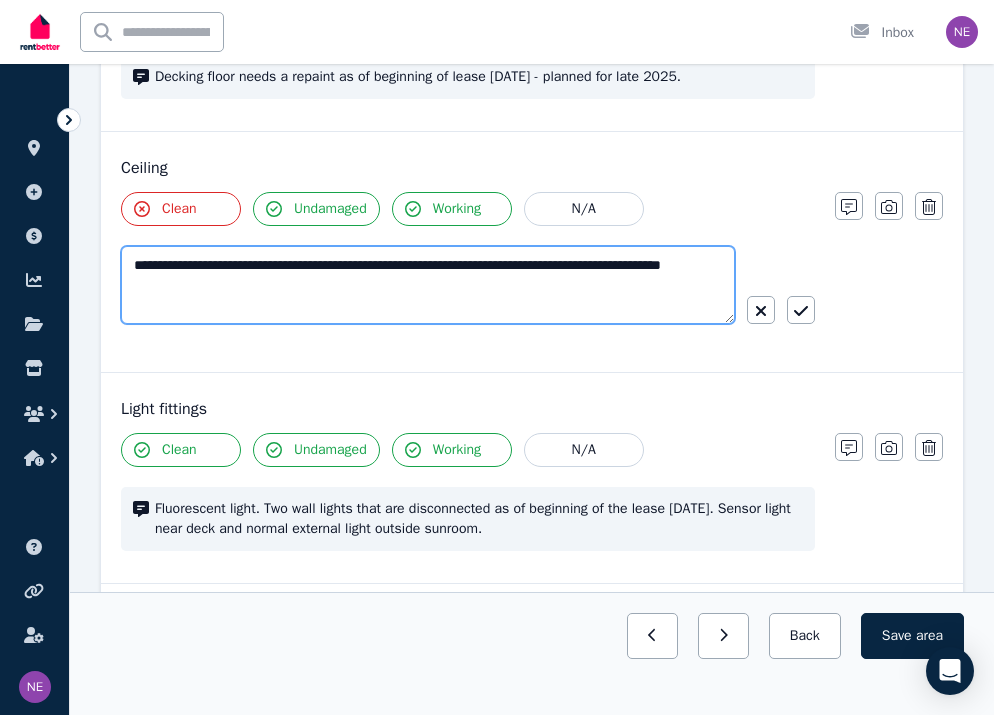 scroll, scrollTop: 736, scrollLeft: 0, axis: vertical 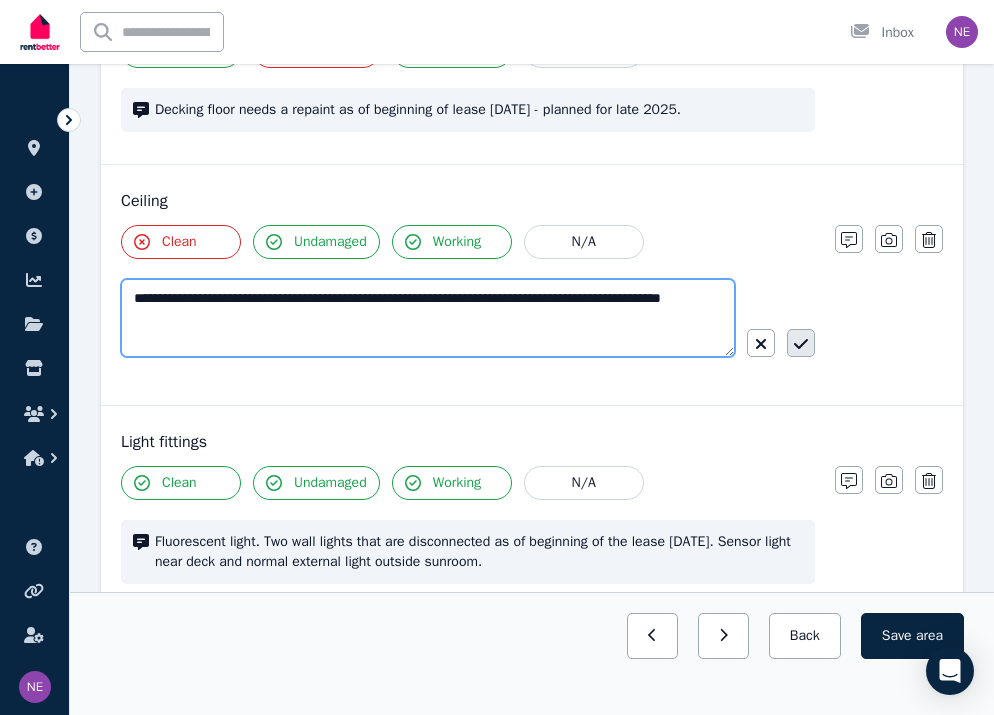 type on "**********" 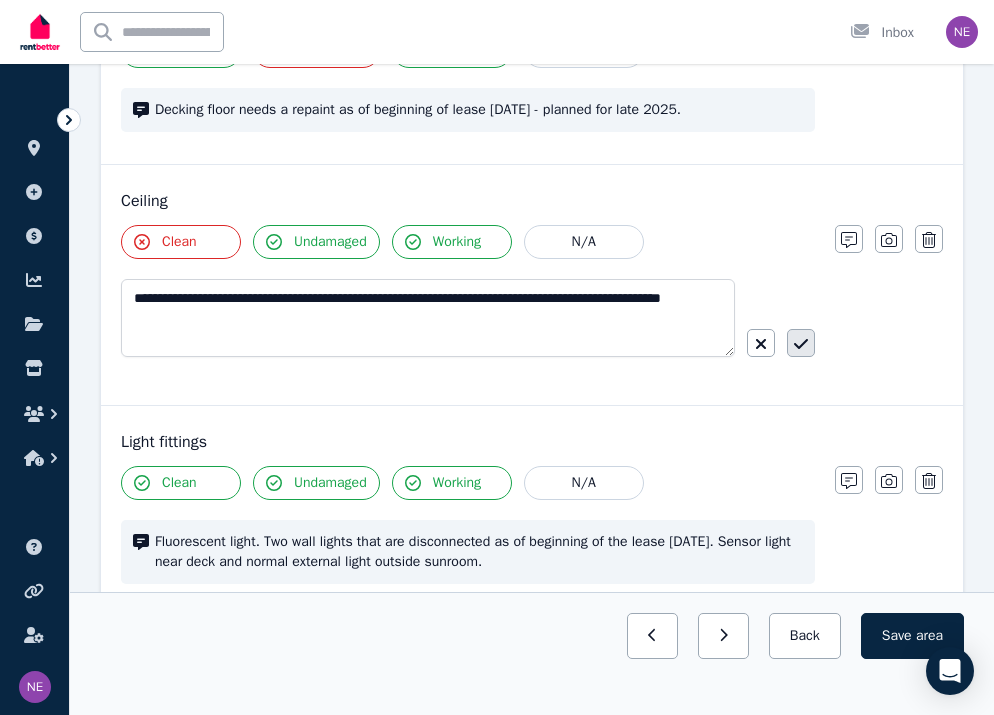 click at bounding box center [801, 343] 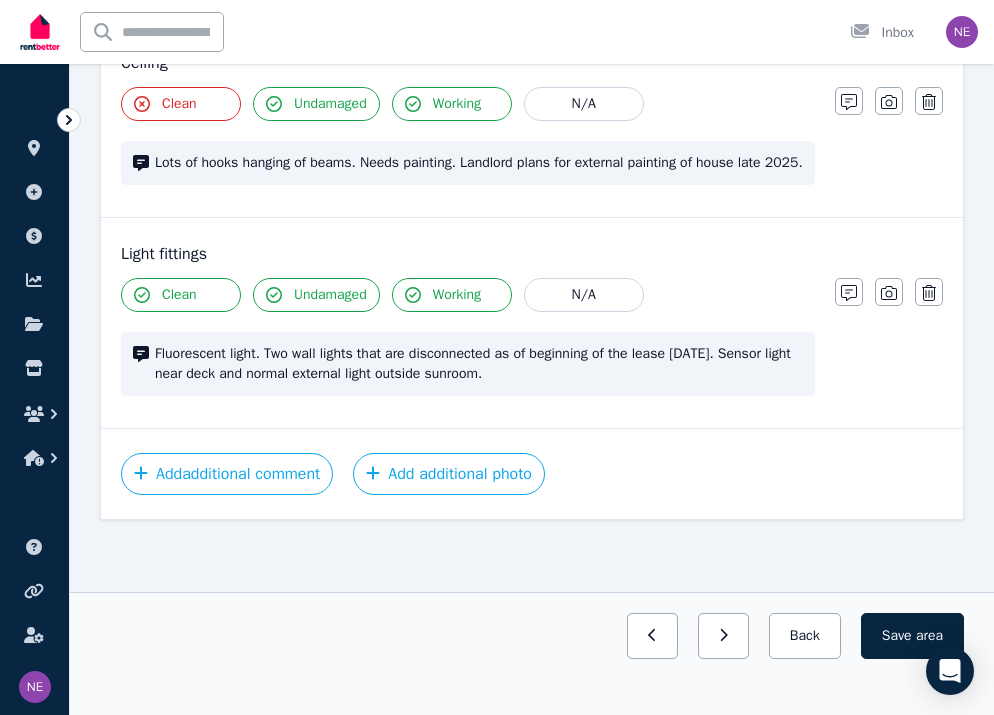 scroll, scrollTop: 894, scrollLeft: 0, axis: vertical 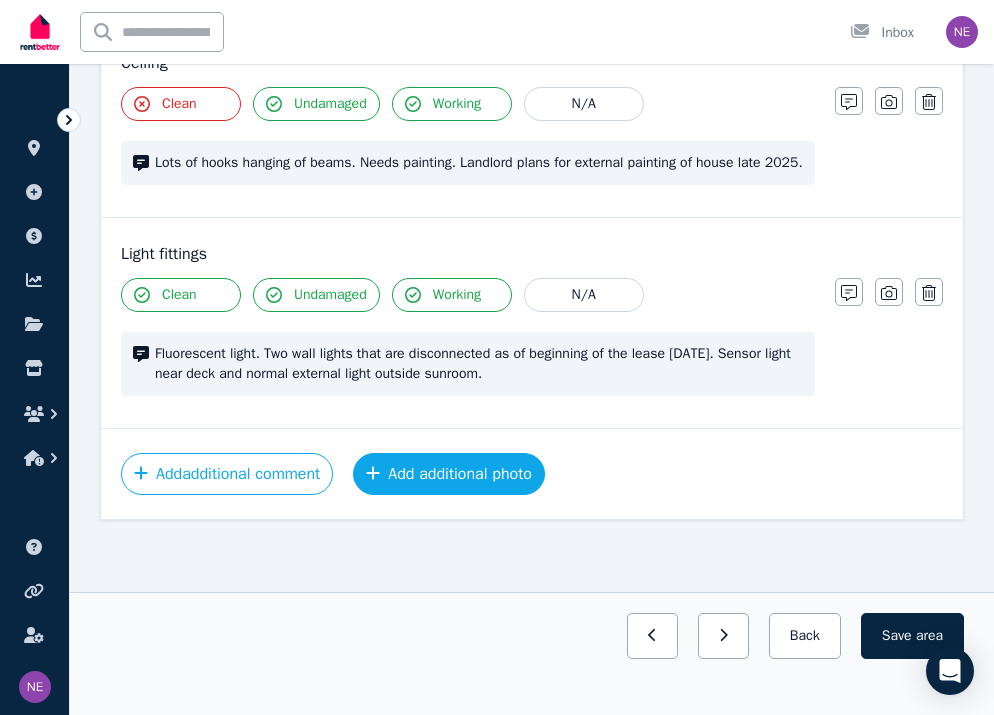 click on "Add additional photo" at bounding box center (449, 474) 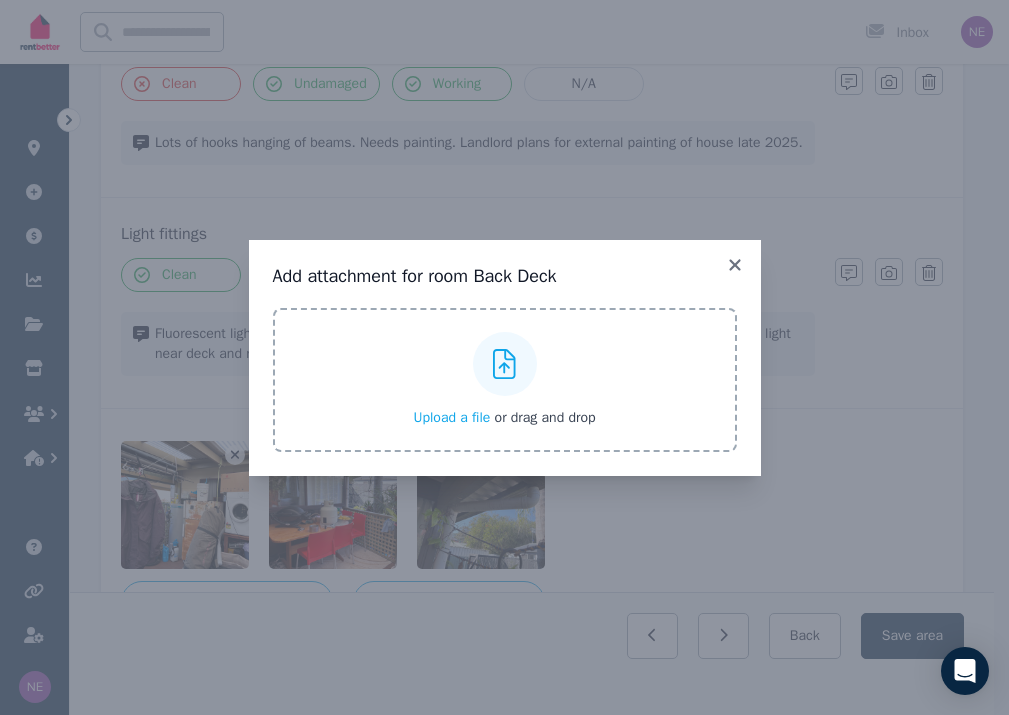 click 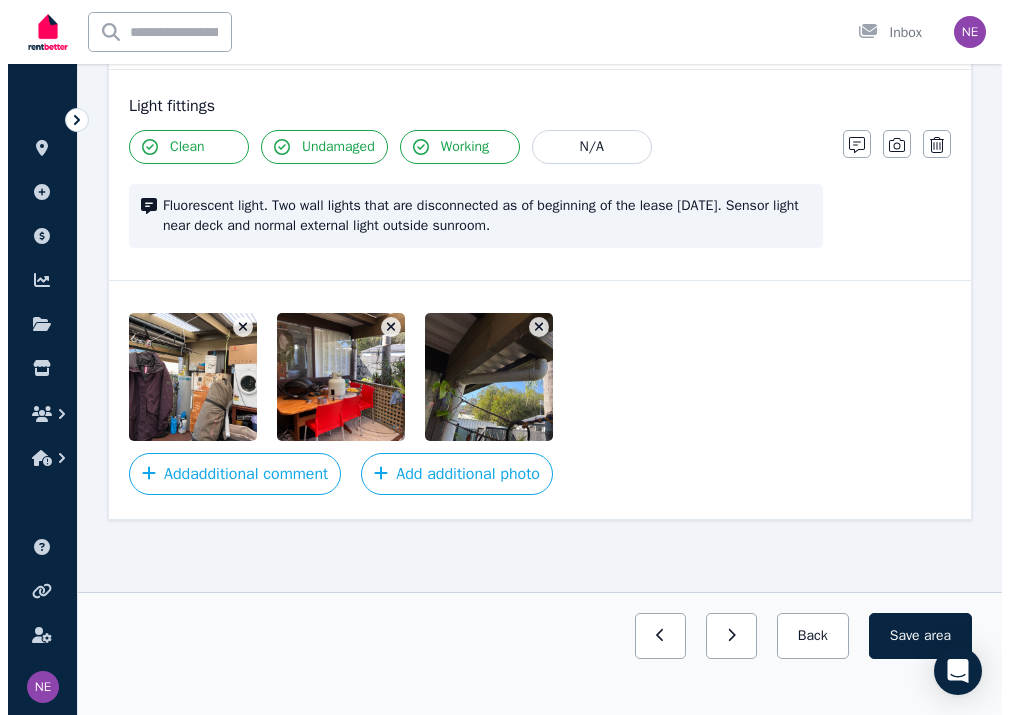 scroll, scrollTop: 1042, scrollLeft: 0, axis: vertical 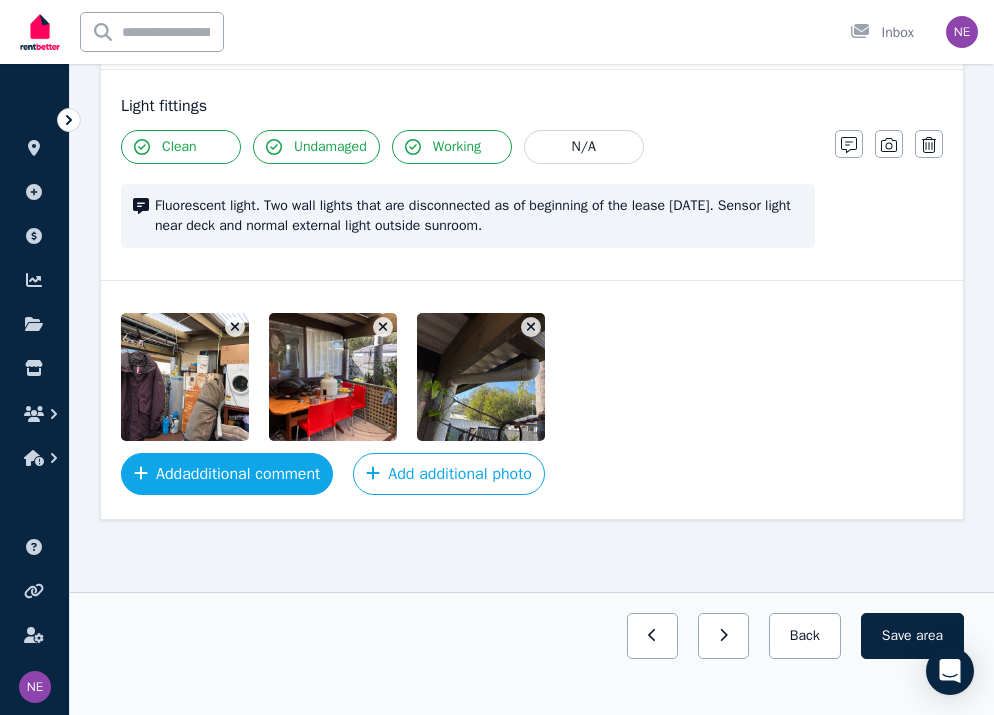 click on "Add  additional comment" at bounding box center [227, 474] 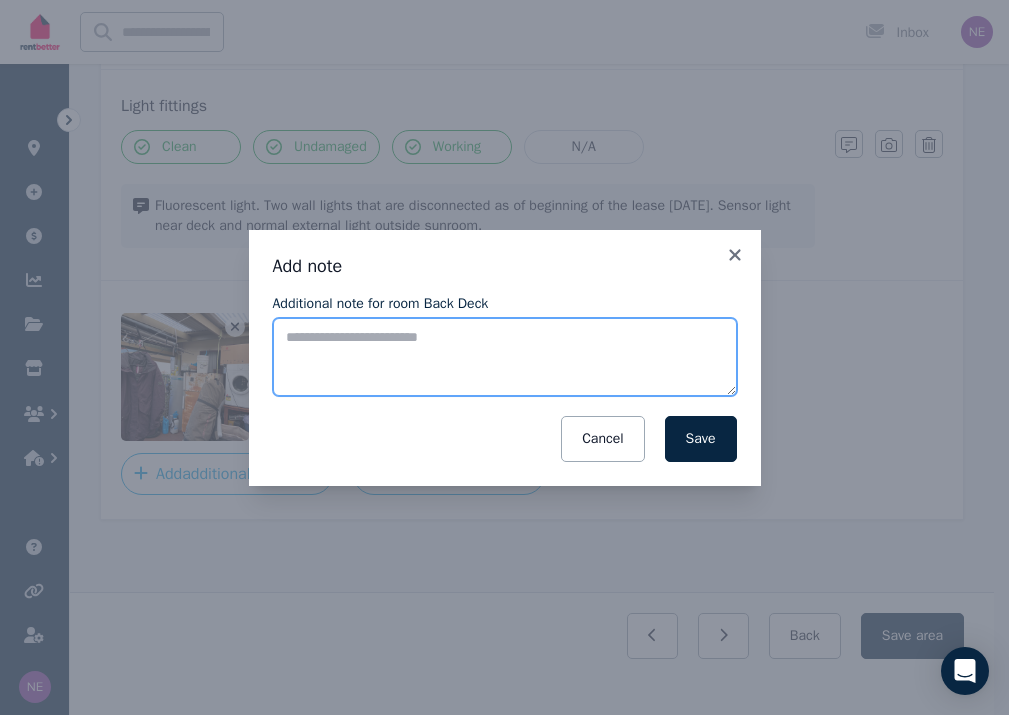 click on "Additional note for room Back Deck" at bounding box center (505, 357) 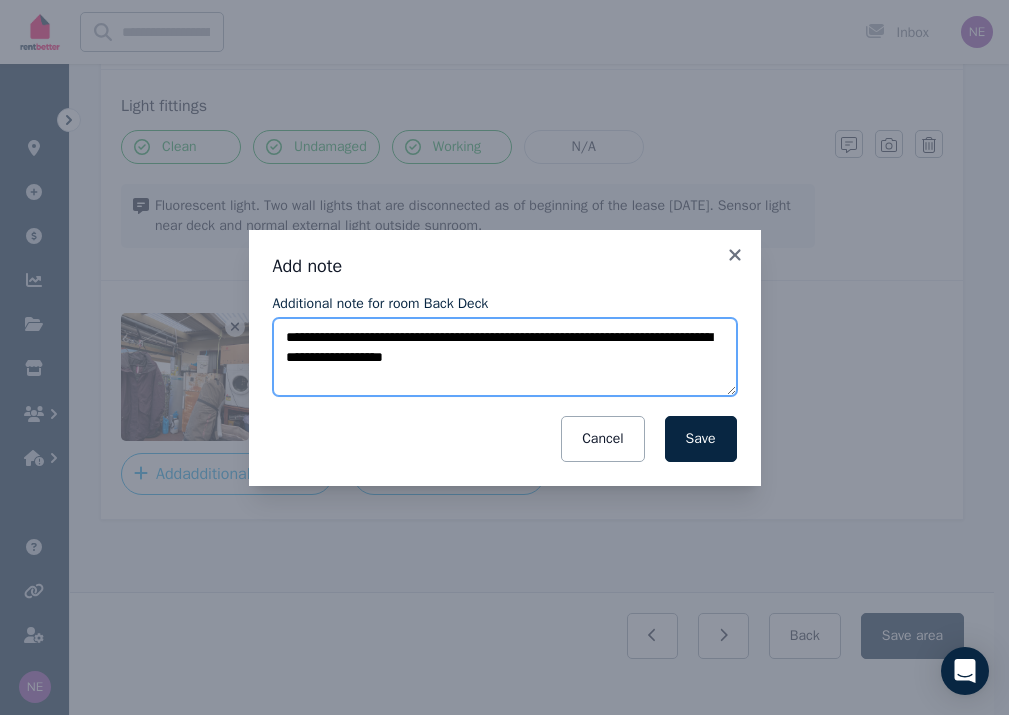 click on "**********" at bounding box center (505, 357) 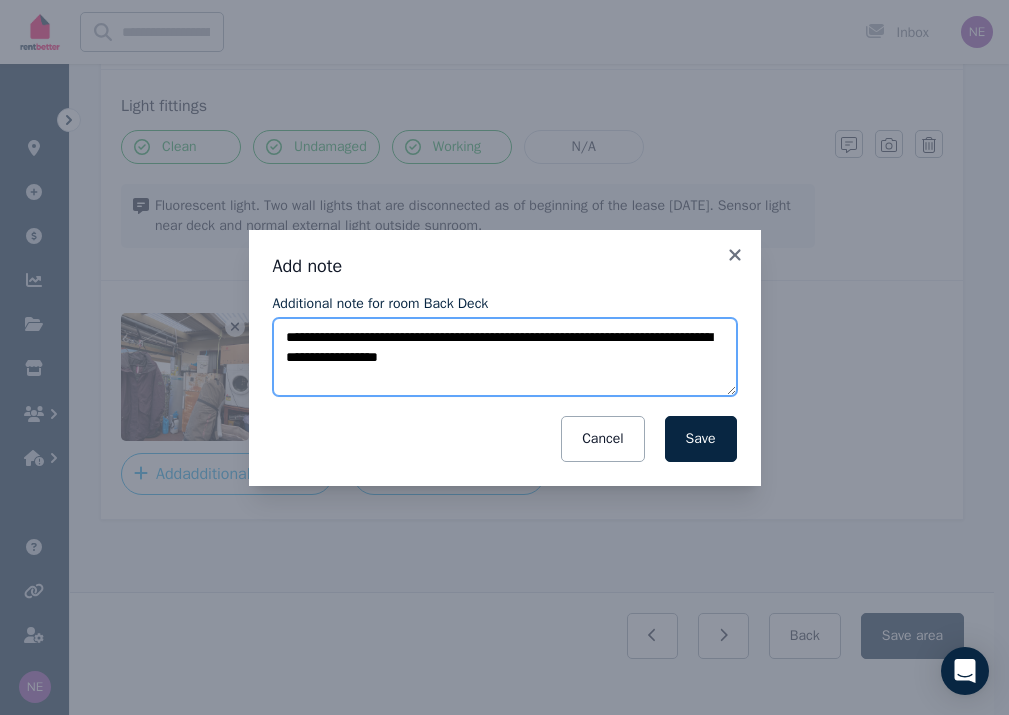 click on "**********" at bounding box center (505, 357) 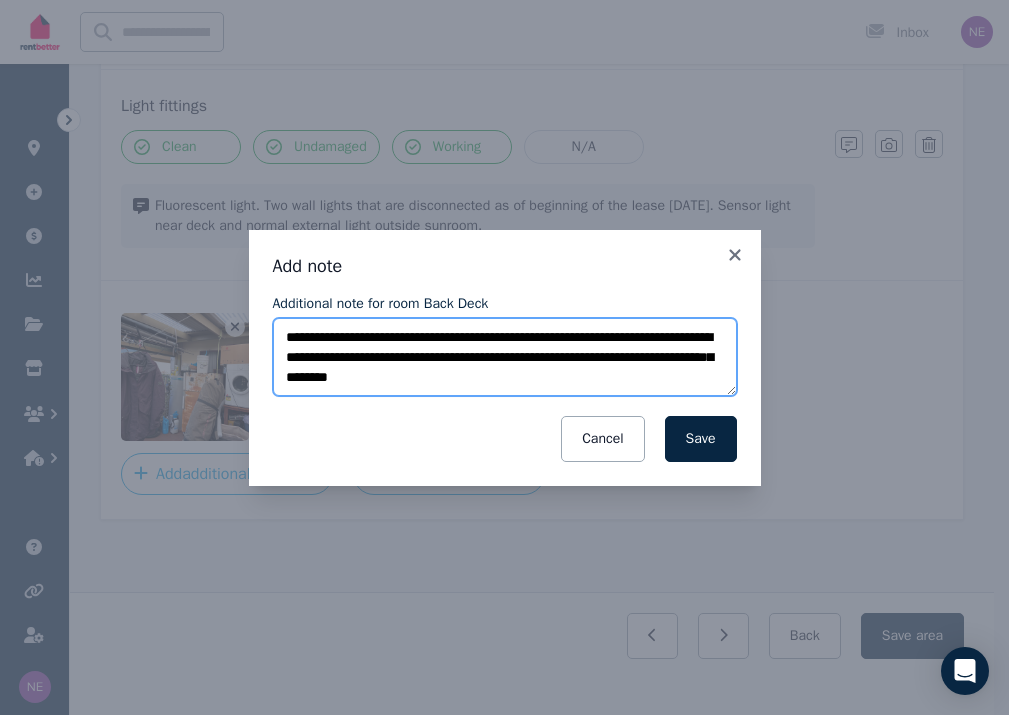 click on "**********" at bounding box center (505, 357) 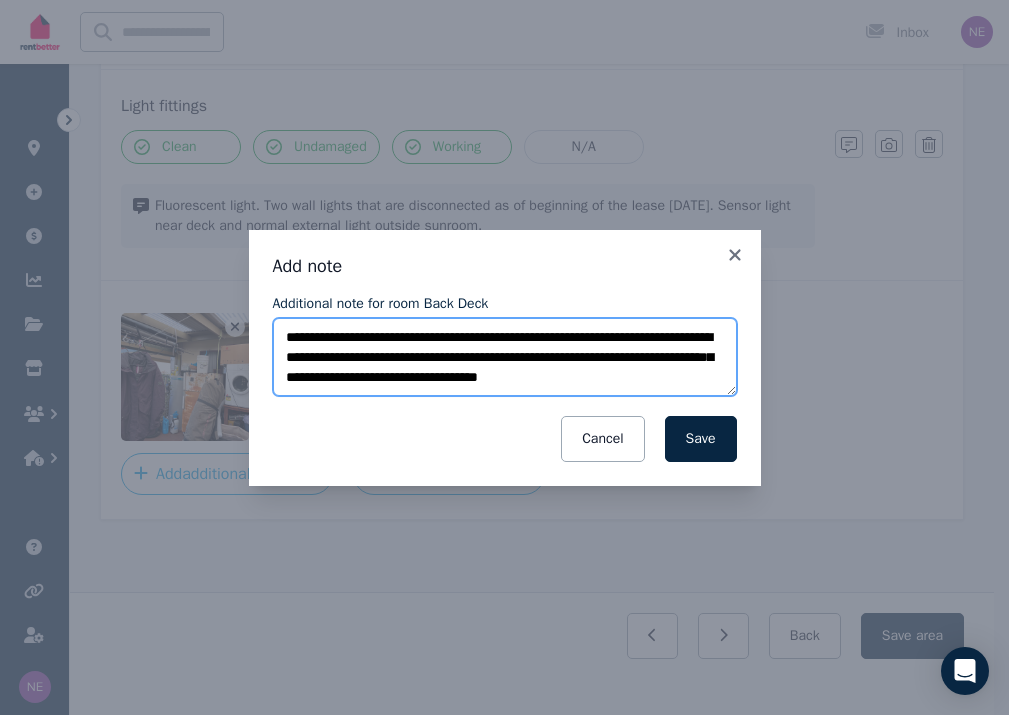 scroll, scrollTop: 11, scrollLeft: 0, axis: vertical 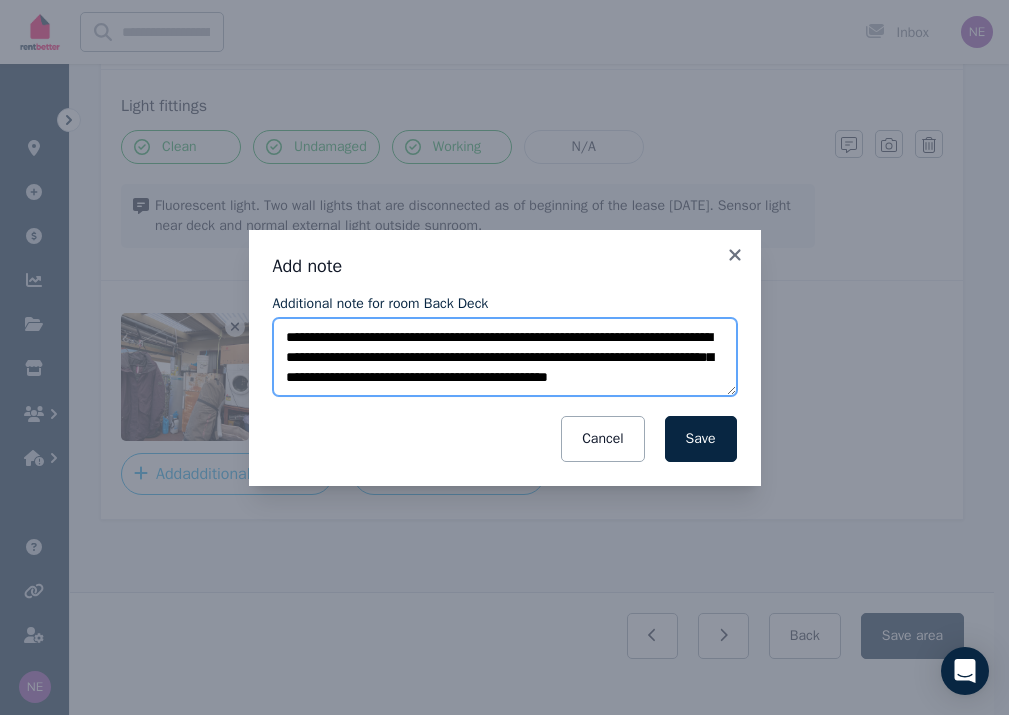 click on "**********" at bounding box center (505, 357) 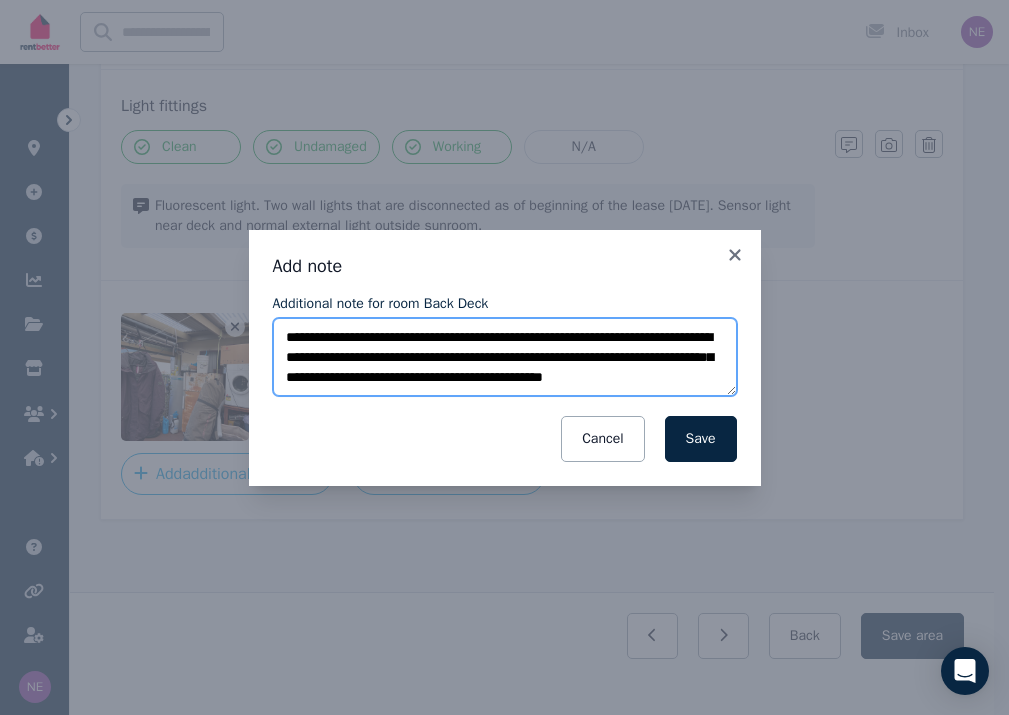 scroll, scrollTop: 8, scrollLeft: 0, axis: vertical 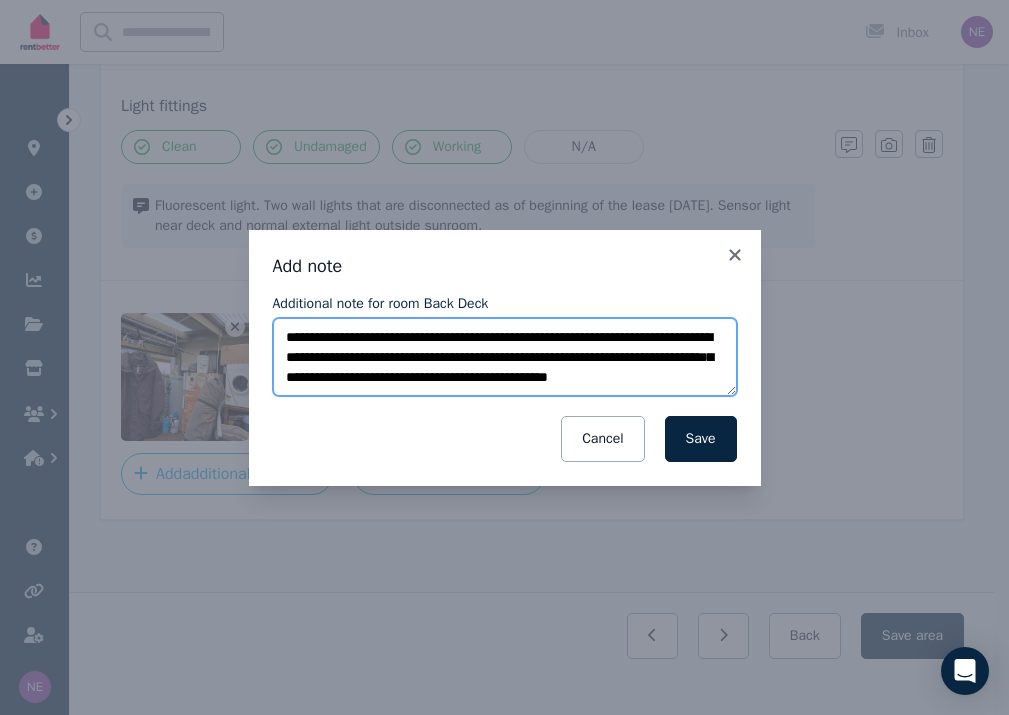 click on "**********" at bounding box center [505, 357] 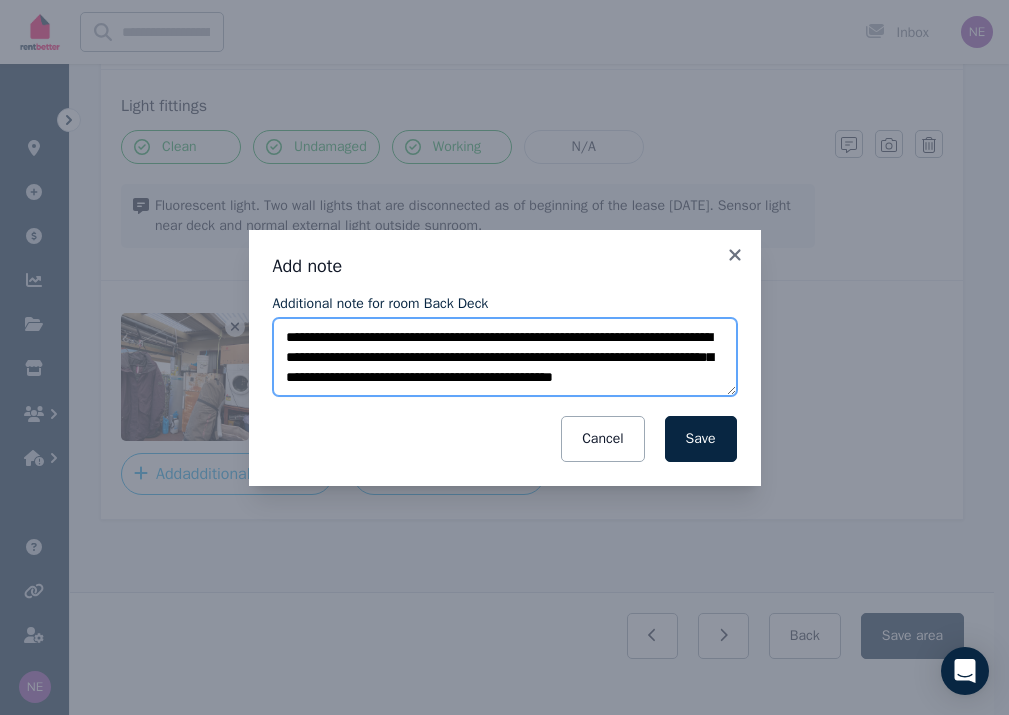 click on "**********" at bounding box center (505, 357) 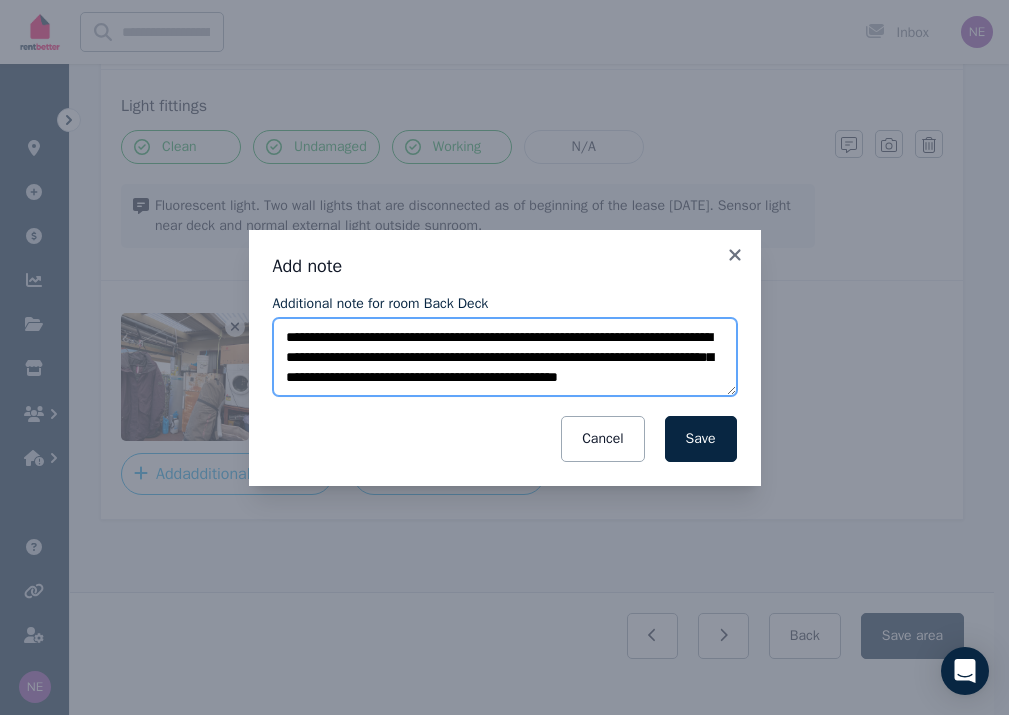 click on "**********" at bounding box center (505, 357) 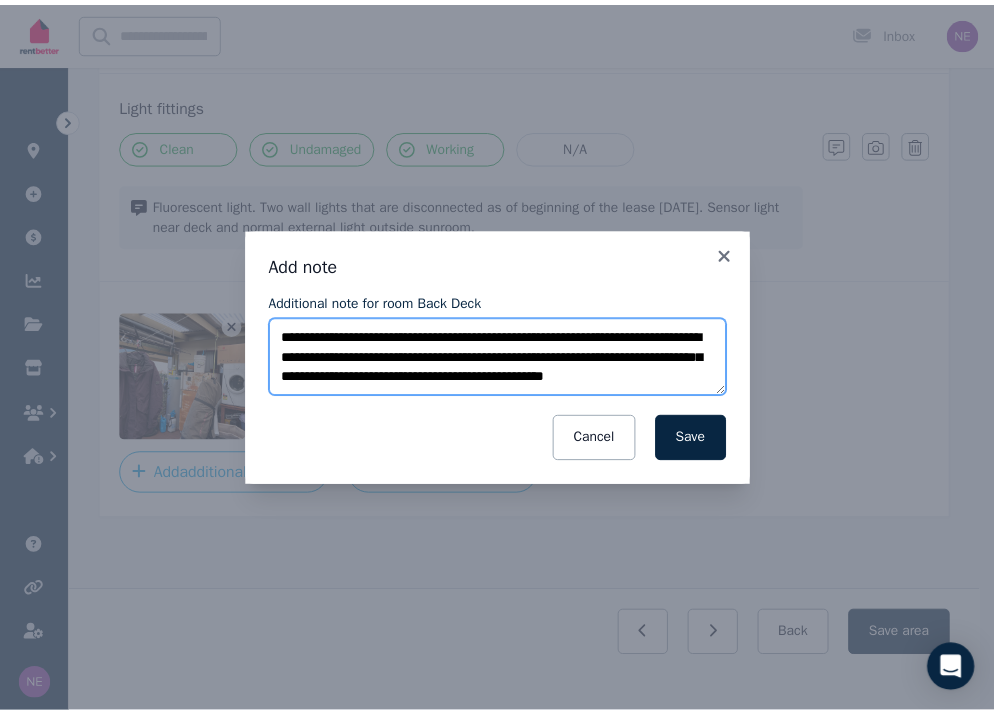 scroll, scrollTop: 20, scrollLeft: 0, axis: vertical 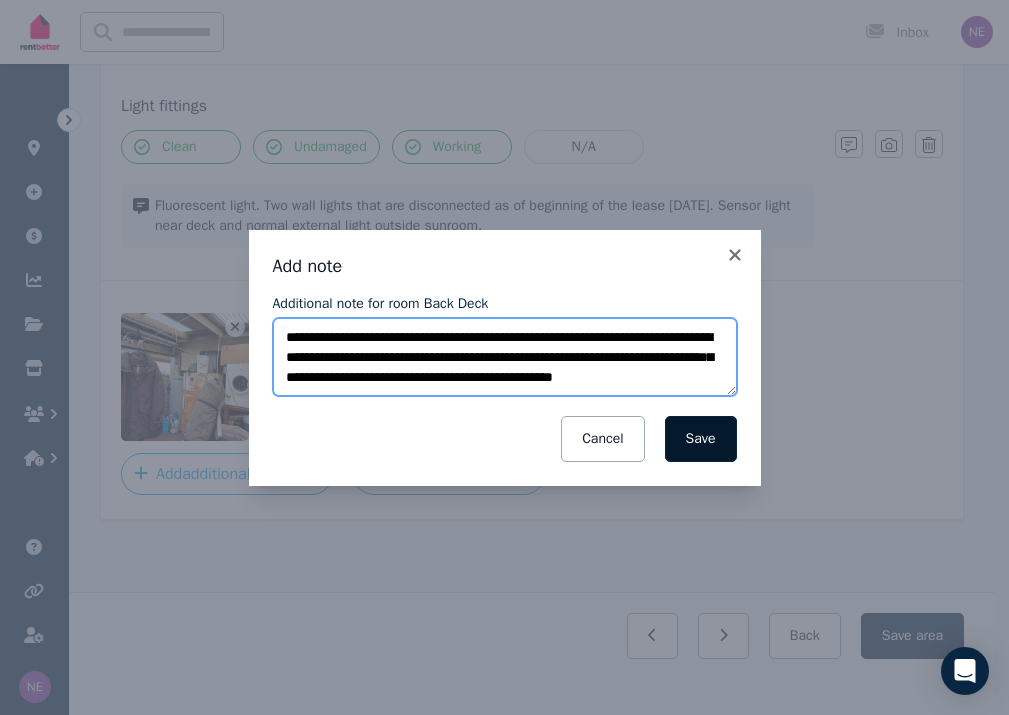 type on "**********" 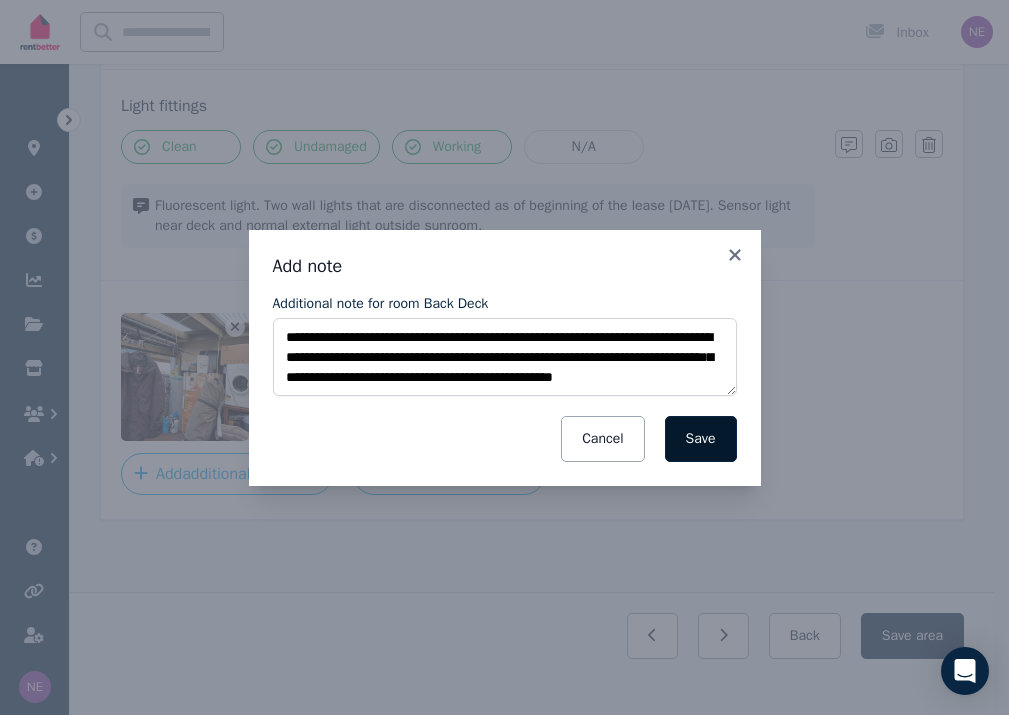 click on "Save" at bounding box center [701, 439] 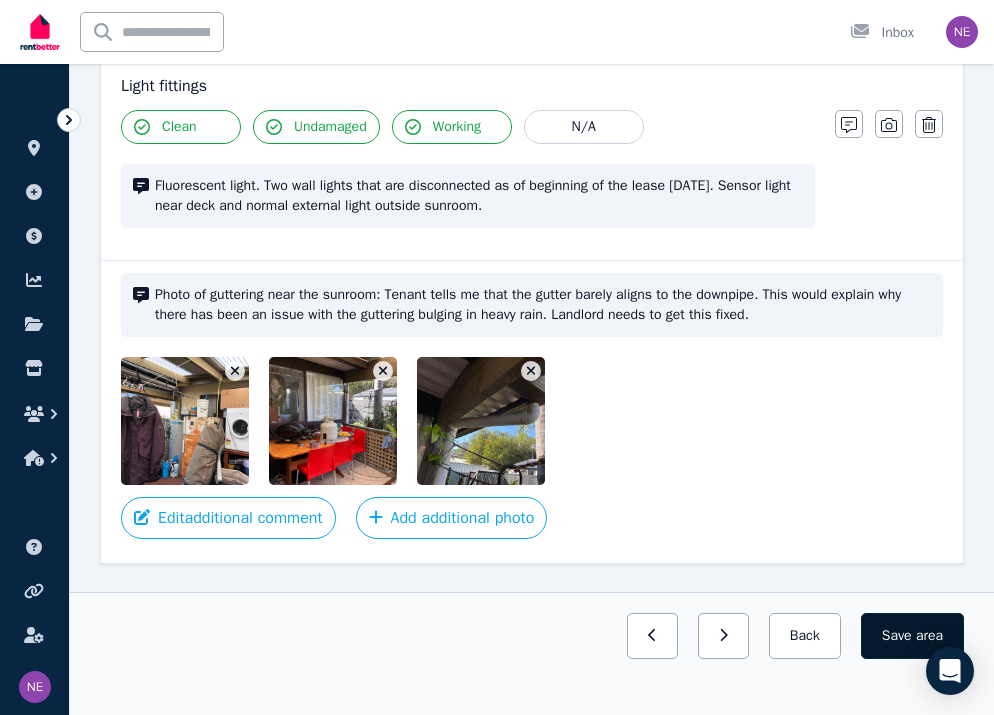 click on "Save   area" at bounding box center (912, 636) 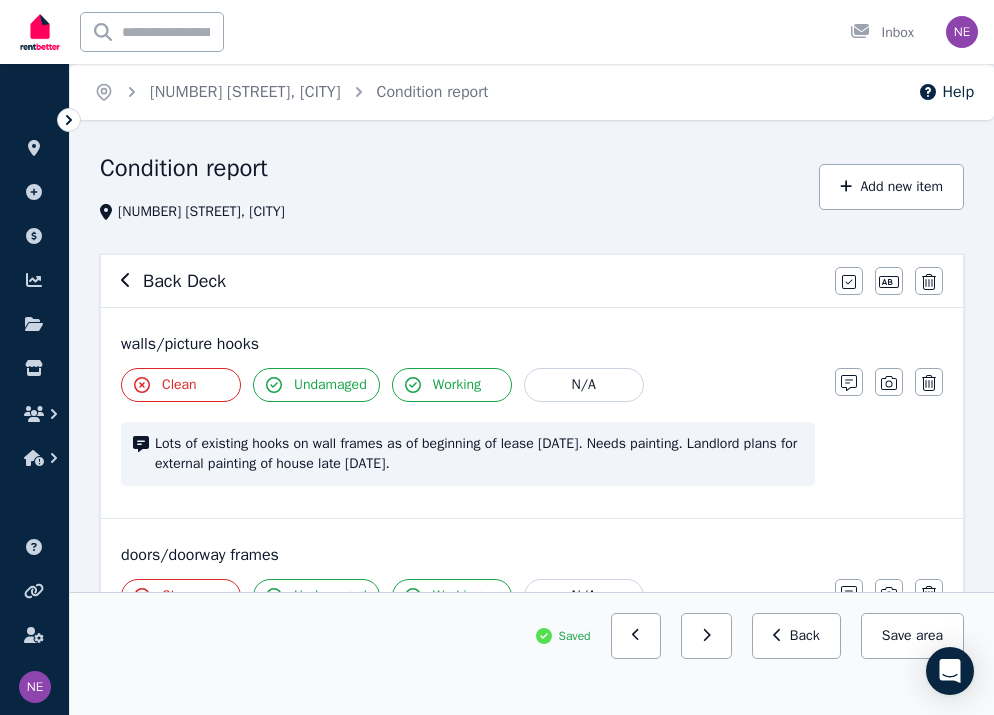scroll, scrollTop: 0, scrollLeft: 0, axis: both 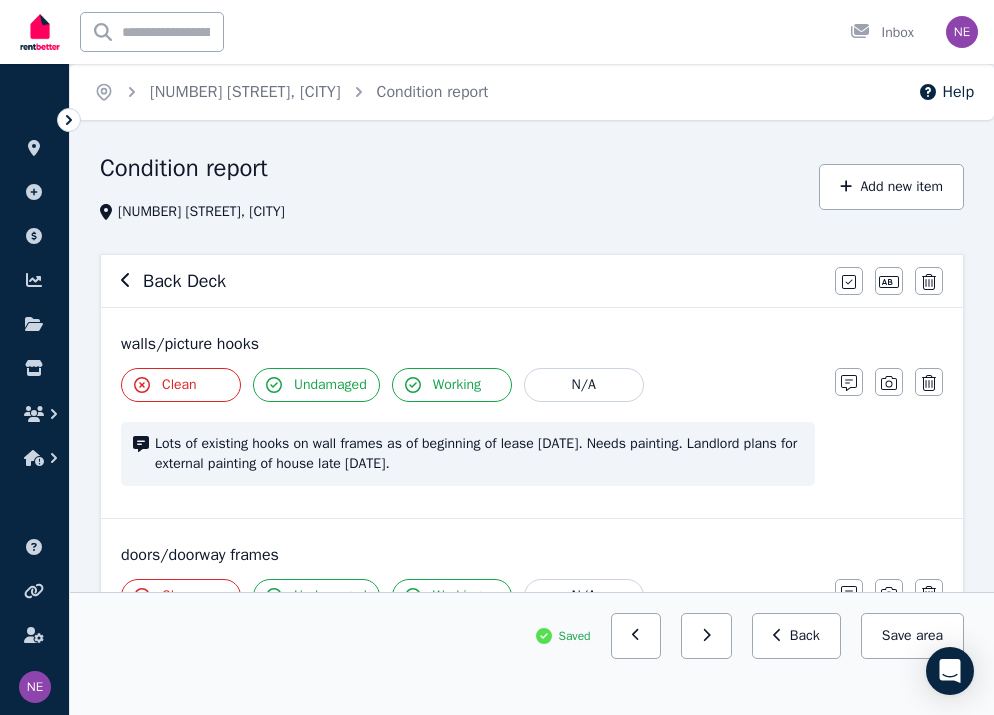 click 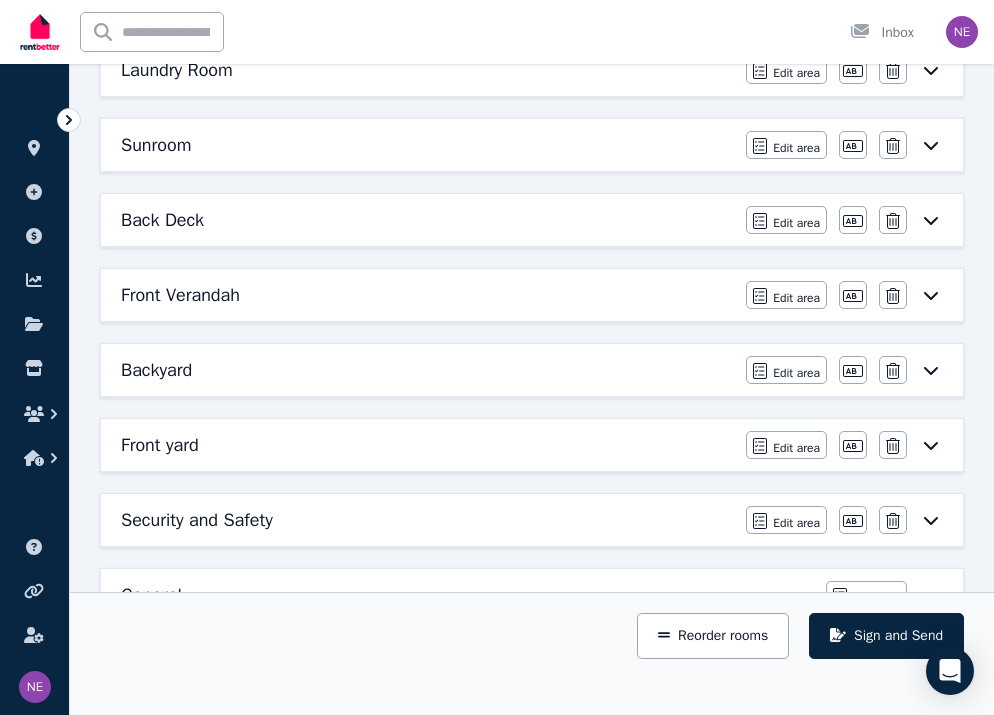 scroll, scrollTop: 843, scrollLeft: 0, axis: vertical 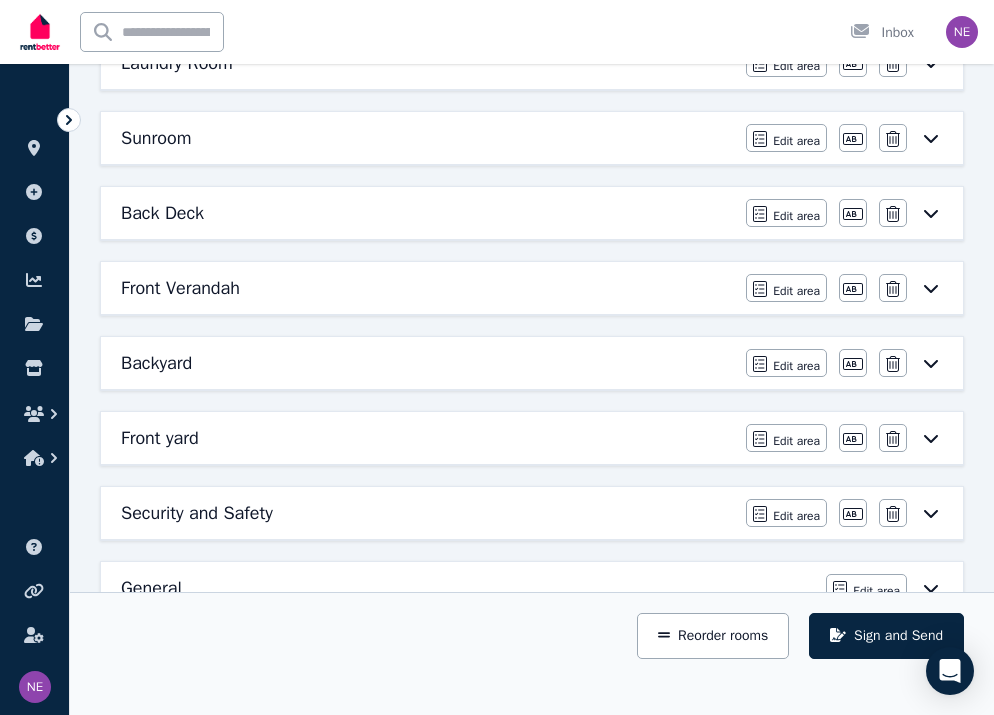 click on "Front Verandah" at bounding box center (180, 288) 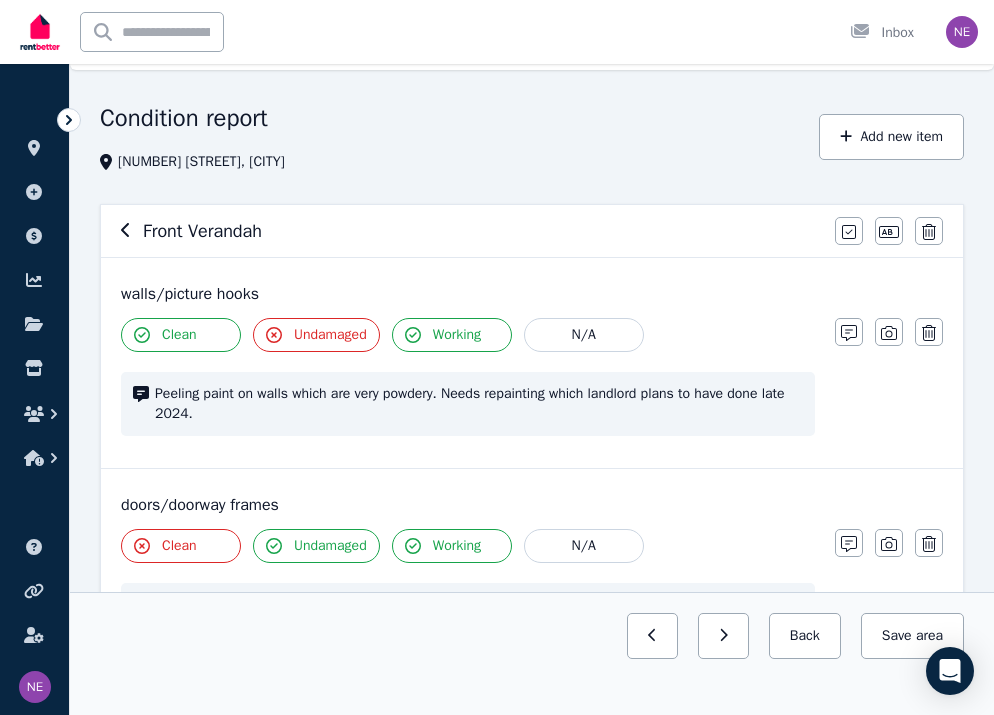 scroll, scrollTop: 52, scrollLeft: 0, axis: vertical 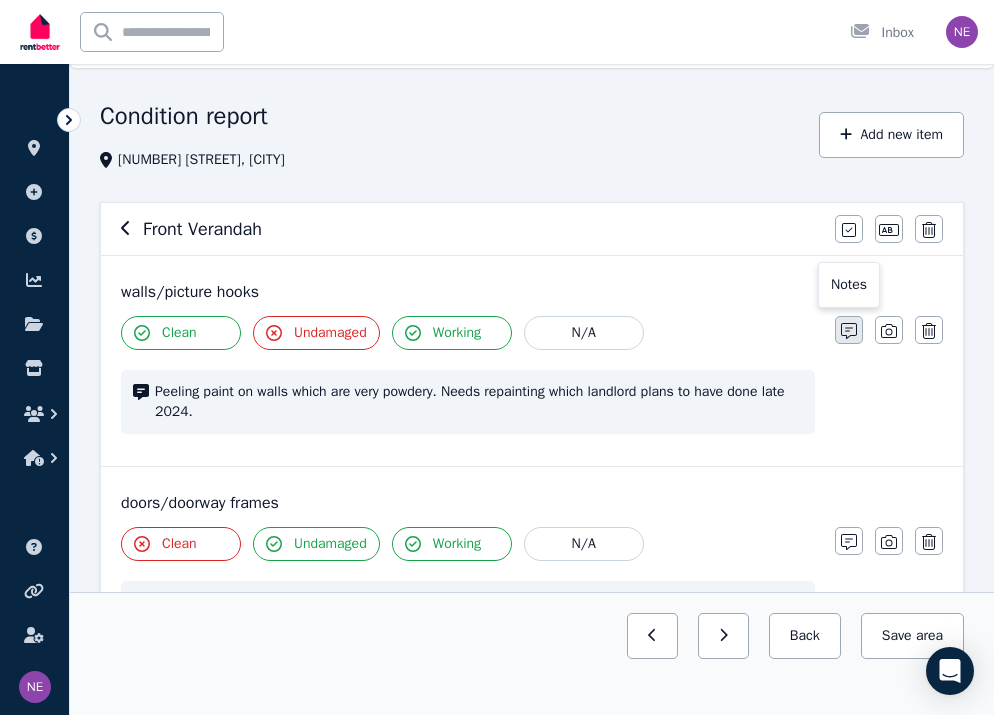 click at bounding box center [849, 330] 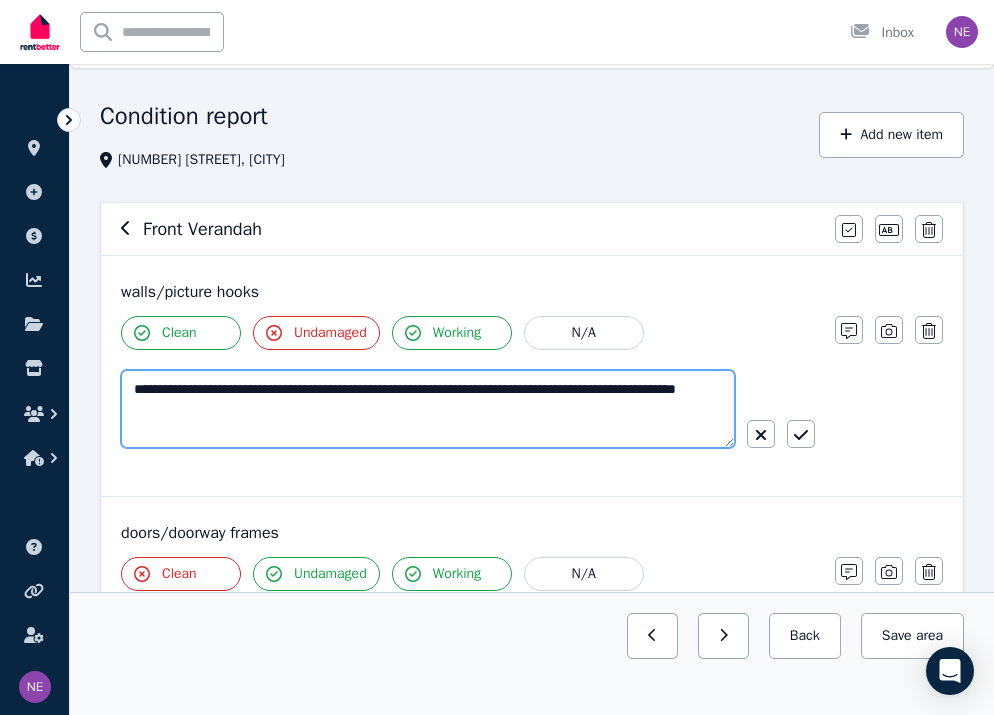 click on "**********" at bounding box center (428, 409) 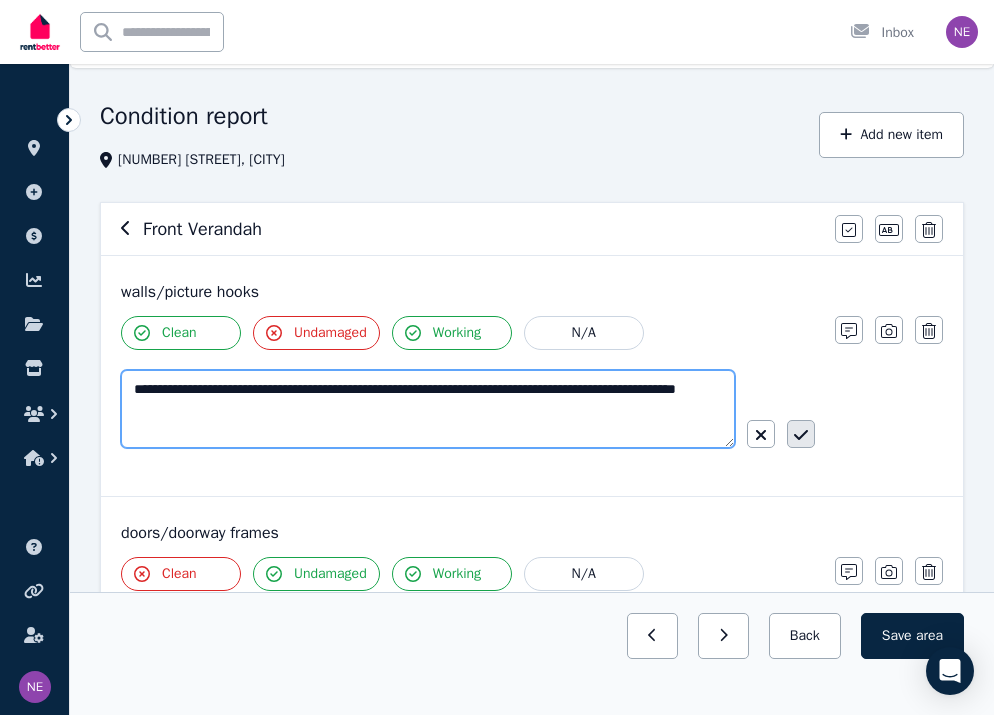 type on "**********" 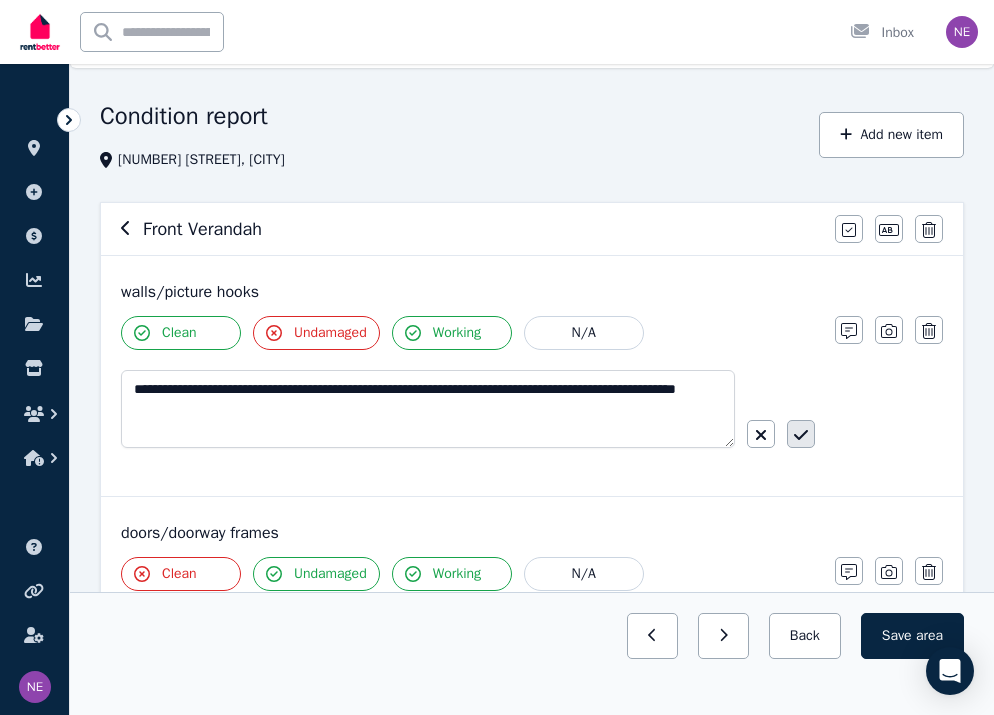click 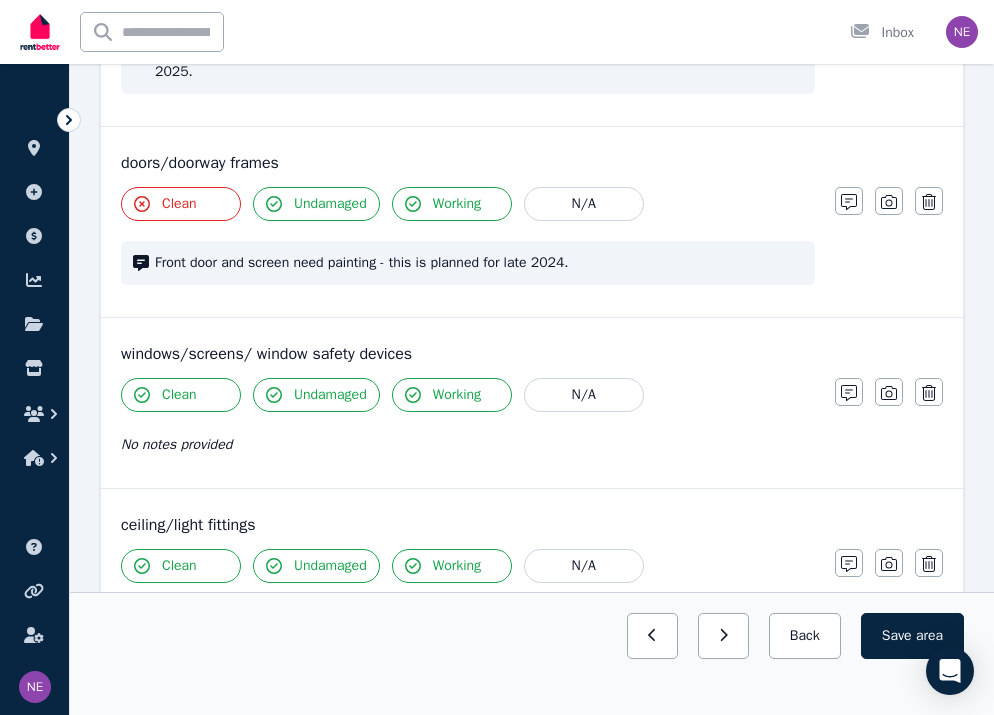 scroll, scrollTop: 393, scrollLeft: 0, axis: vertical 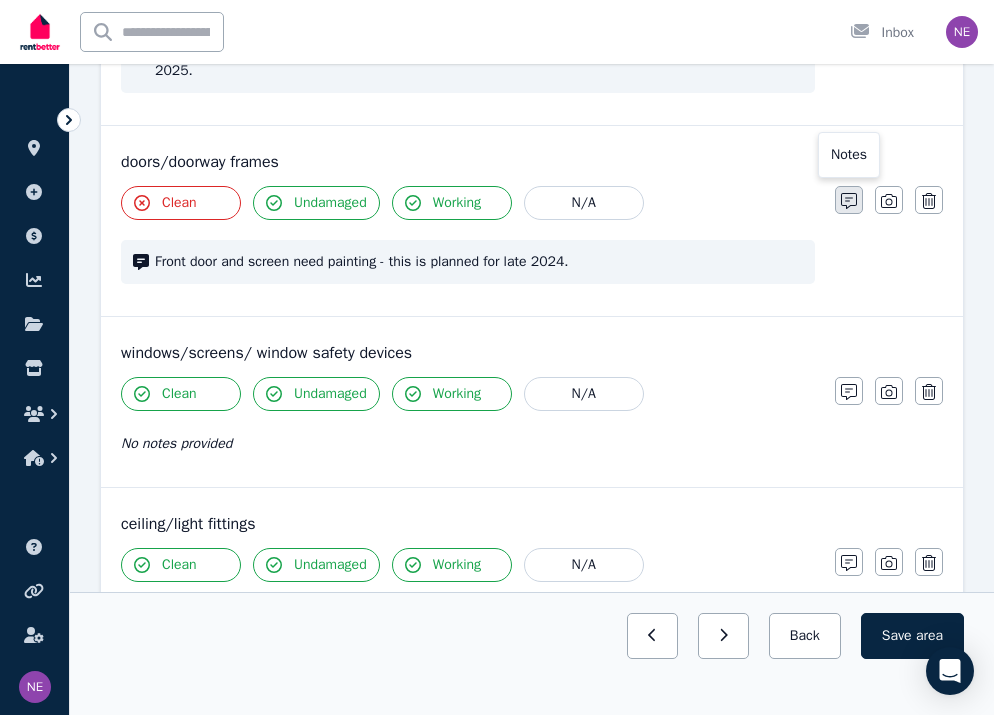 click 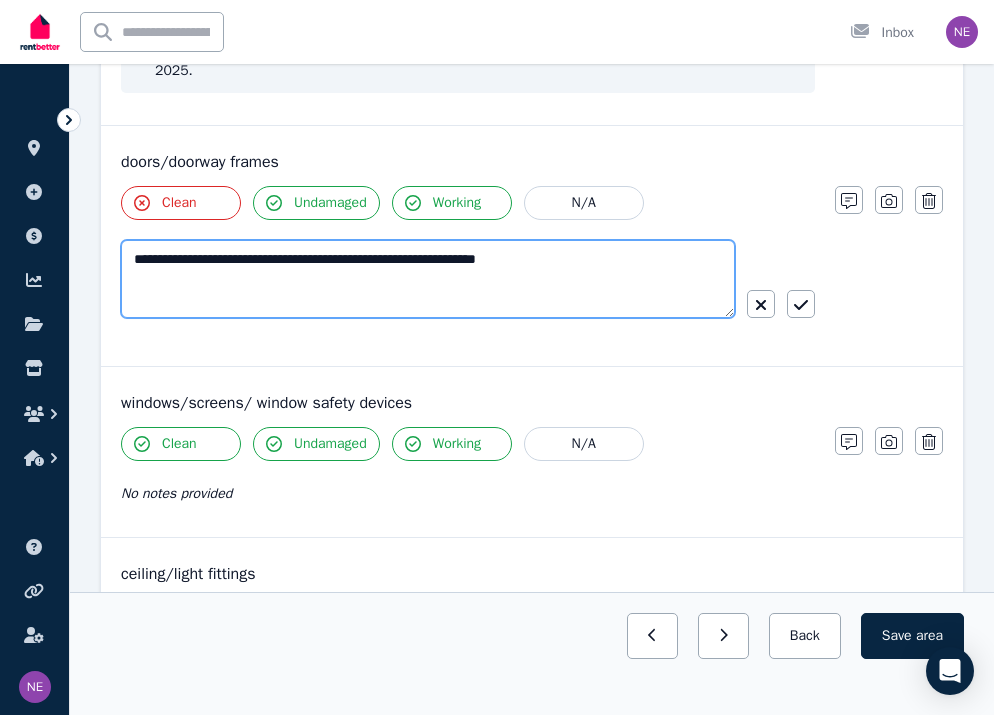 click on "**********" at bounding box center (428, 279) 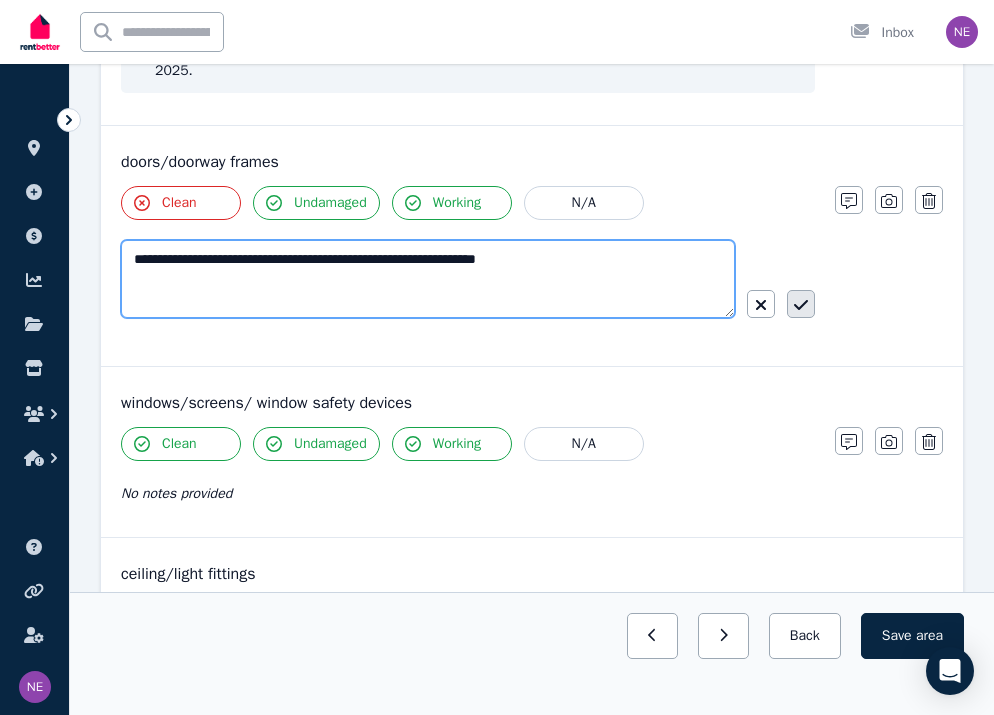 type on "**********" 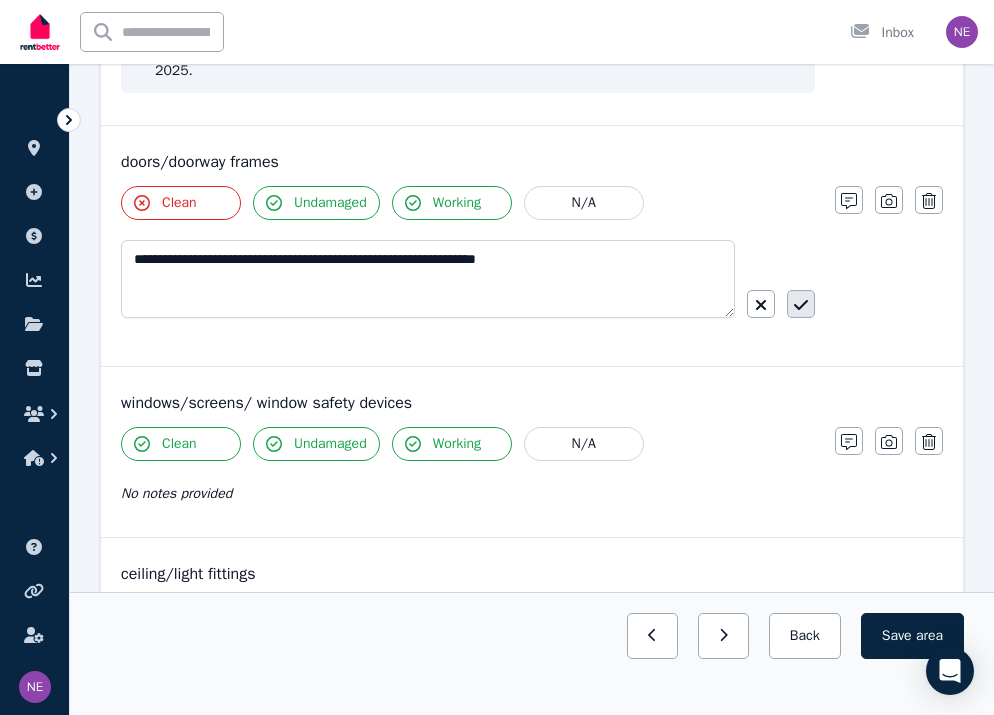 click 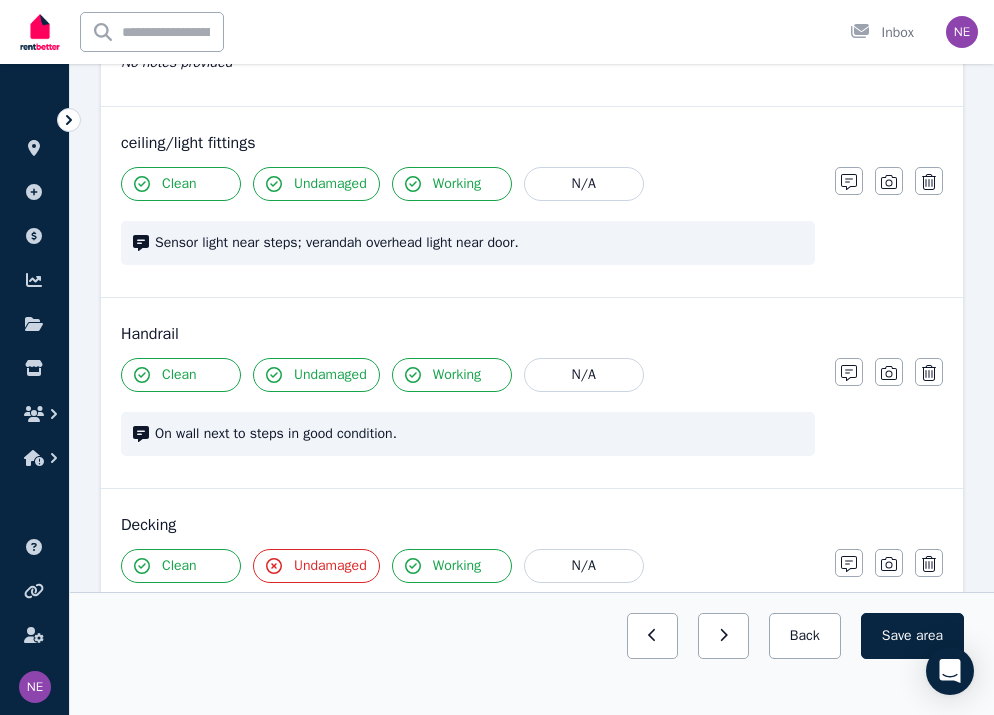 scroll, scrollTop: 776, scrollLeft: 0, axis: vertical 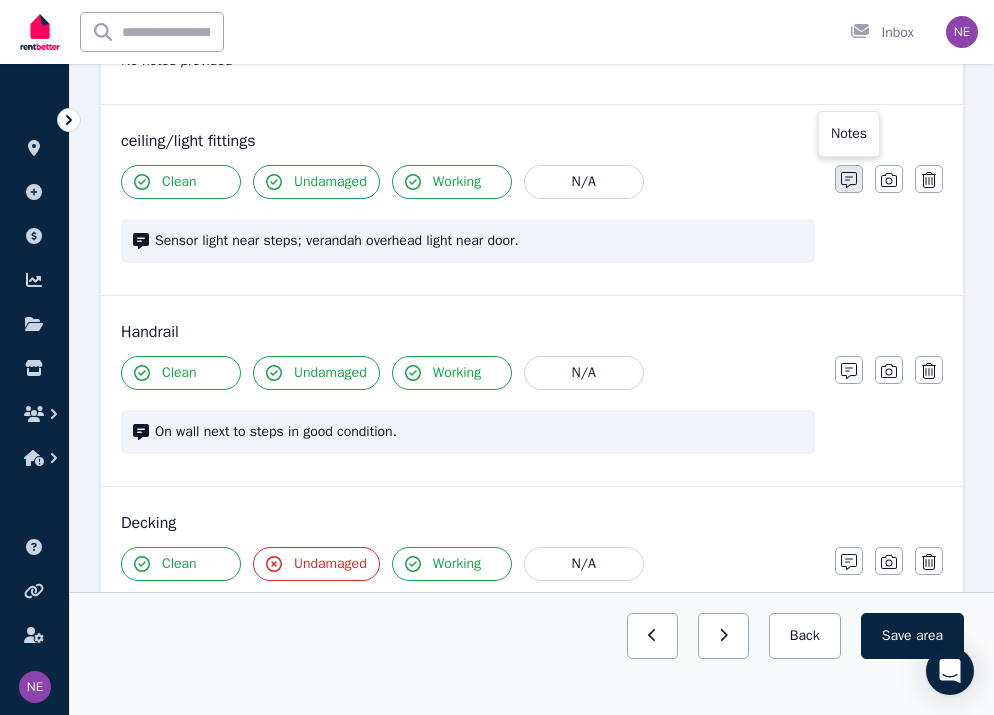 click at bounding box center (849, 179) 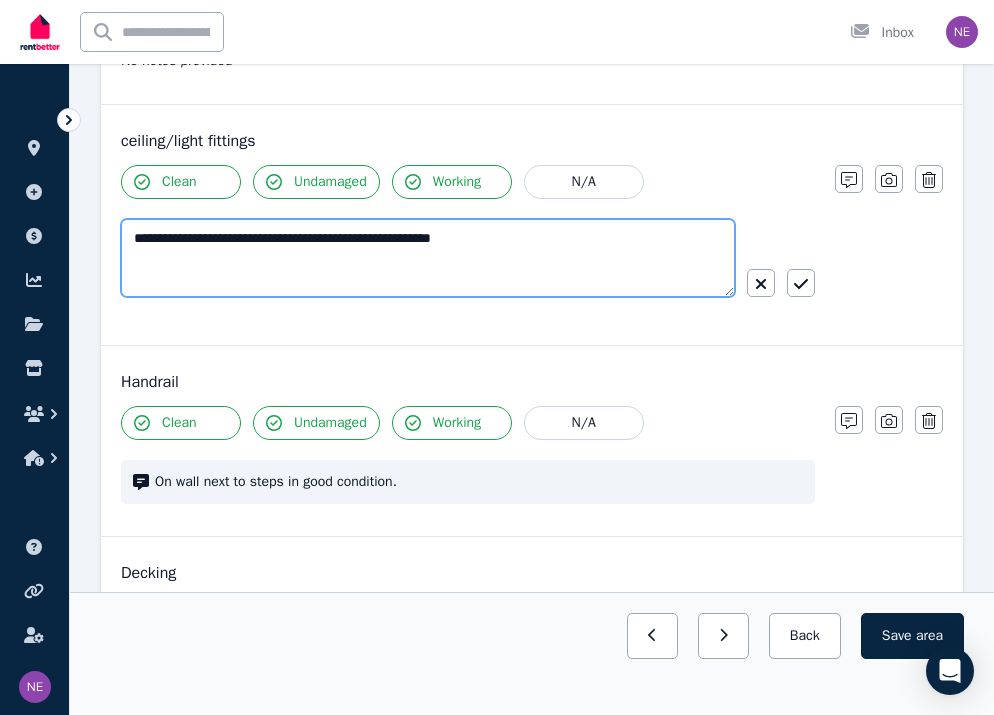 click on "**********" at bounding box center (428, 258) 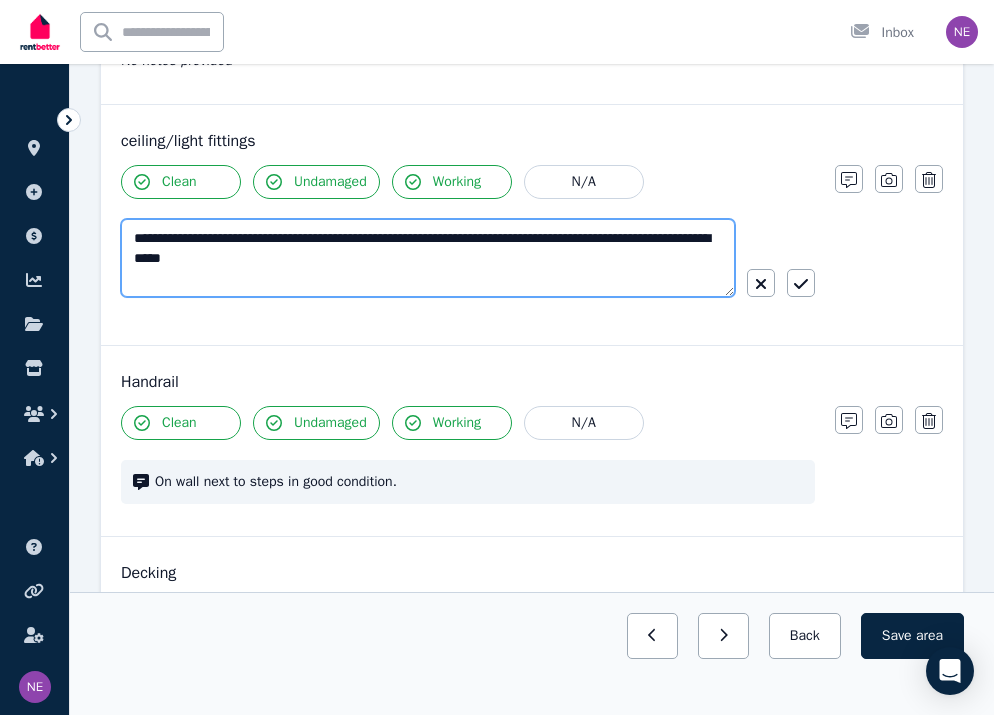 click on "**********" at bounding box center [428, 258] 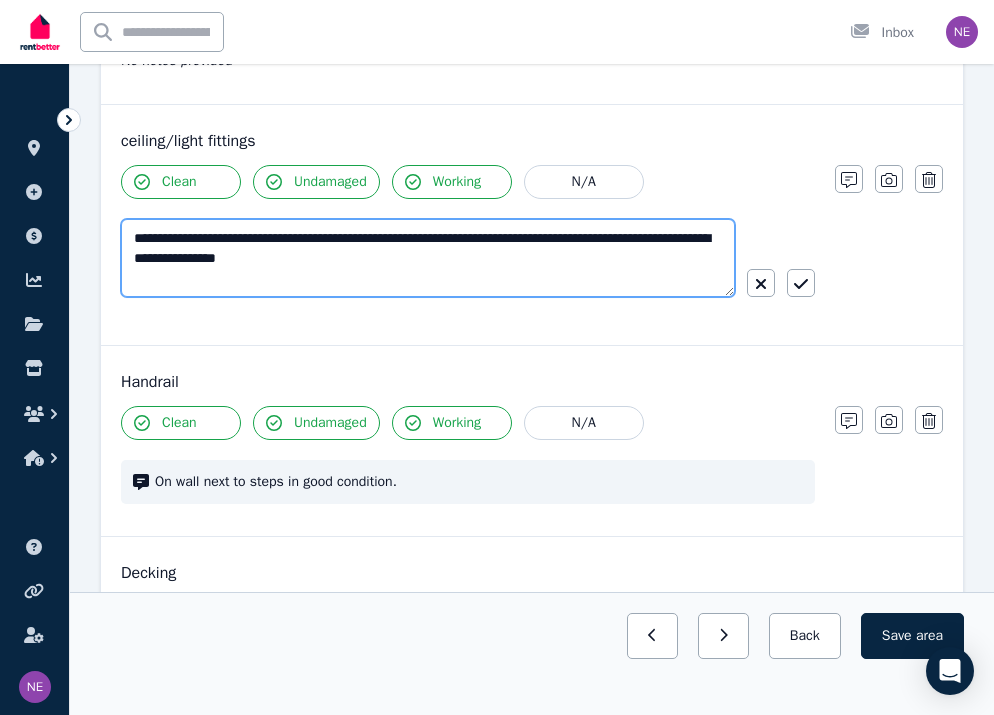 click on "**********" at bounding box center (428, 258) 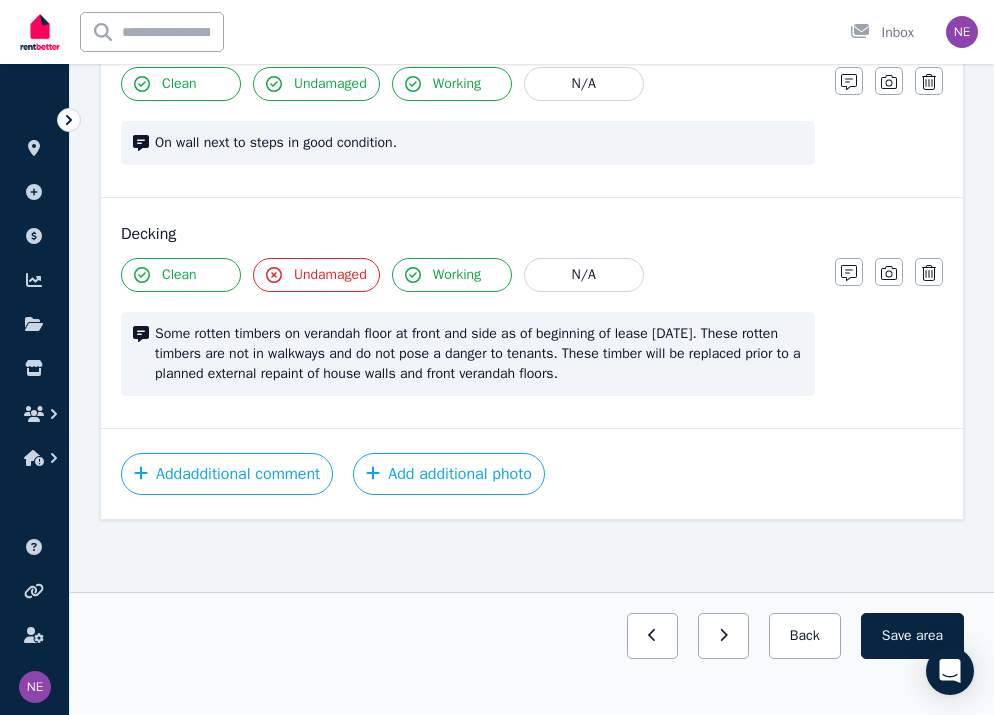 scroll, scrollTop: 1115, scrollLeft: 0, axis: vertical 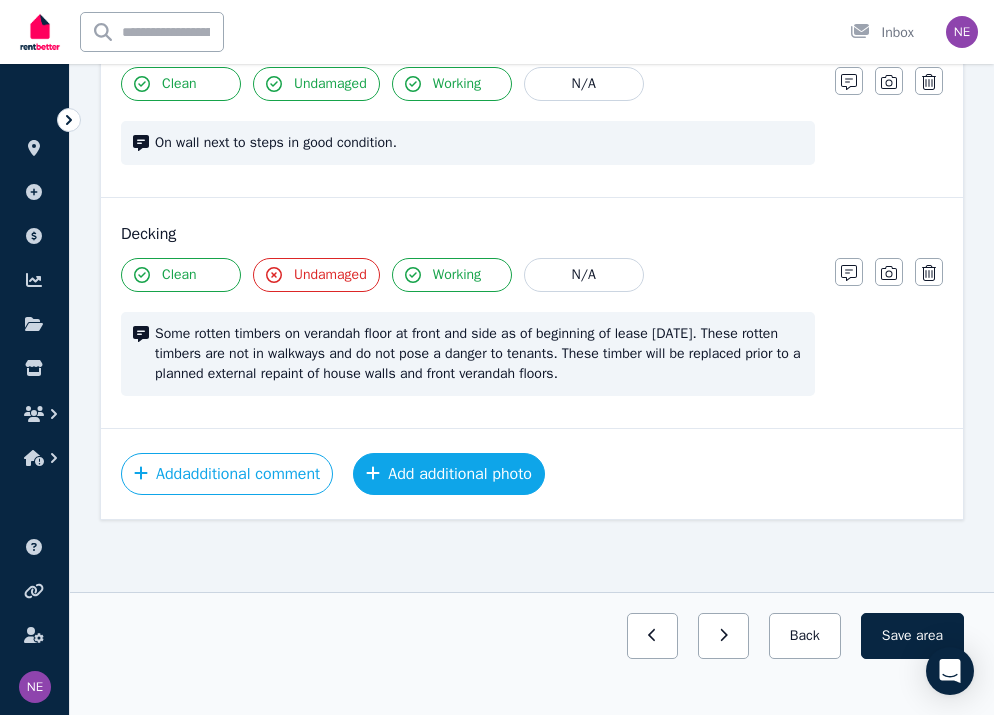 type on "**********" 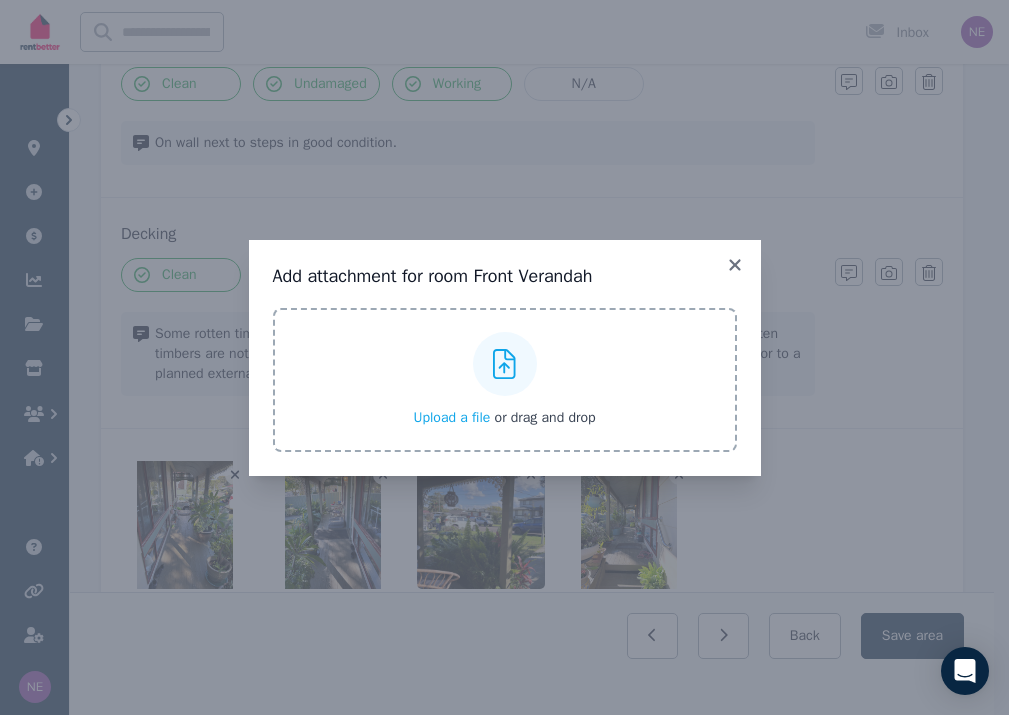 click 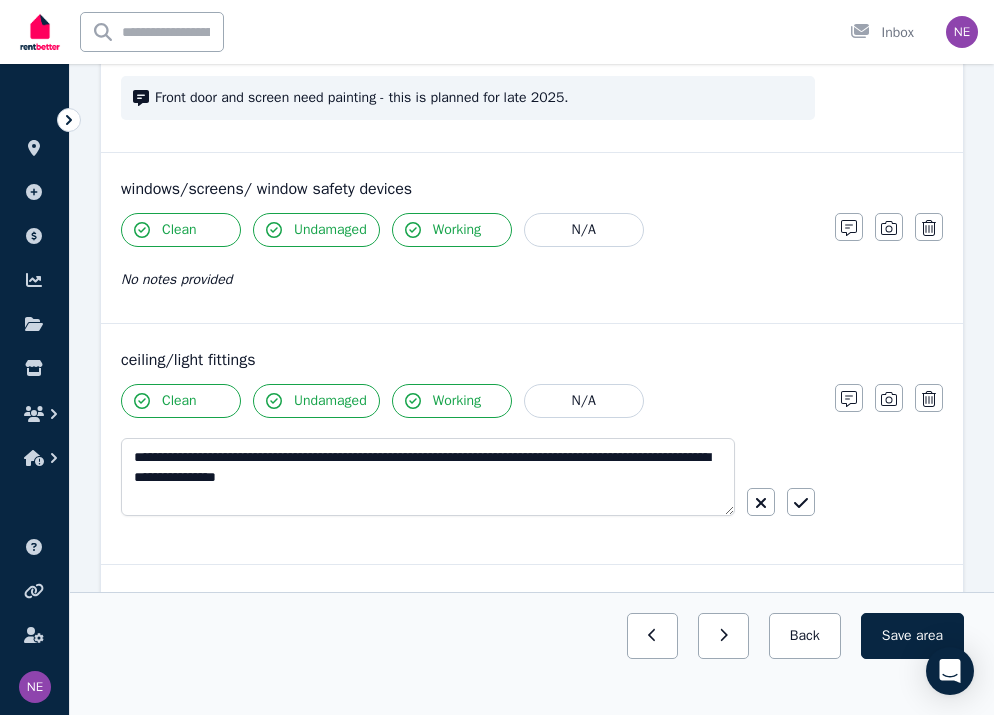 scroll, scrollTop: 568, scrollLeft: 1, axis: both 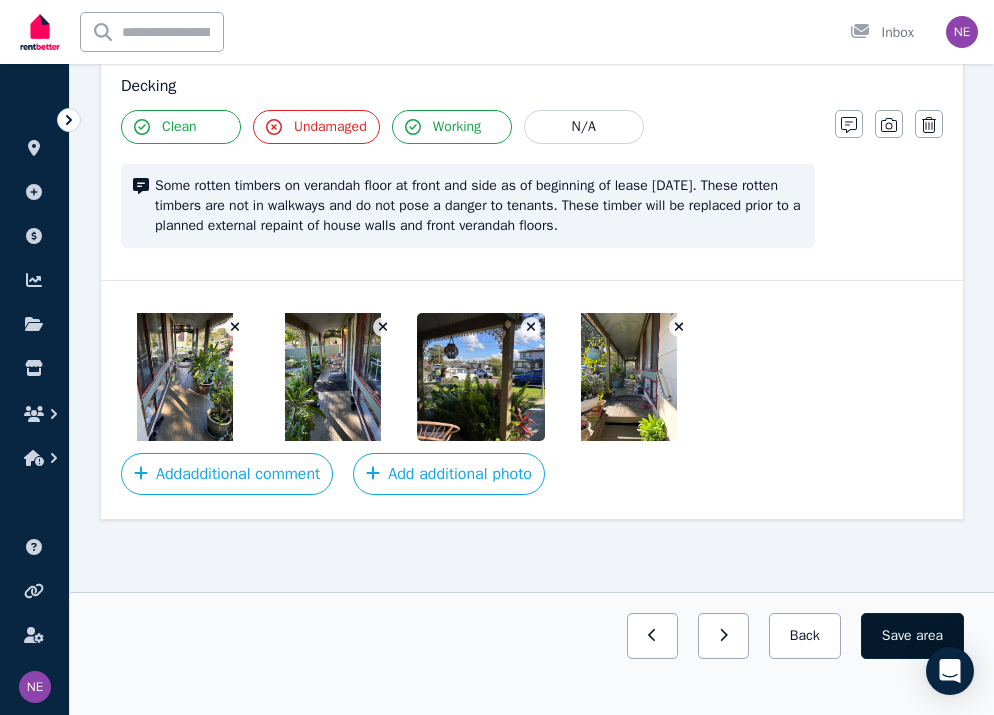 click on "Save   area" at bounding box center (912, 636) 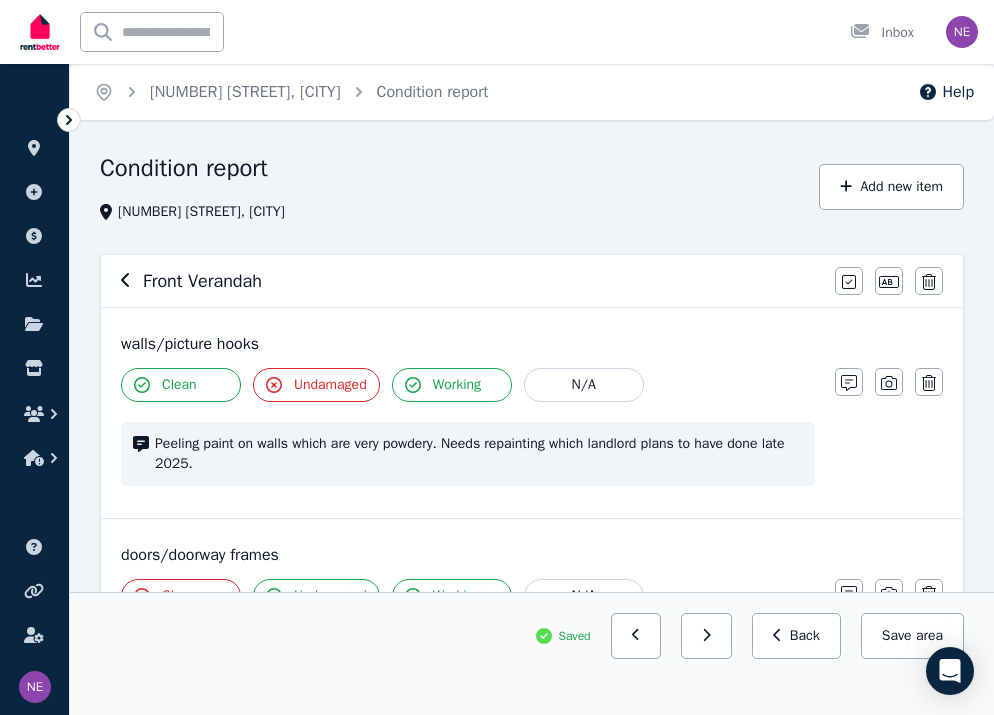 scroll, scrollTop: 0, scrollLeft: 0, axis: both 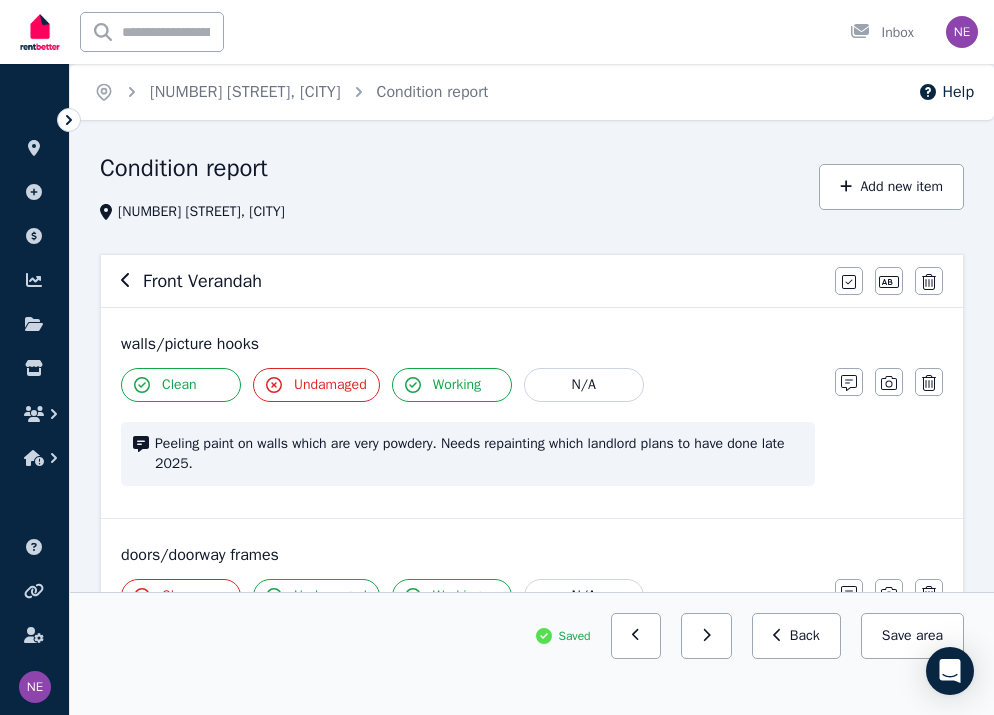 click 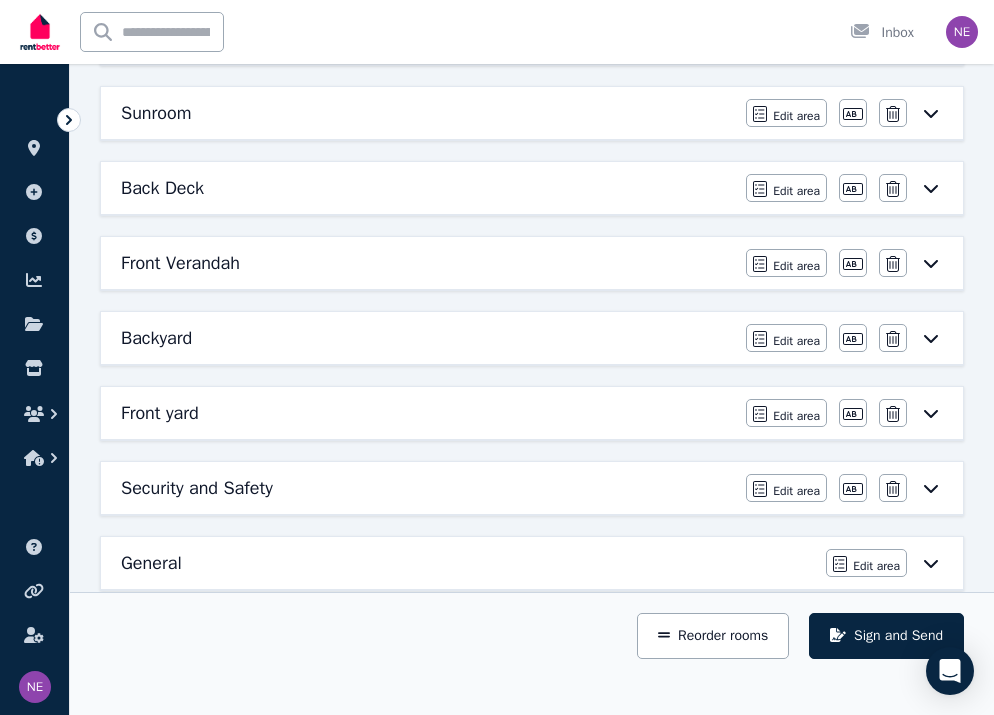 scroll, scrollTop: 876, scrollLeft: 0, axis: vertical 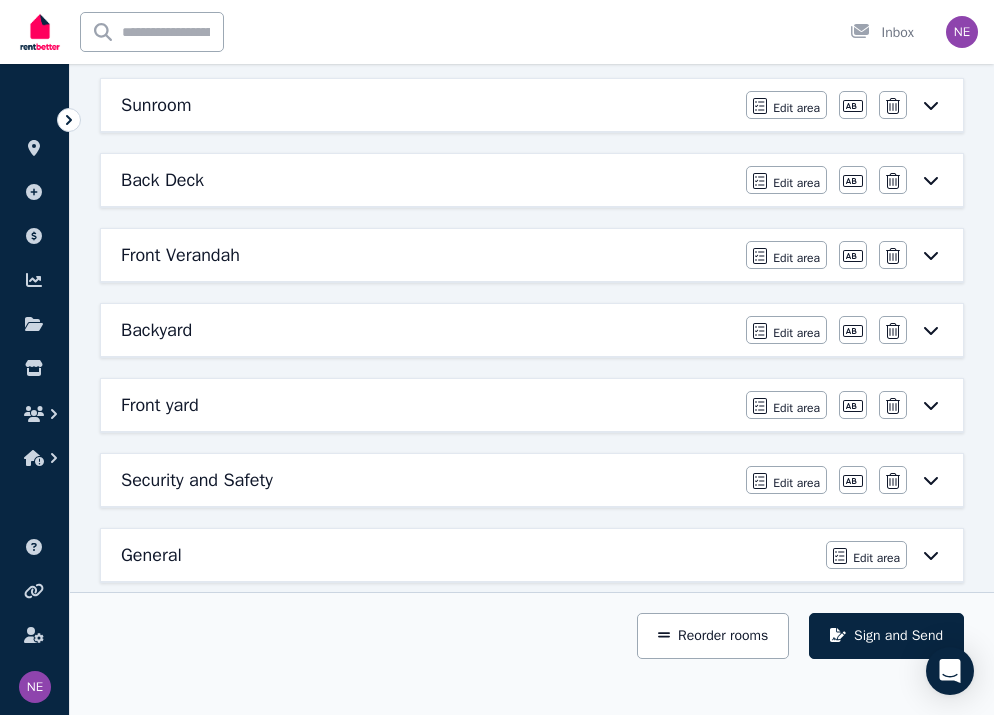 click on "Backyard" at bounding box center (156, 330) 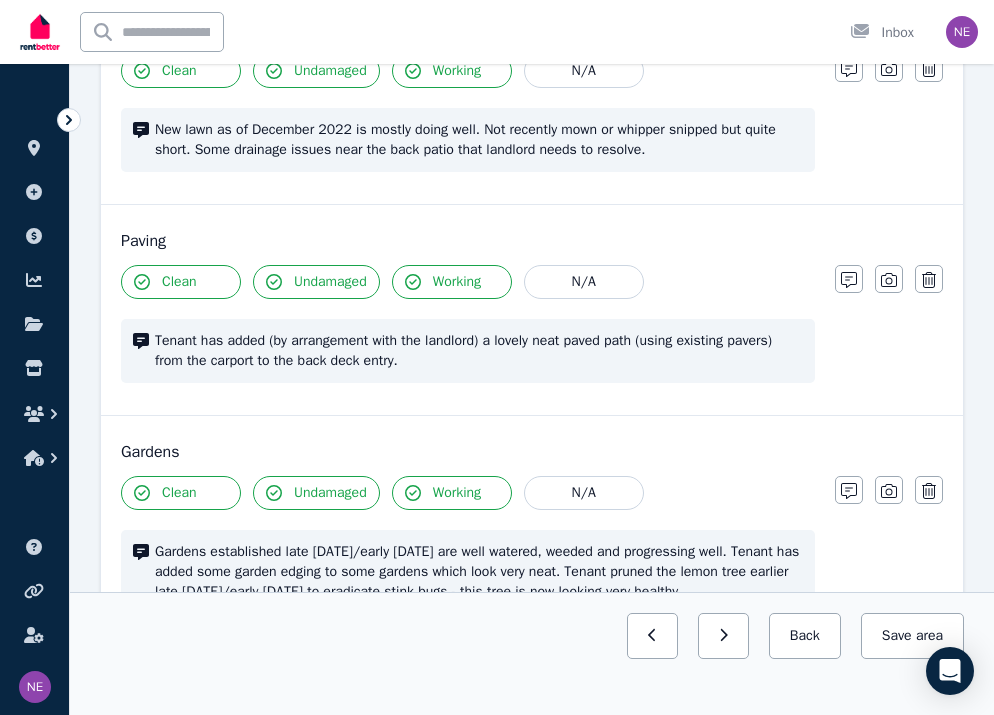 scroll, scrollTop: 316, scrollLeft: 0, axis: vertical 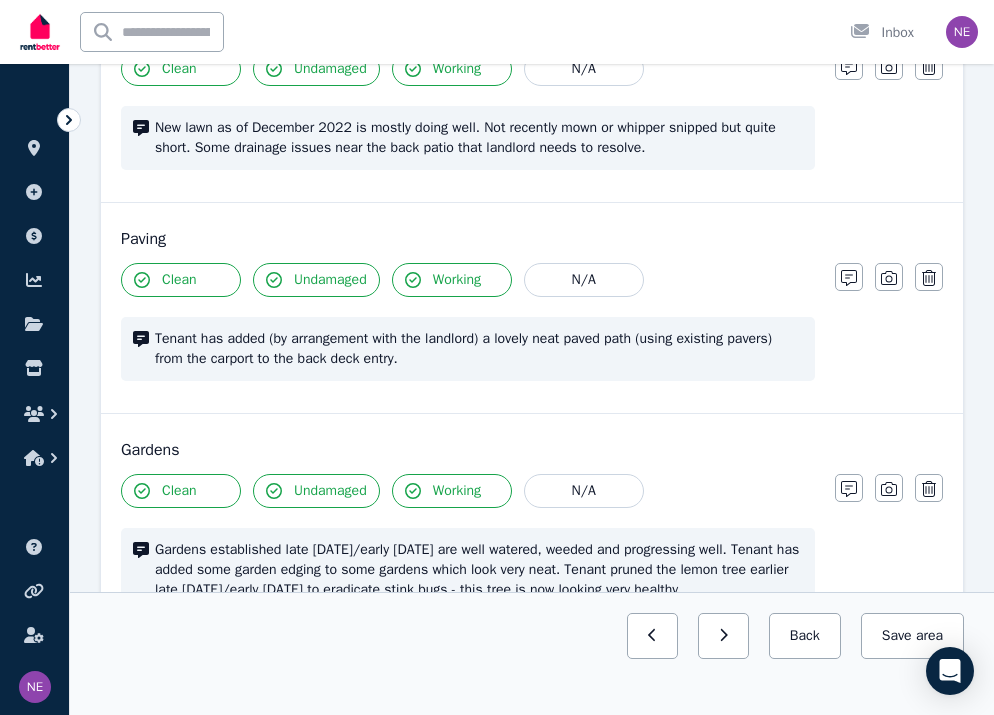 click on "New lawn as of December 2022 is mostly doing well. Not recently mown or whipper snipped but quite short. Some drainage issues near the back patio that landlord needs to resolve." at bounding box center (479, 138) 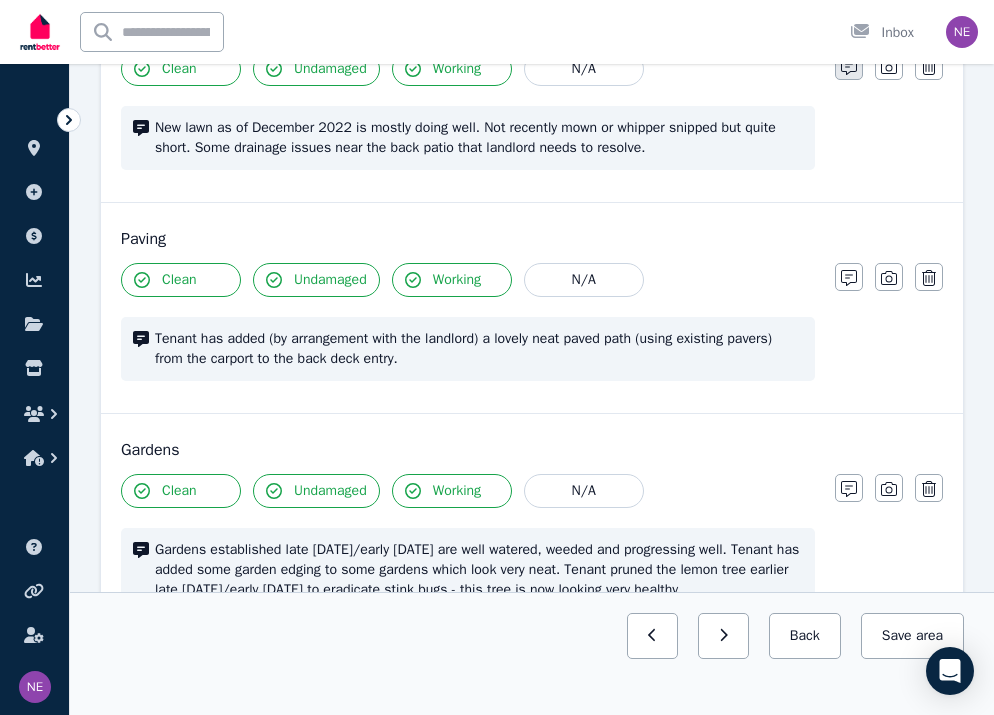 click 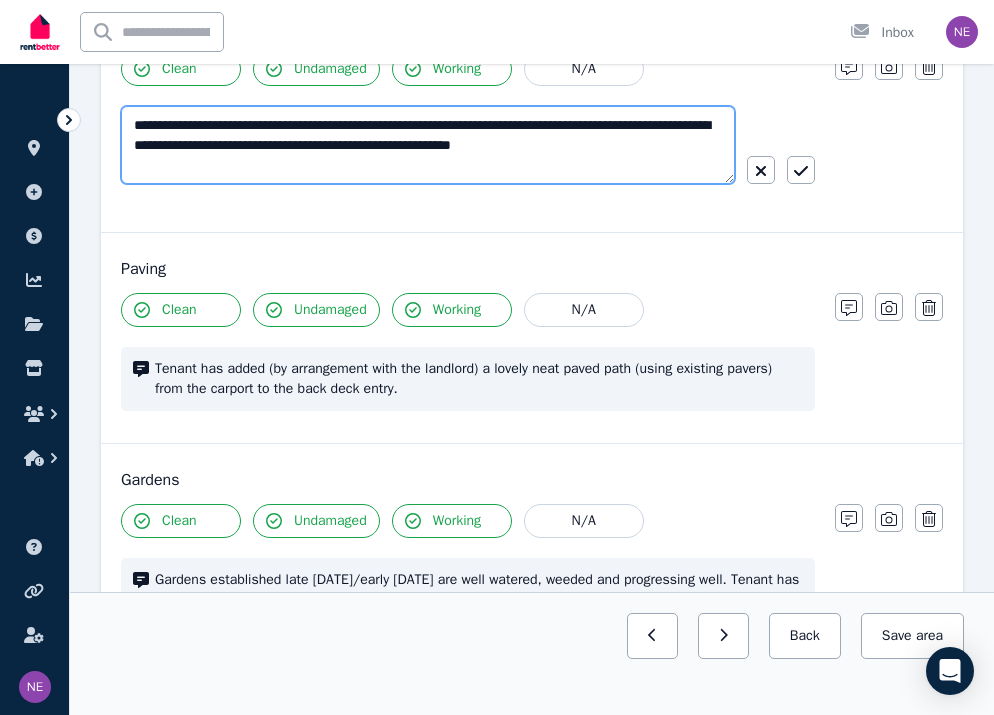 click on "**********" at bounding box center [428, 145] 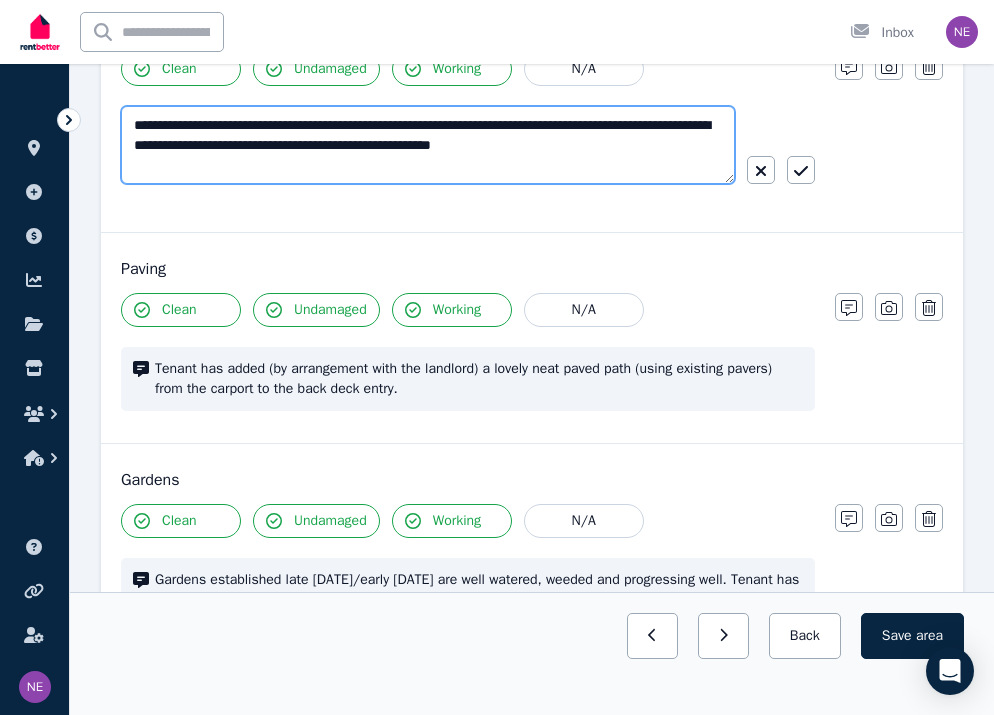 click on "**********" at bounding box center (428, 145) 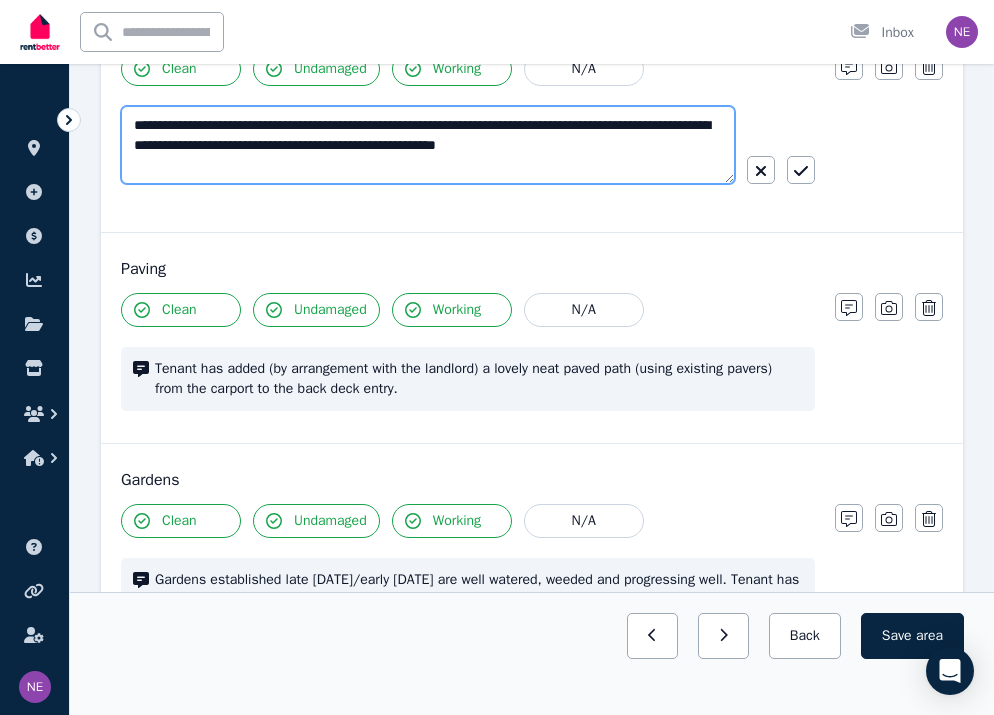 click on "**********" at bounding box center (428, 145) 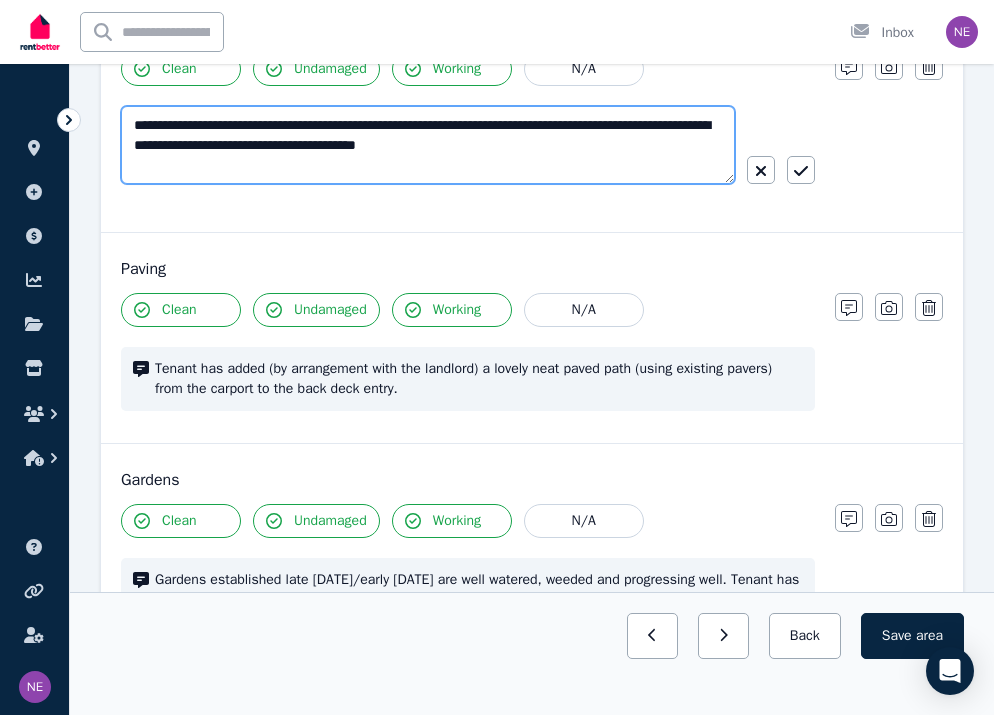 click on "**********" at bounding box center (428, 145) 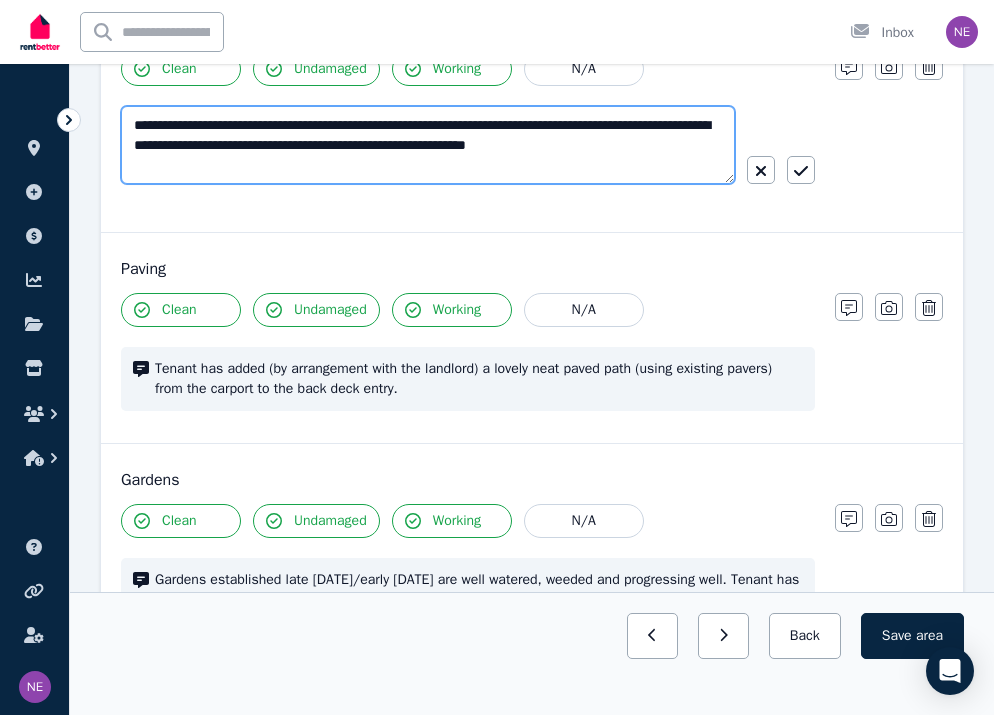 drag, startPoint x: 481, startPoint y: 145, endPoint x: 381, endPoint y: 141, distance: 100.07997 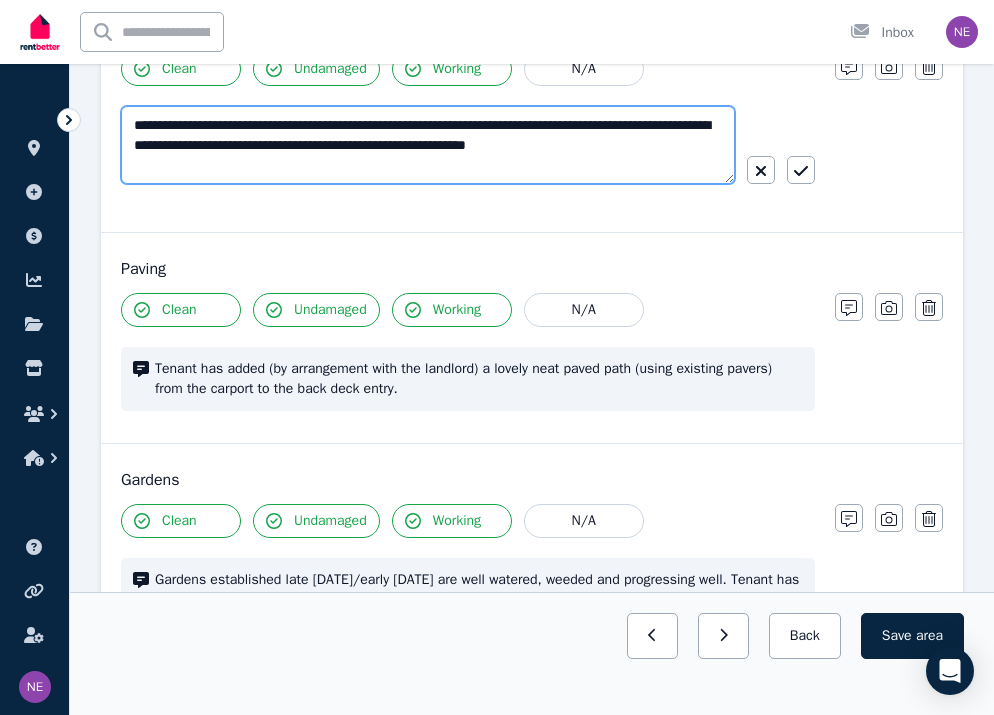 click on "**********" at bounding box center (428, 145) 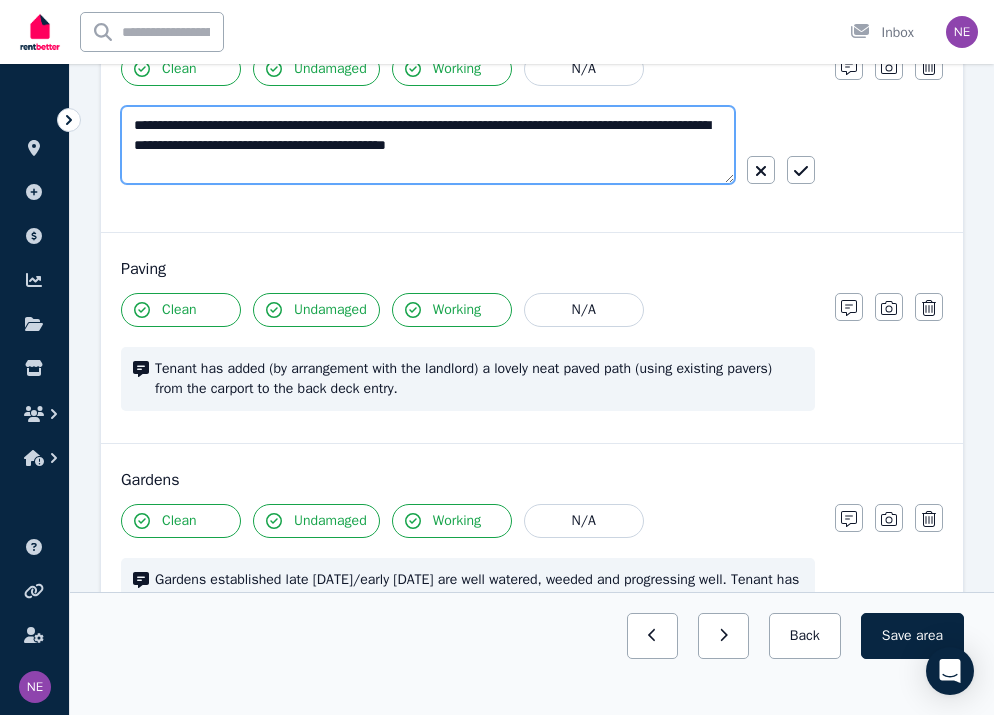 click on "**********" at bounding box center [428, 145] 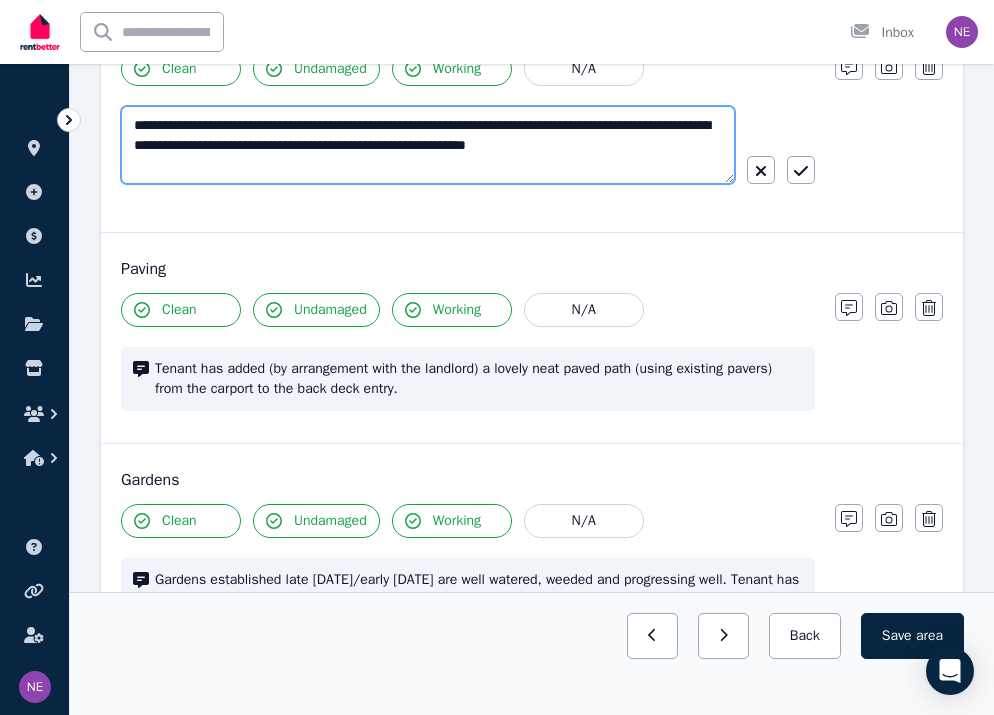click on "**********" at bounding box center (428, 145) 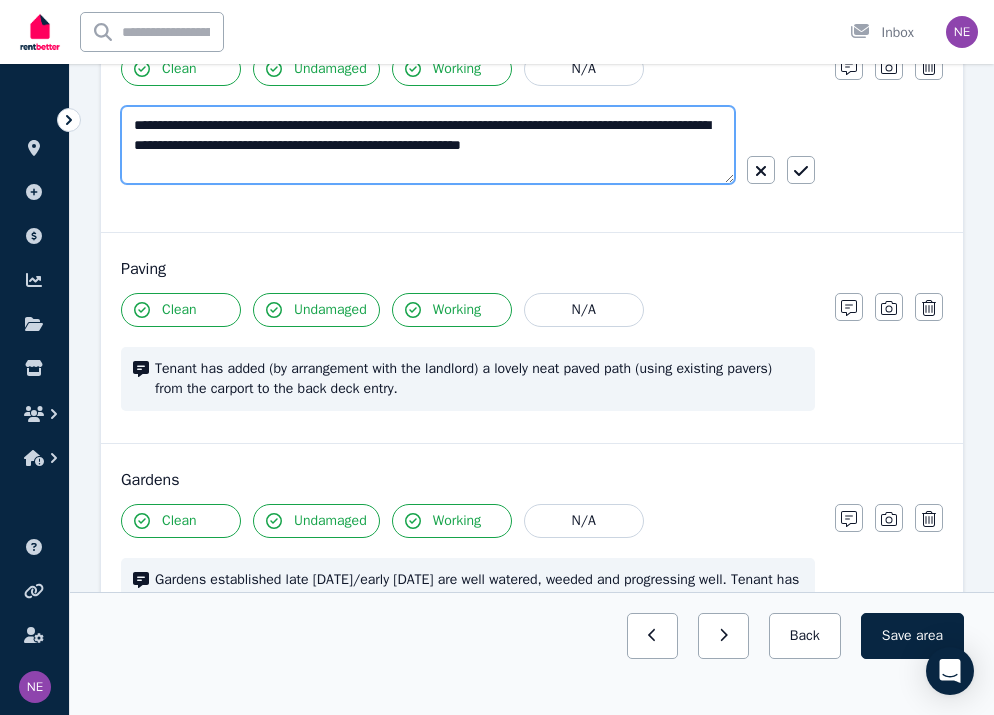 click on "**********" at bounding box center (428, 145) 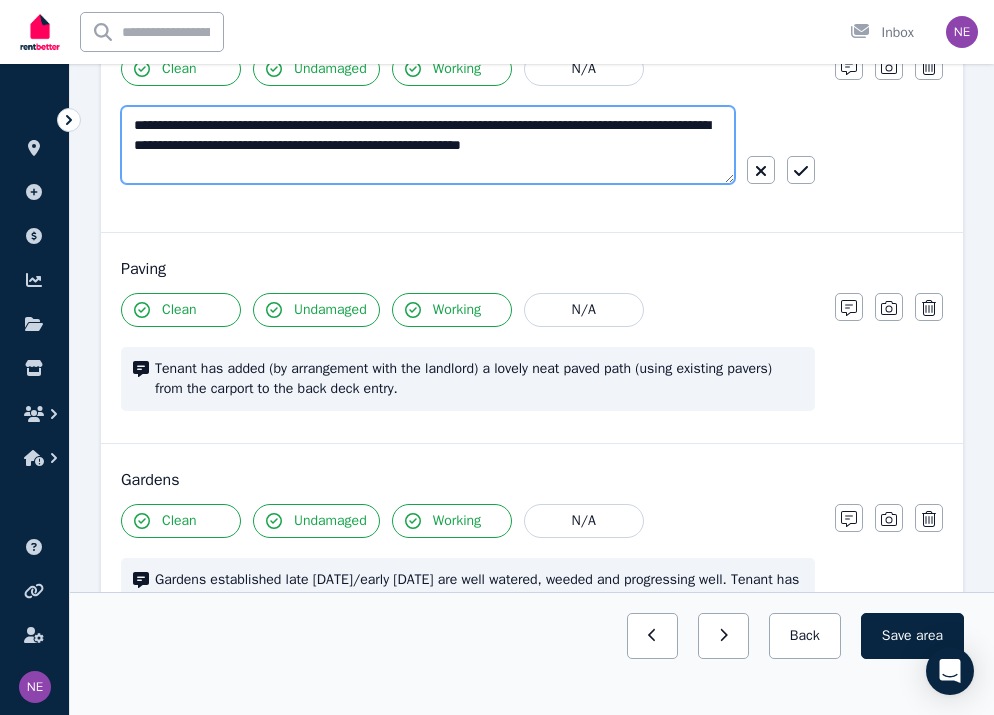 drag, startPoint x: 405, startPoint y: 145, endPoint x: 373, endPoint y: 144, distance: 32.01562 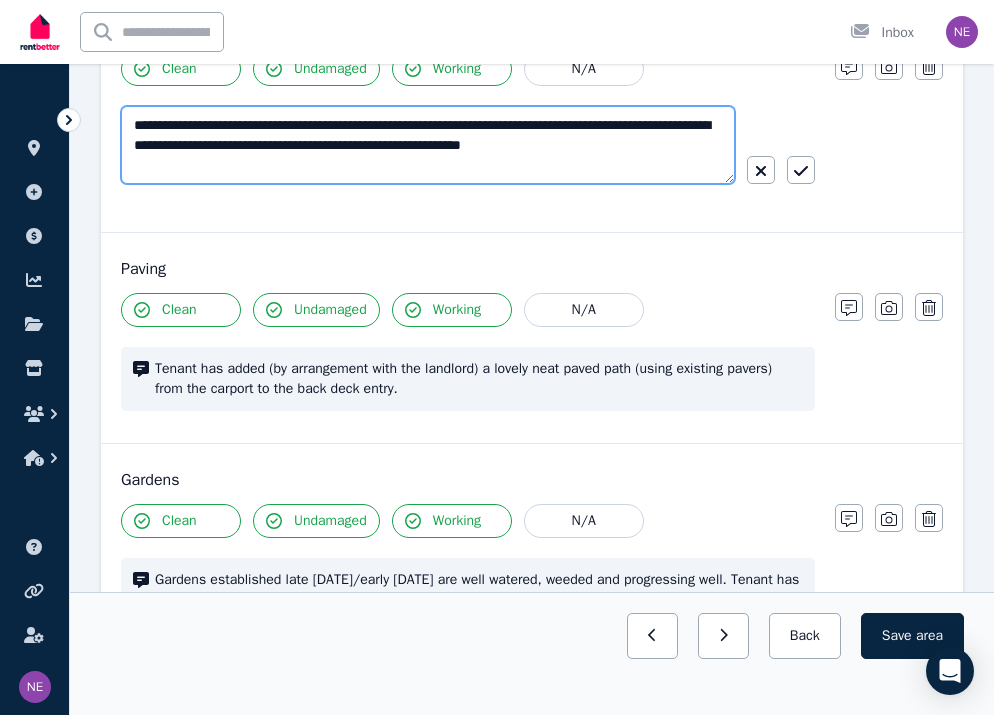 click on "**********" at bounding box center (428, 145) 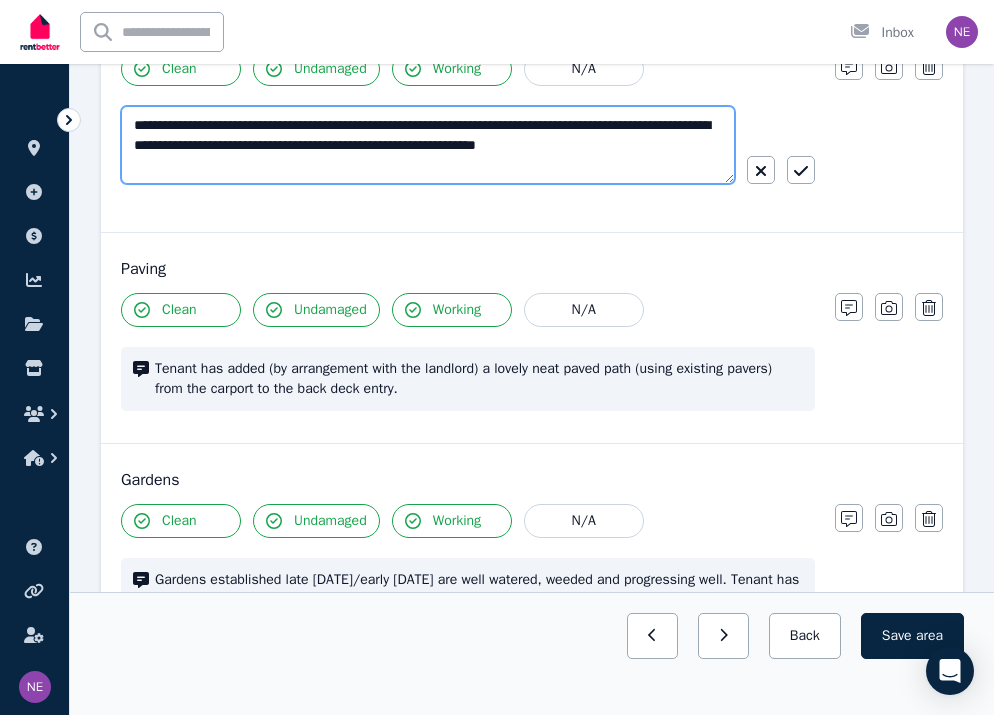 click on "**********" at bounding box center [428, 145] 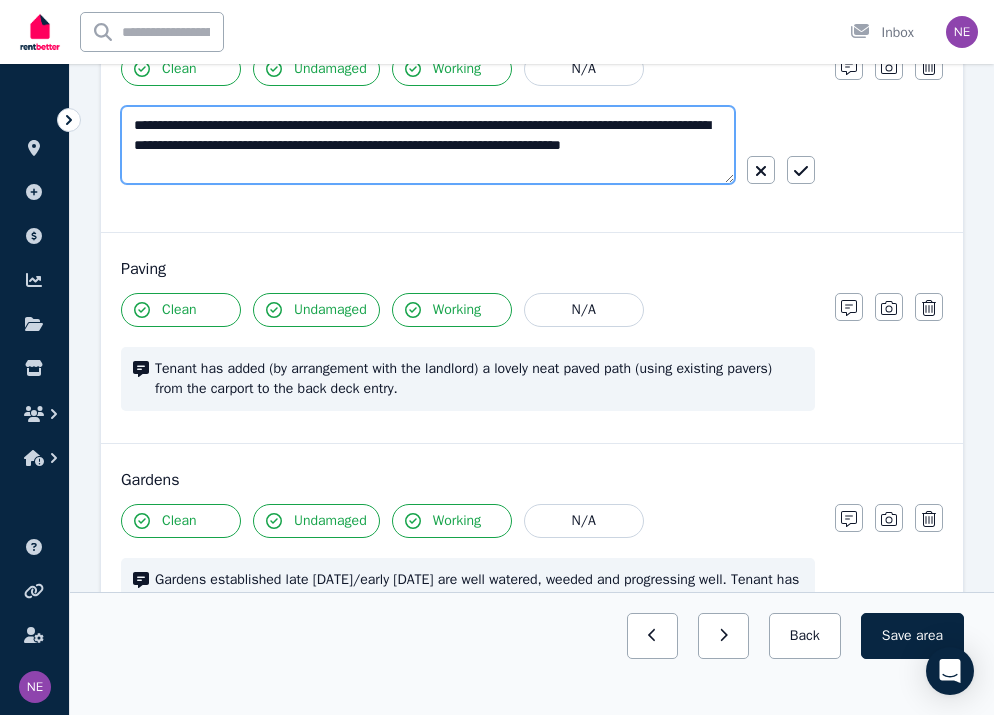 drag, startPoint x: 233, startPoint y: 167, endPoint x: 129, endPoint y: 163, distance: 104.0769 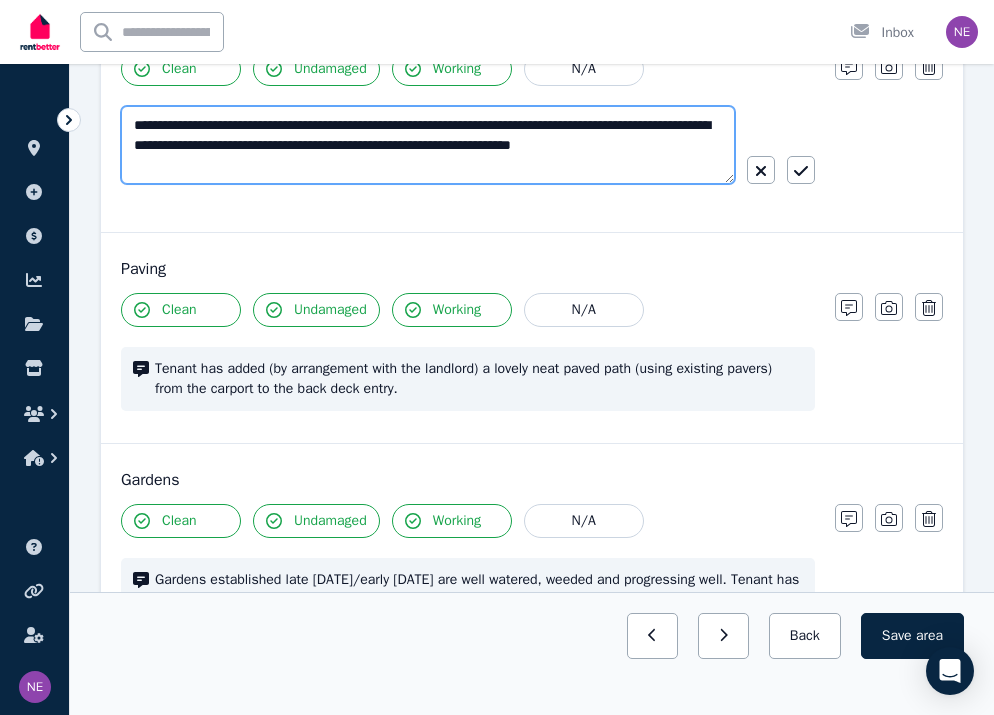 click on "**********" at bounding box center [428, 145] 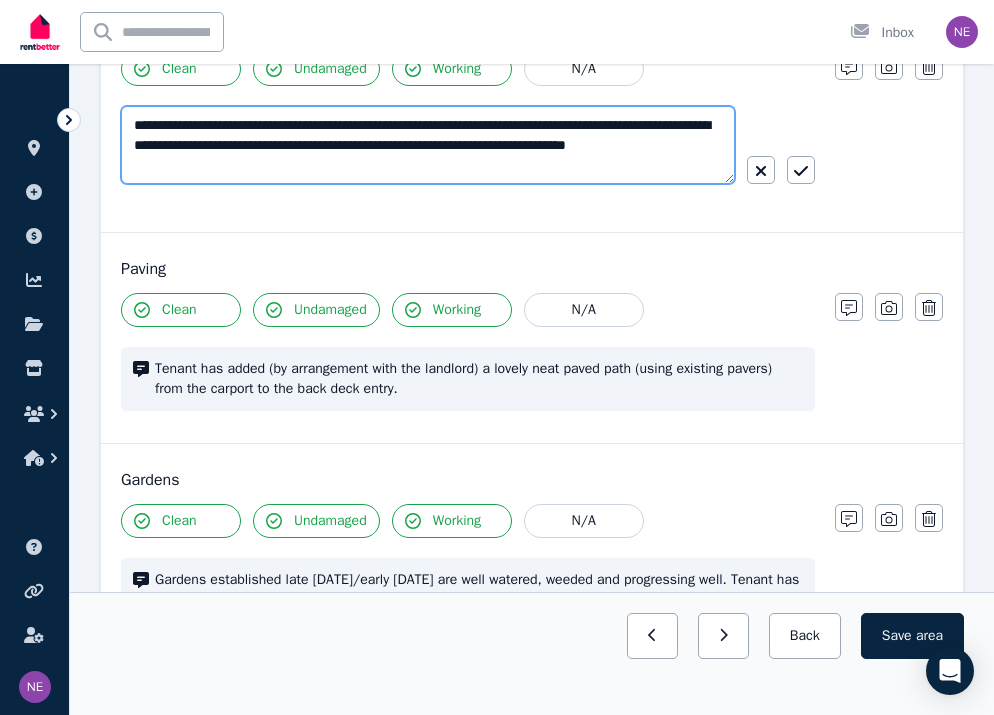 drag, startPoint x: 359, startPoint y: 166, endPoint x: 292, endPoint y: 166, distance: 67 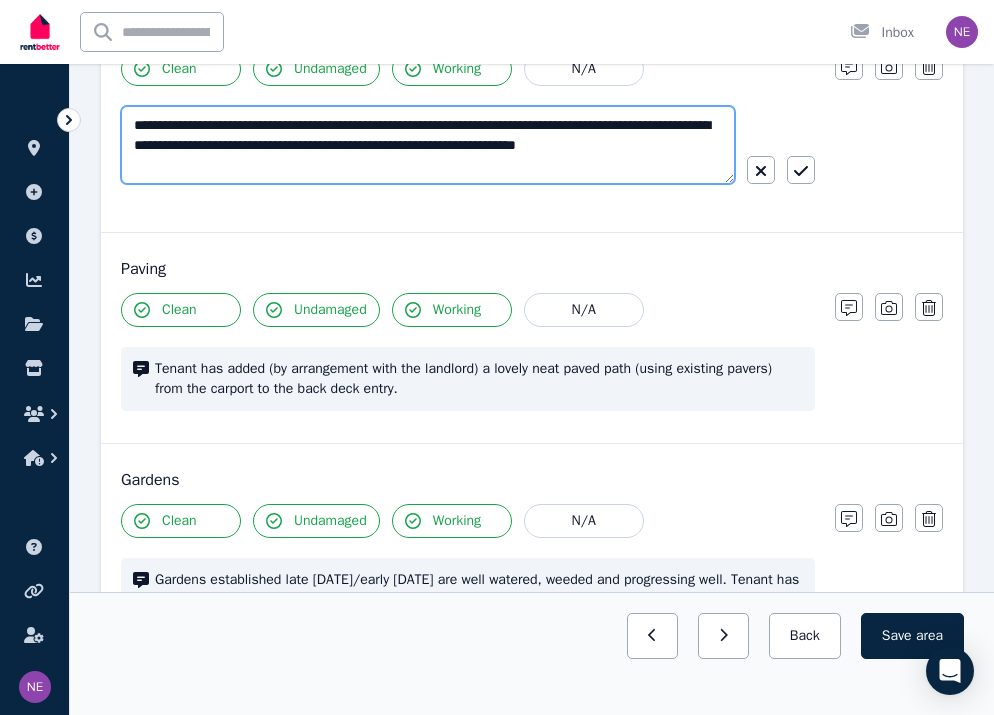 click on "**********" at bounding box center [428, 145] 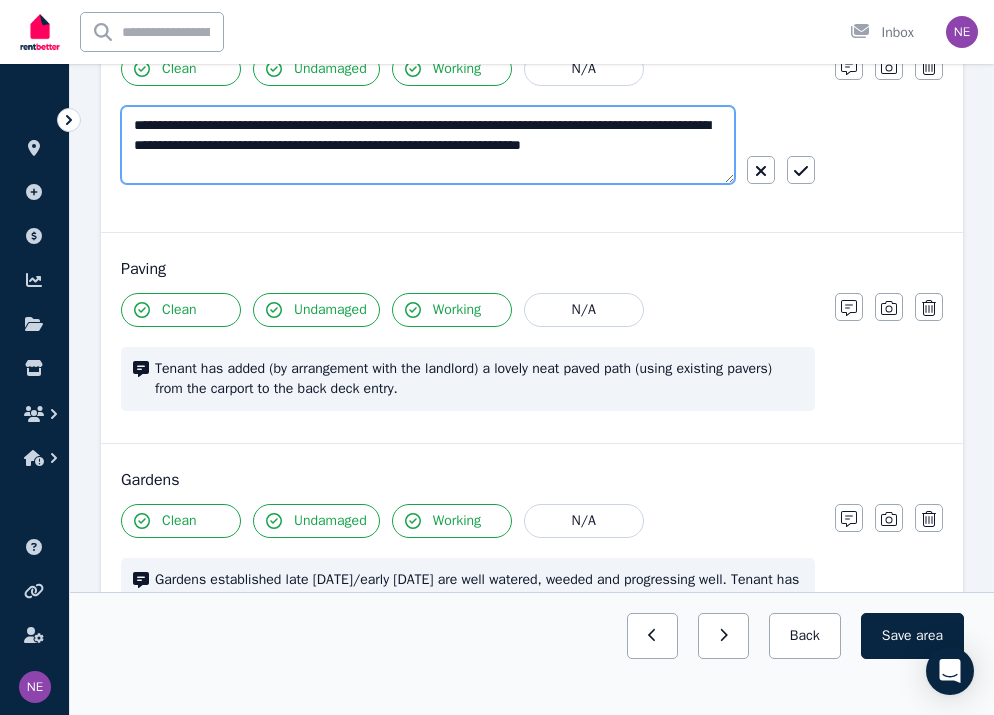 paste on "**********" 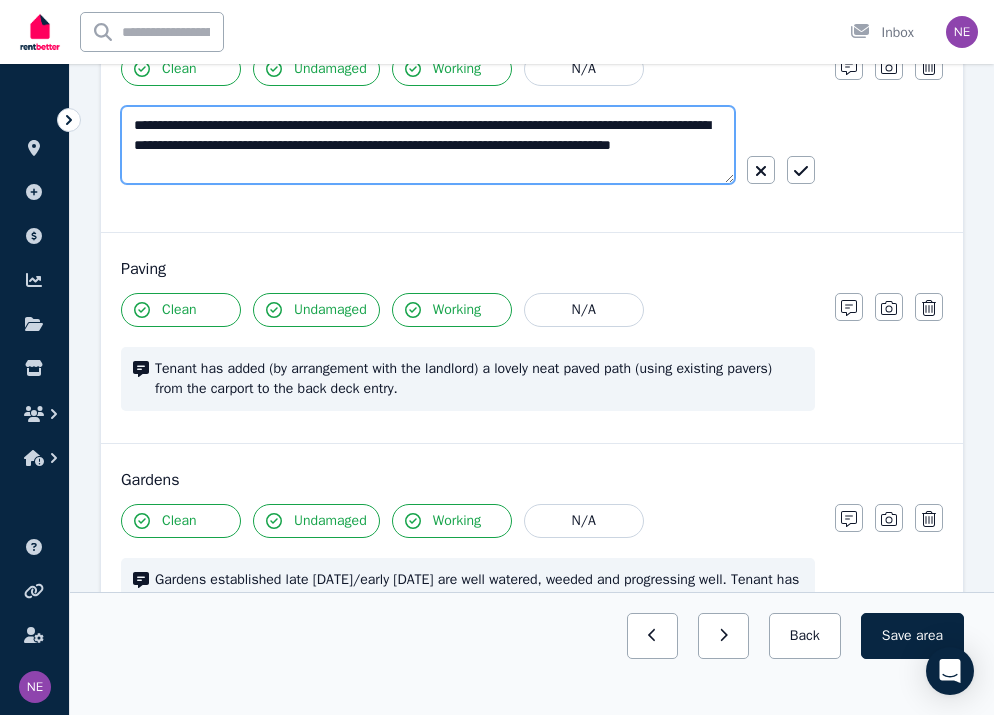 click on "**********" at bounding box center [428, 145] 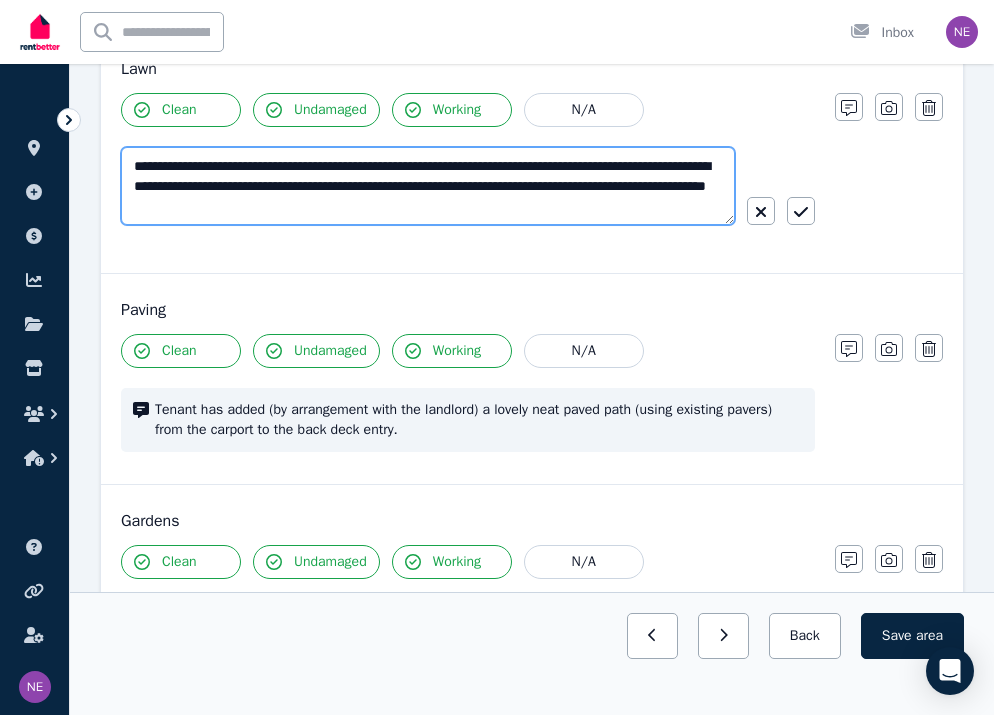 scroll, scrollTop: 267, scrollLeft: 0, axis: vertical 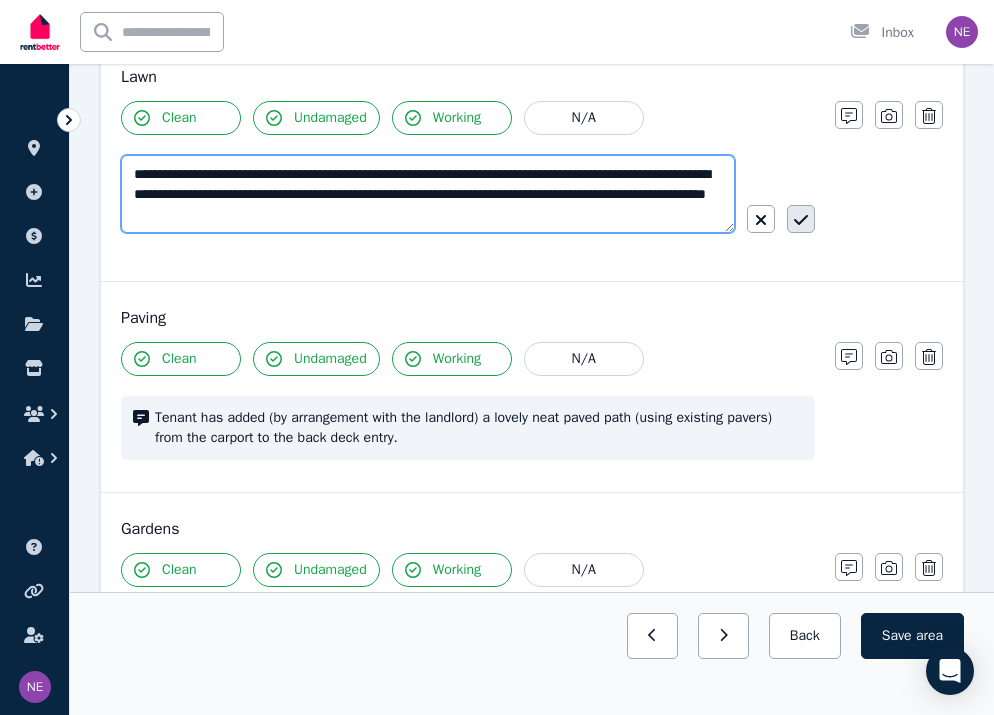 type on "**********" 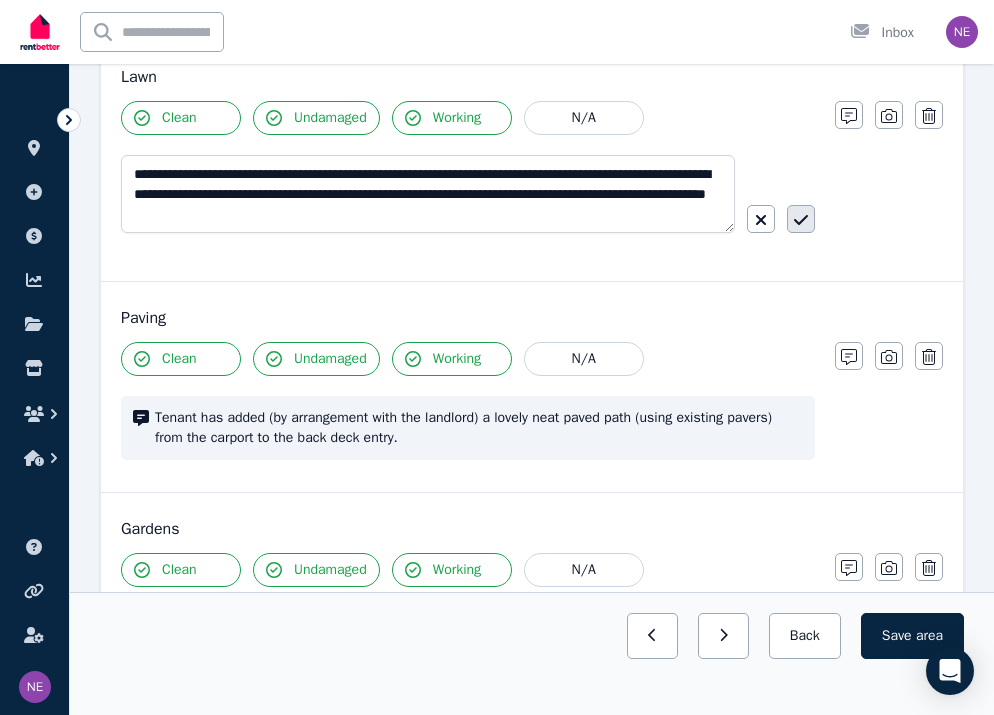 click 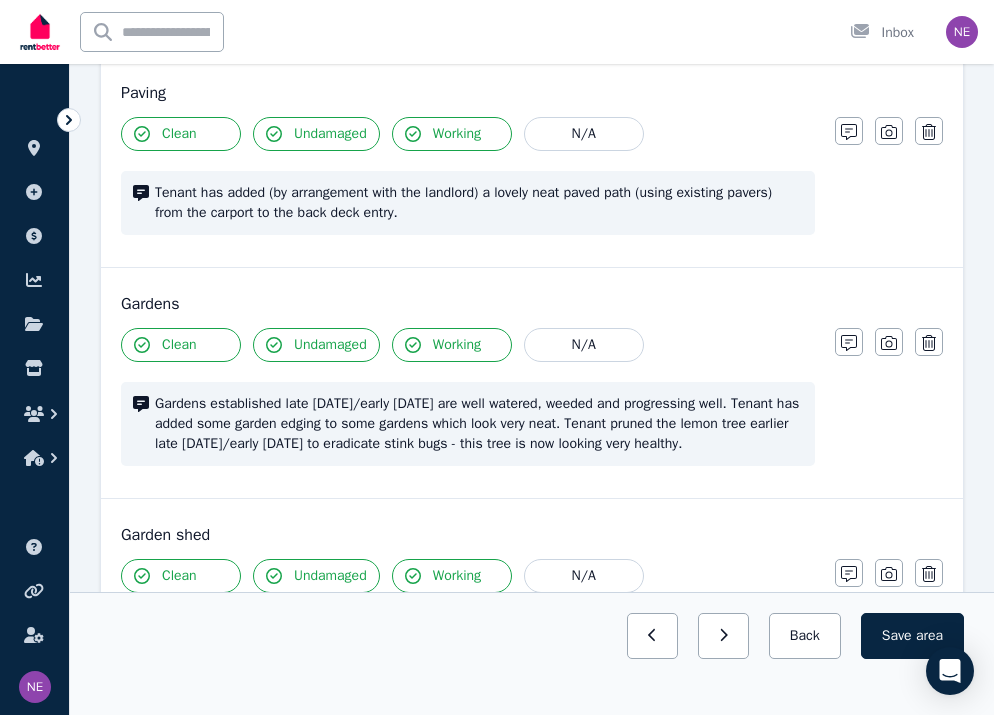 scroll, scrollTop: 483, scrollLeft: 0, axis: vertical 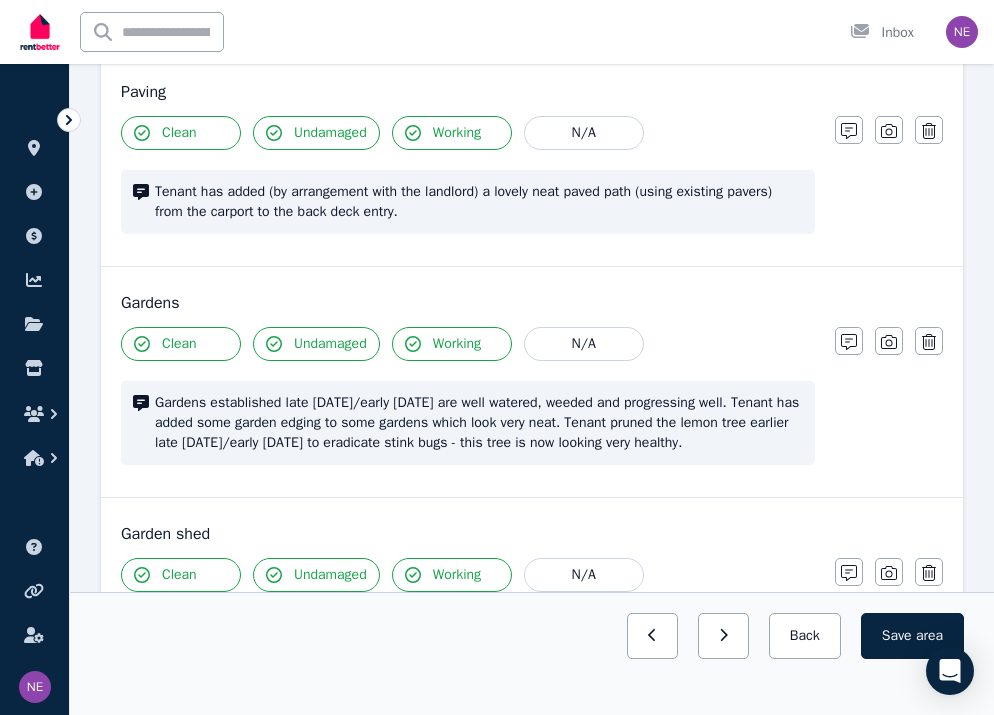 click on "Tenant has added (by arrangement with the landlord) a lovely neat paved path (using existing pavers) from the carport to the back deck entry." at bounding box center (479, 202) 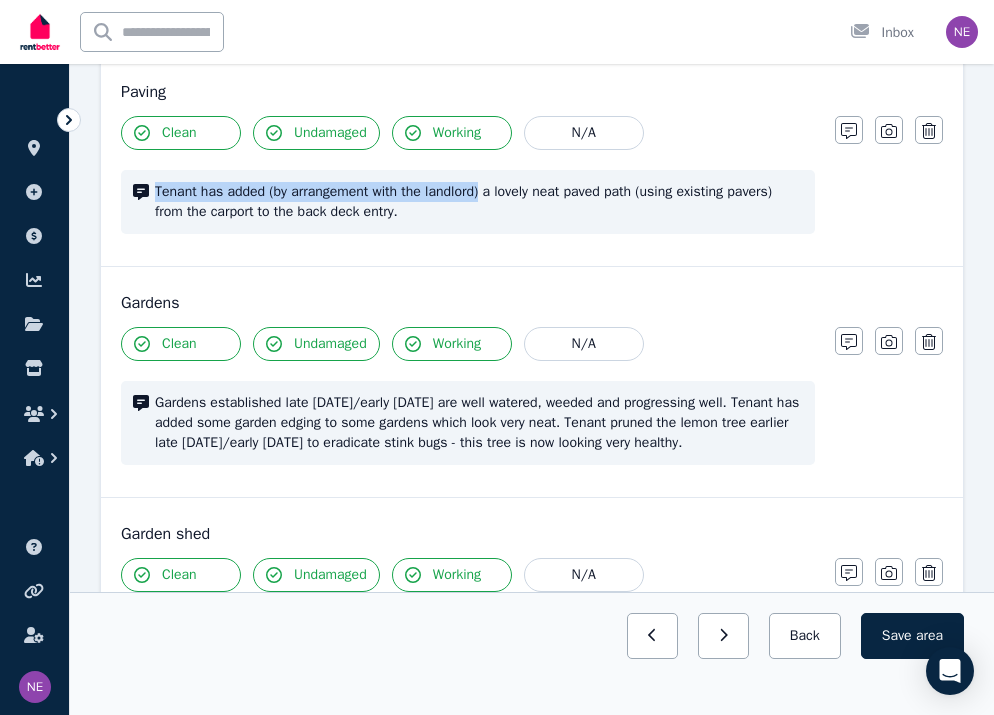 drag, startPoint x: 498, startPoint y: 190, endPoint x: 141, endPoint y: 189, distance: 357.0014 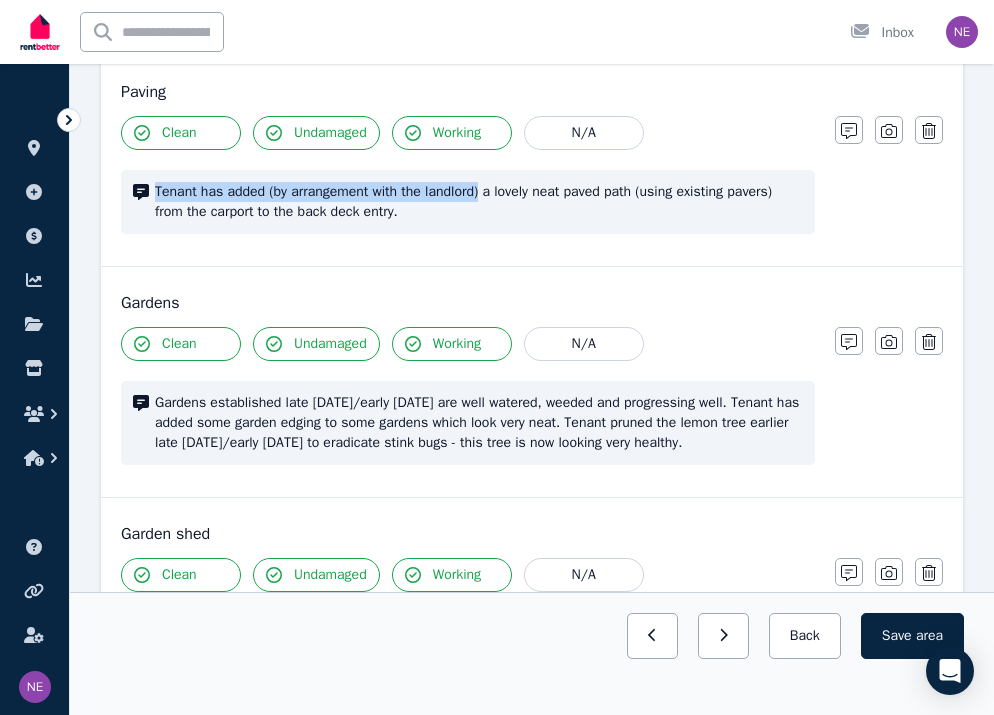 click on "Tenant has added (by arrangement with the landlord) a lovely neat paved path (using existing pavers) from the carport to the back deck entry." at bounding box center [468, 202] 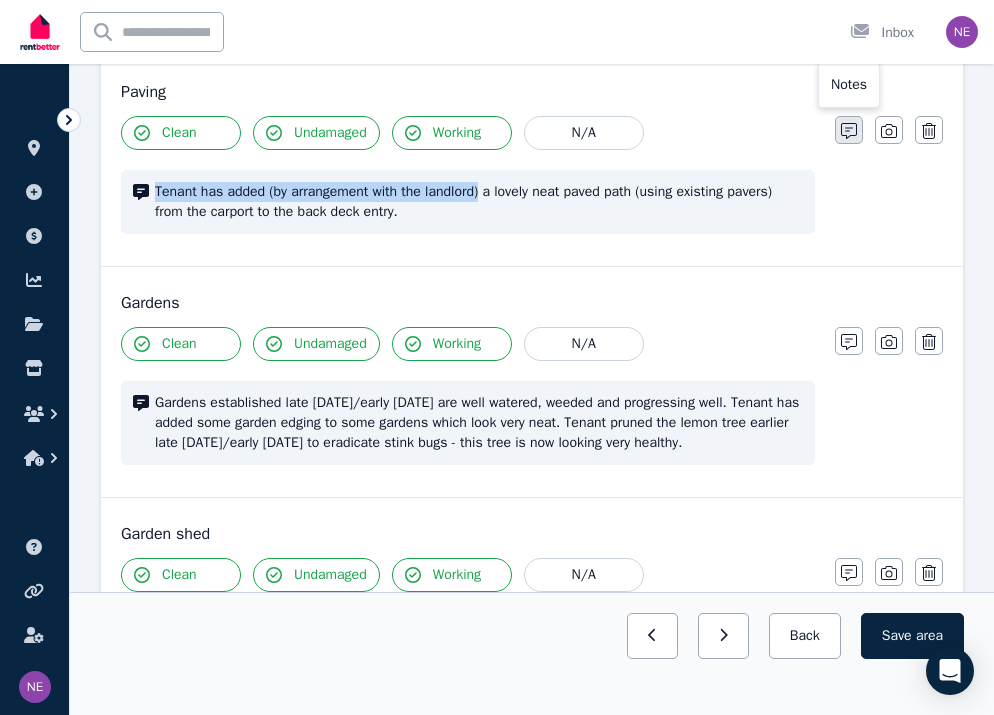 click 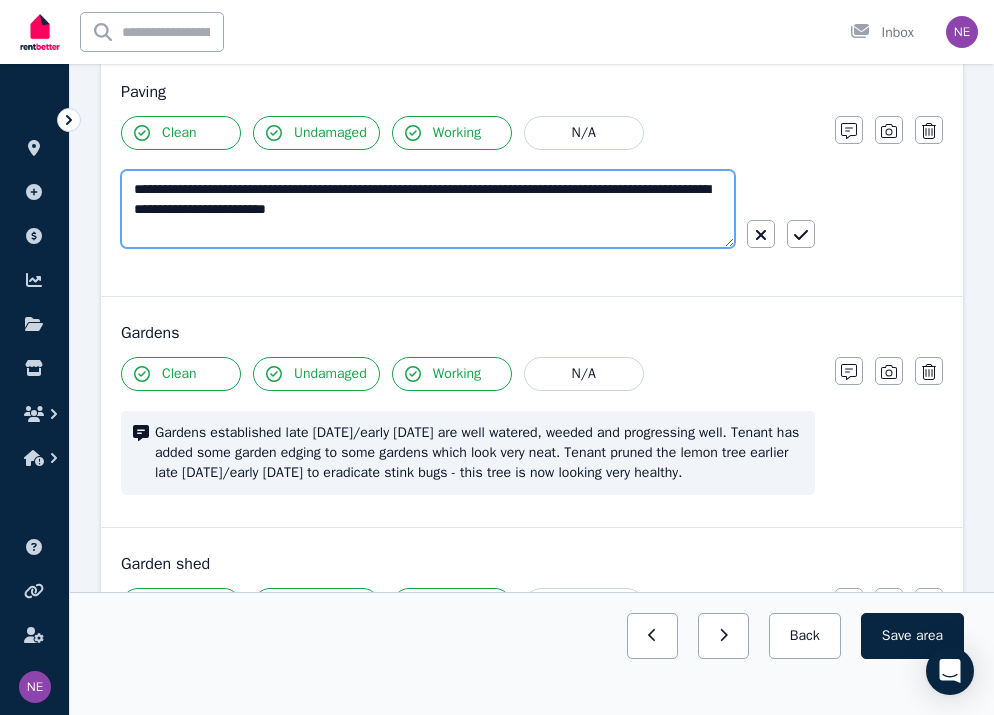 drag, startPoint x: 532, startPoint y: 191, endPoint x: 133, endPoint y: 185, distance: 399.0451 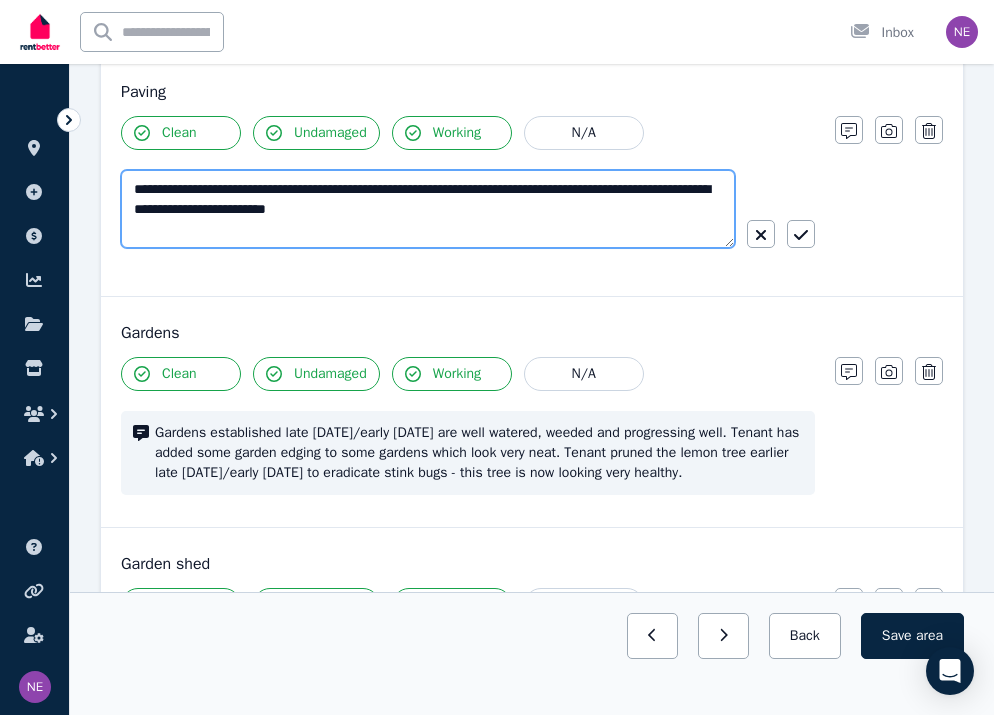 click on "**********" at bounding box center (428, 209) 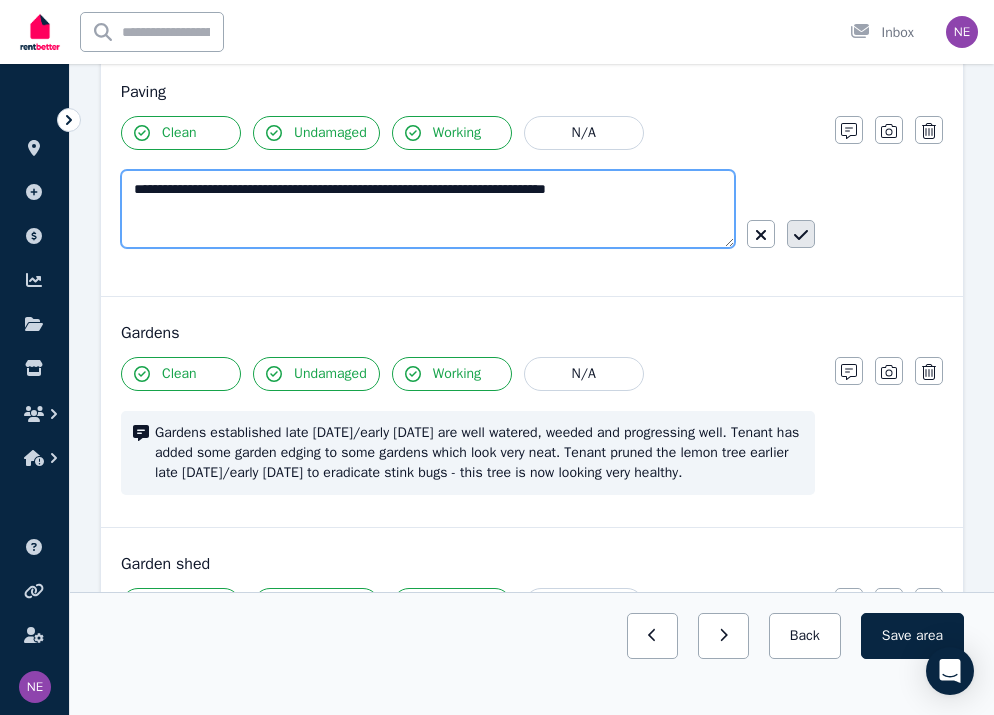 type on "**********" 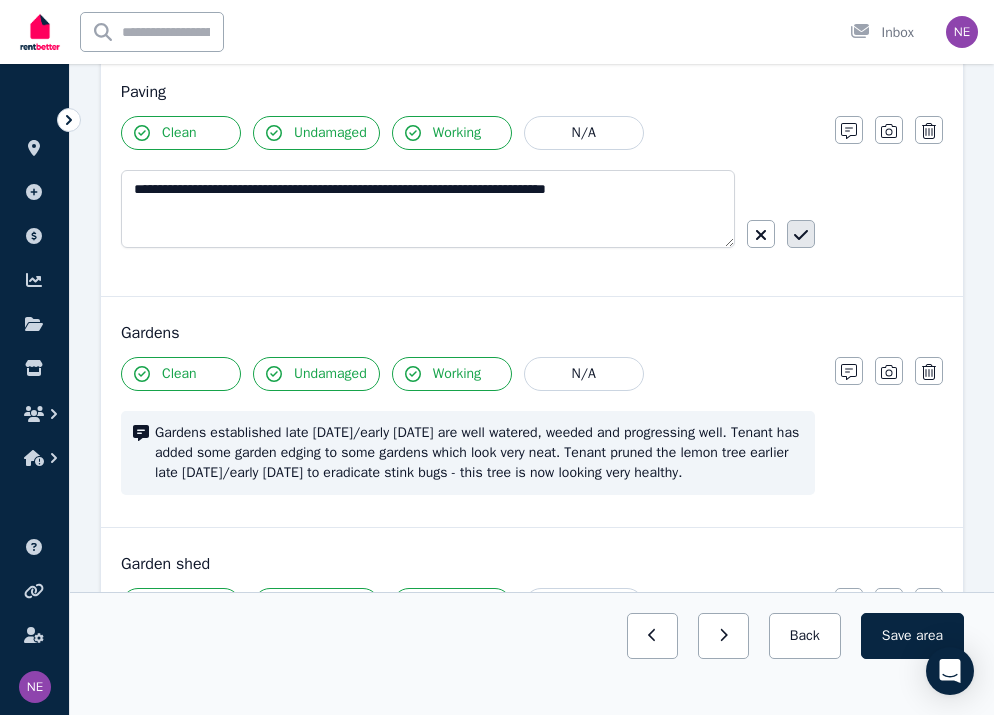 click 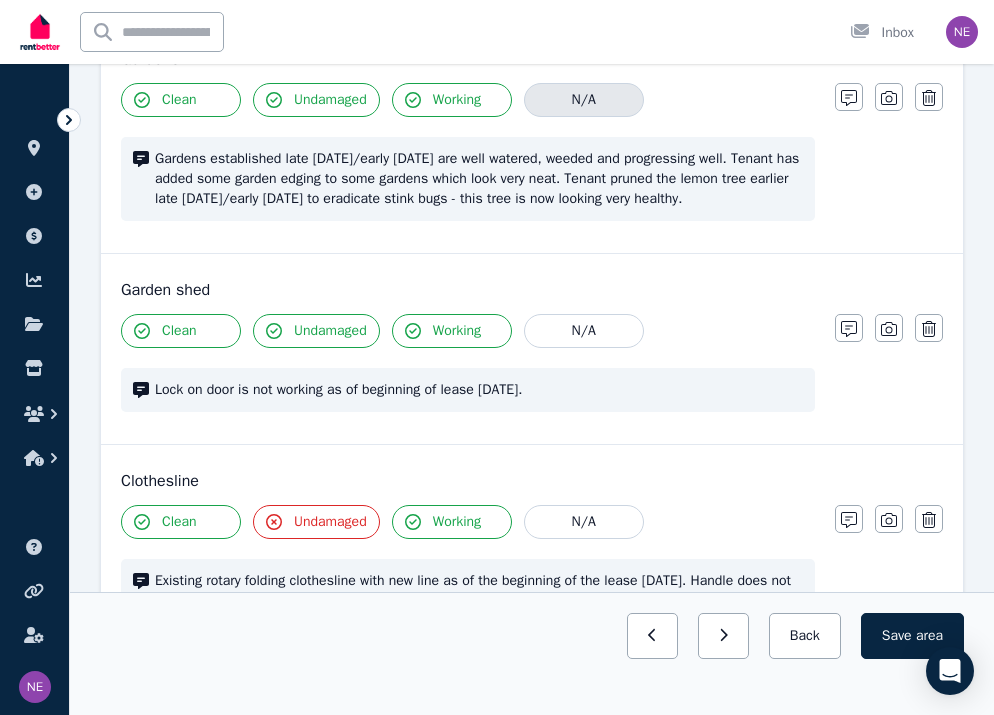 scroll, scrollTop: 708, scrollLeft: 0, axis: vertical 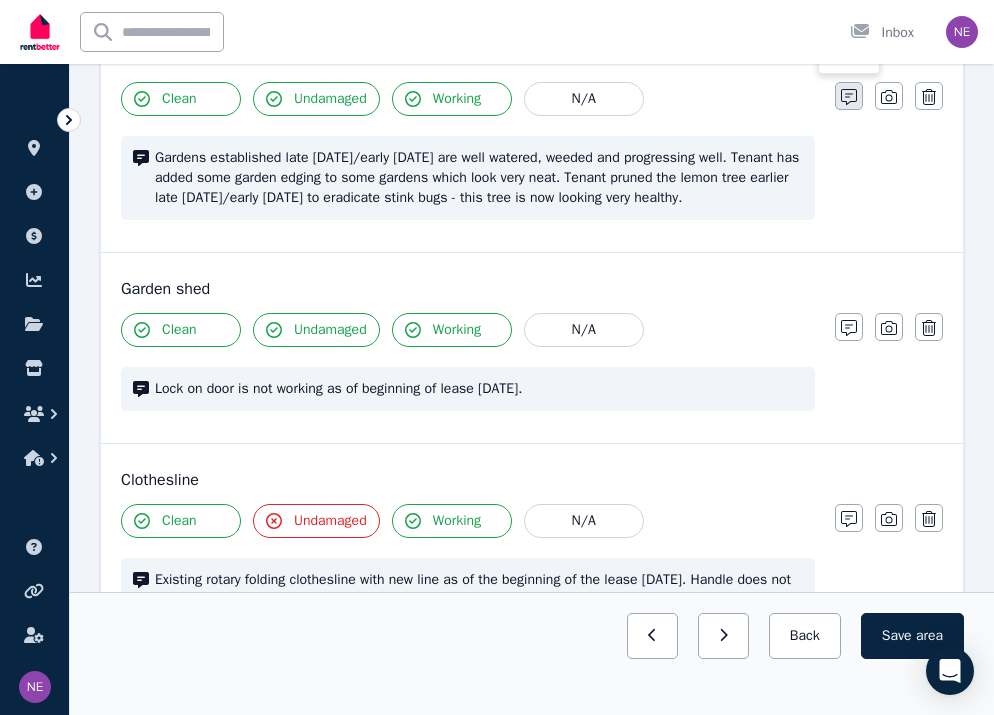 click at bounding box center [849, 96] 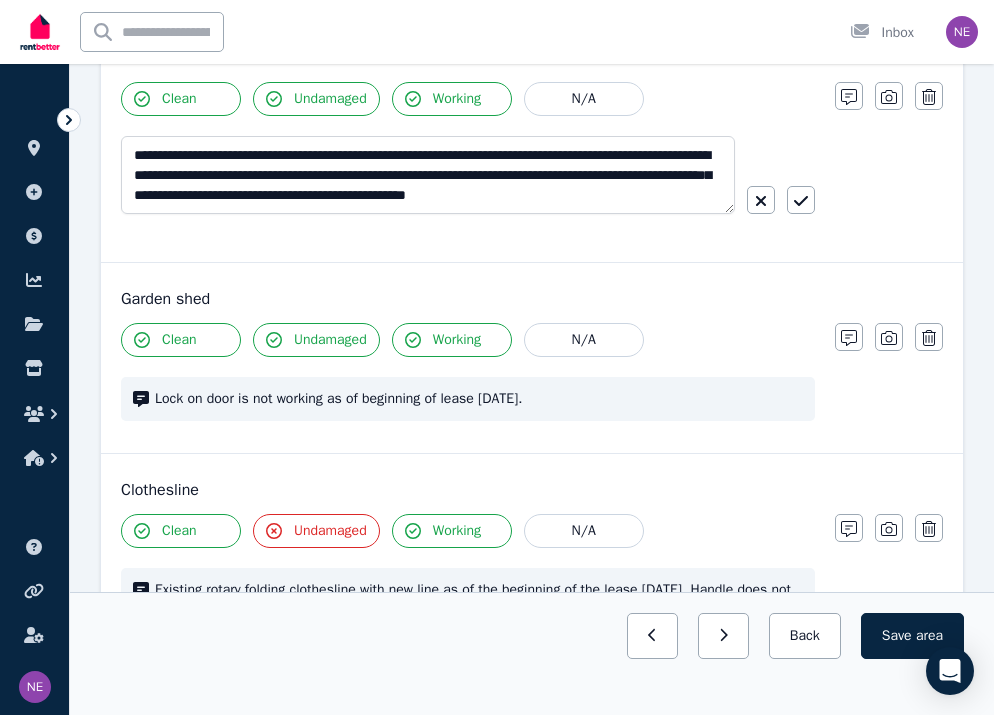 scroll, scrollTop: 20, scrollLeft: 0, axis: vertical 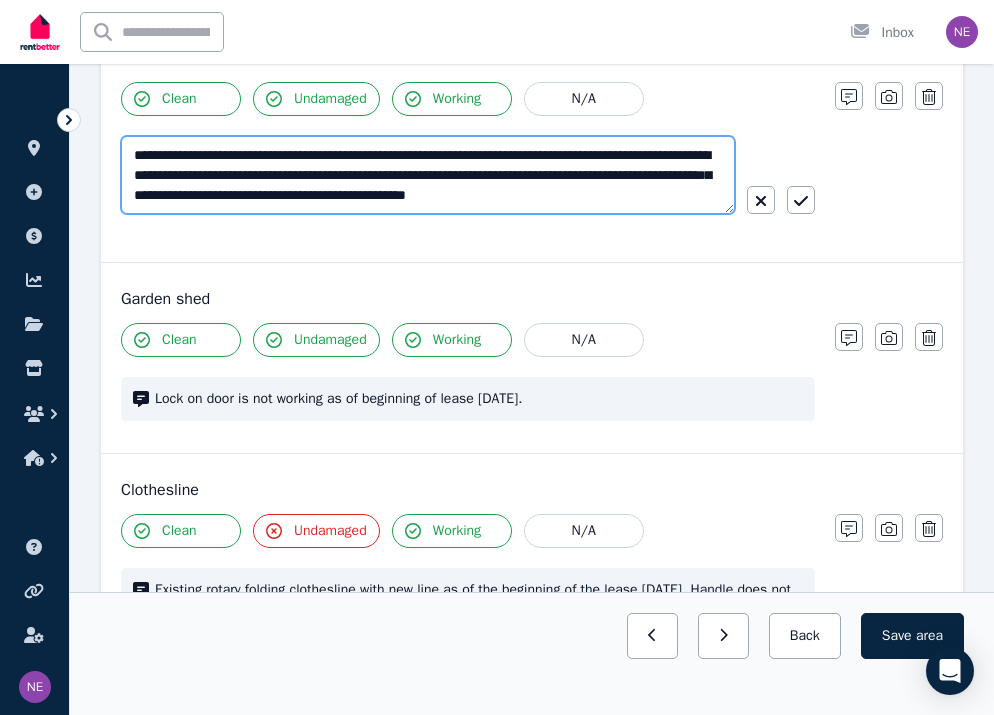 drag, startPoint x: 132, startPoint y: 176, endPoint x: 344, endPoint y: 197, distance: 213.03755 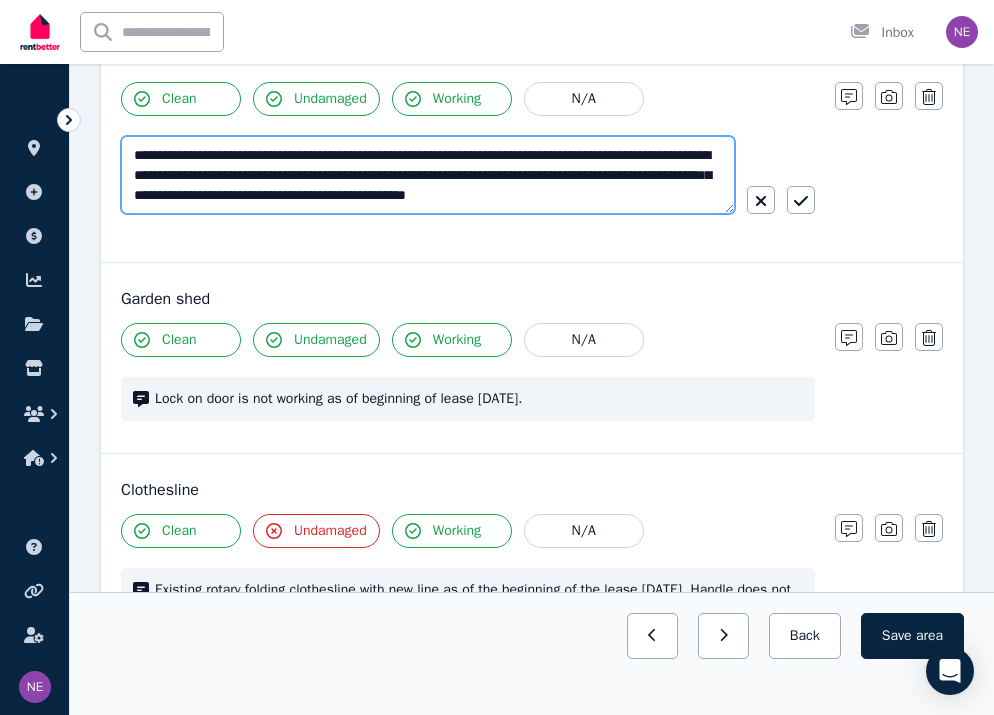 click on "**********" at bounding box center [428, 175] 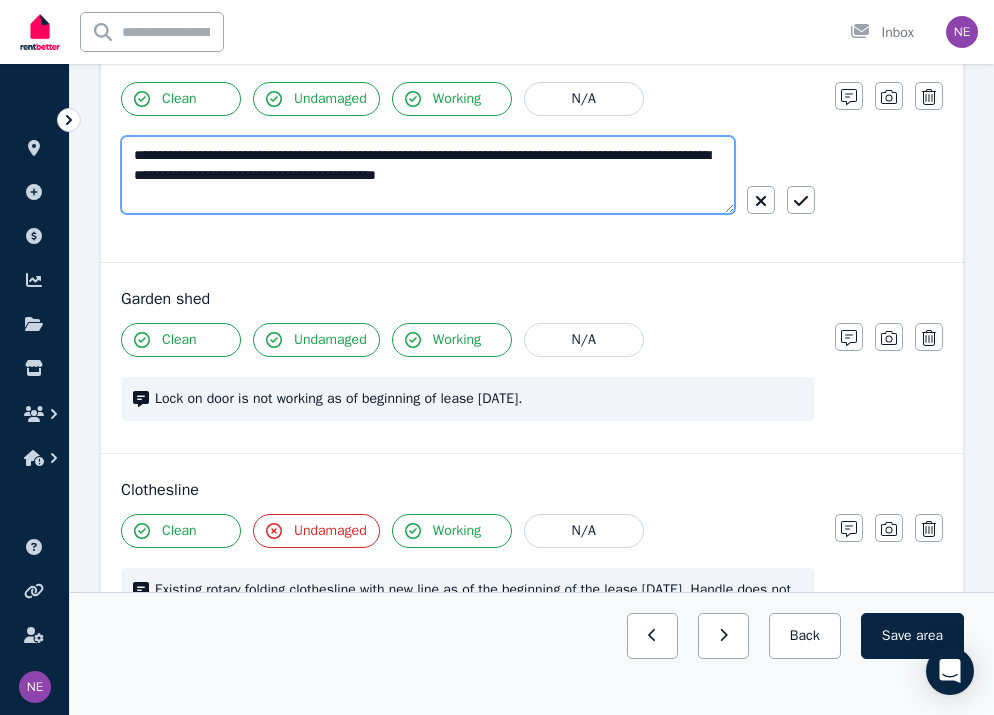 scroll, scrollTop: 0, scrollLeft: 0, axis: both 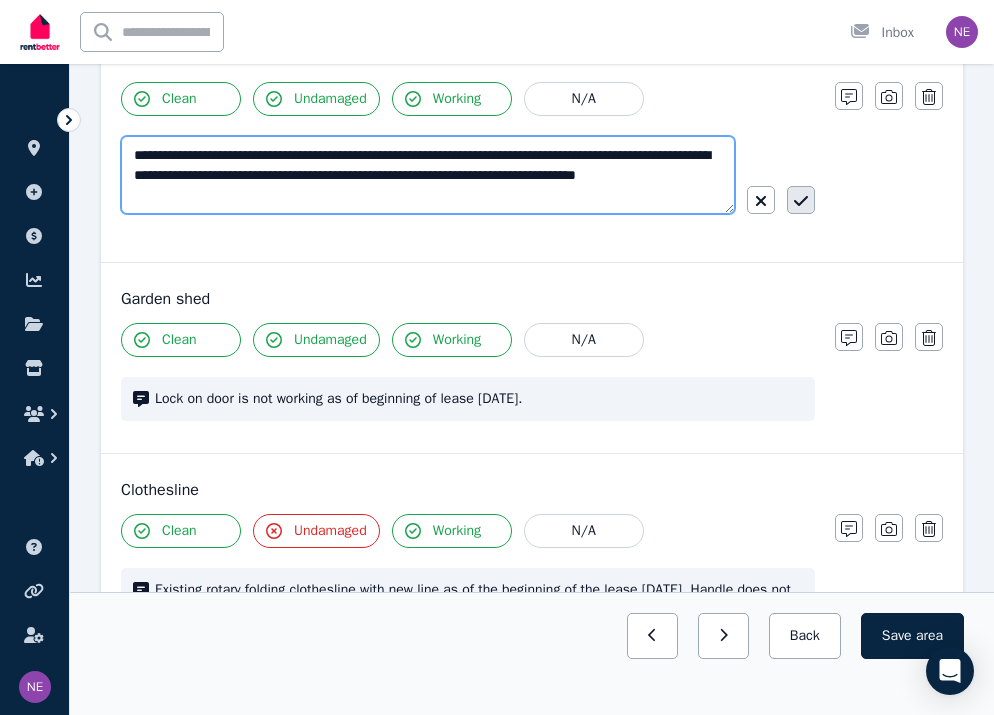 type on "**********" 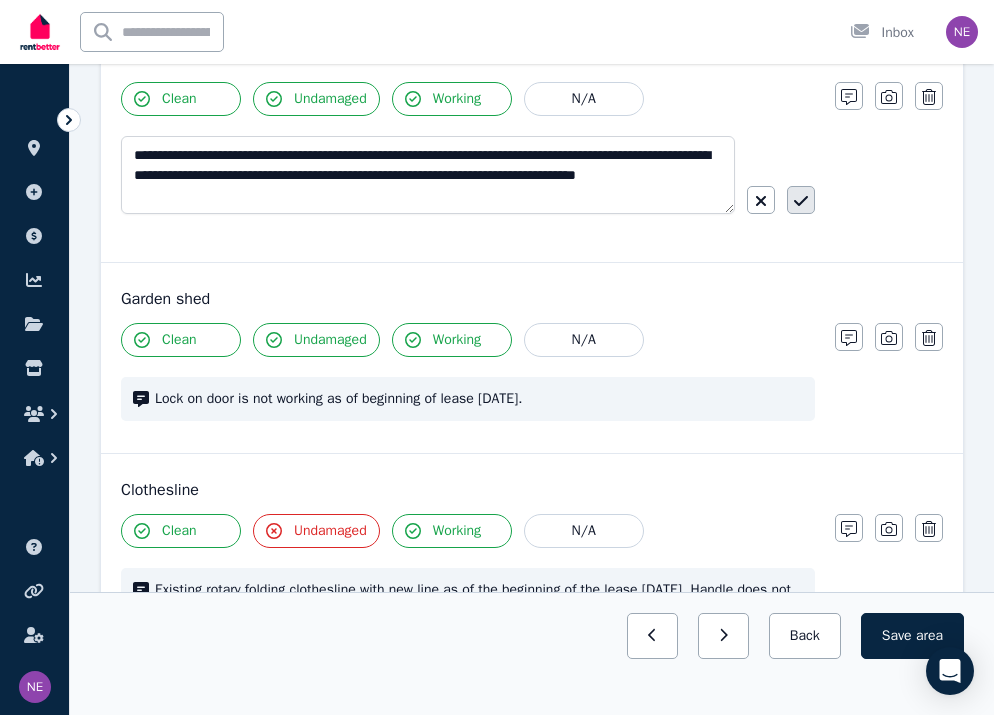 click 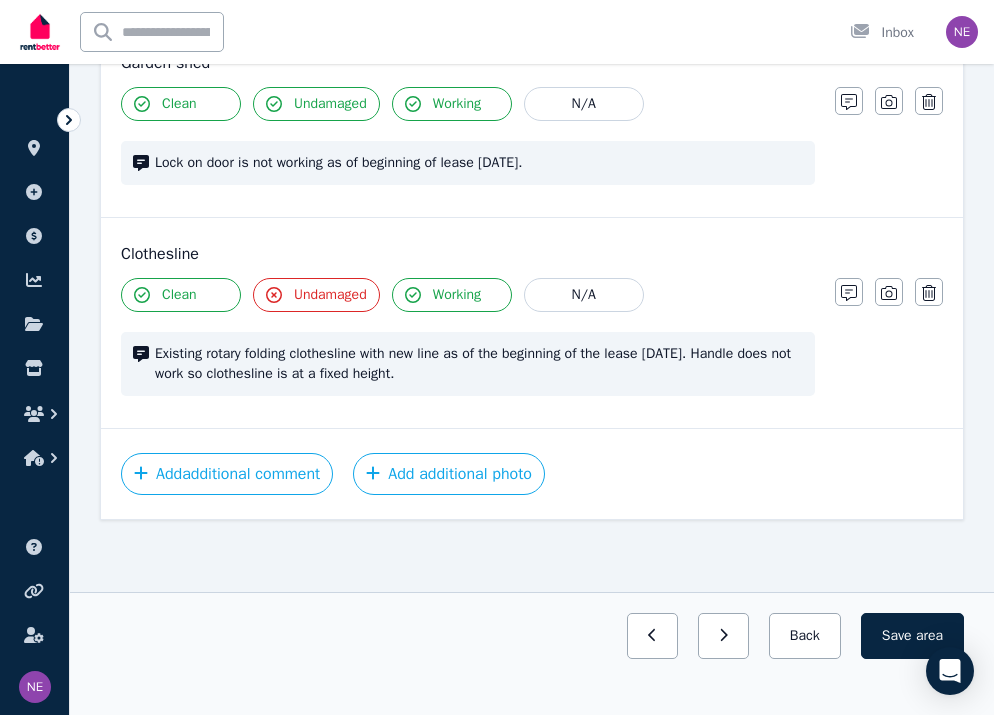 scroll, scrollTop: 934, scrollLeft: 0, axis: vertical 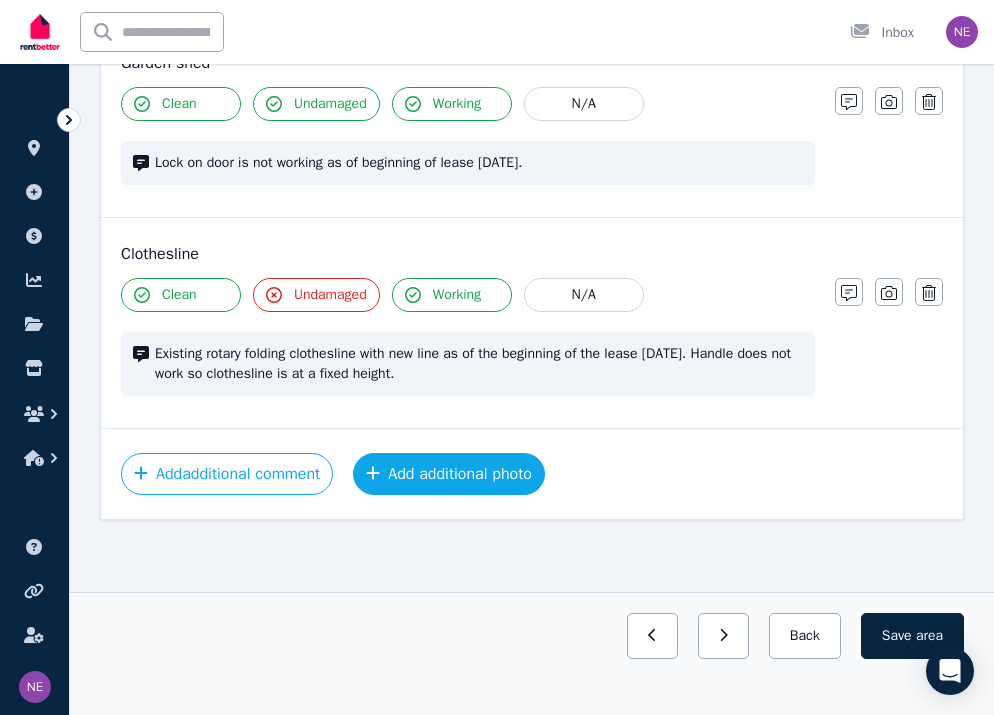 click on "Add additional photo" at bounding box center [449, 474] 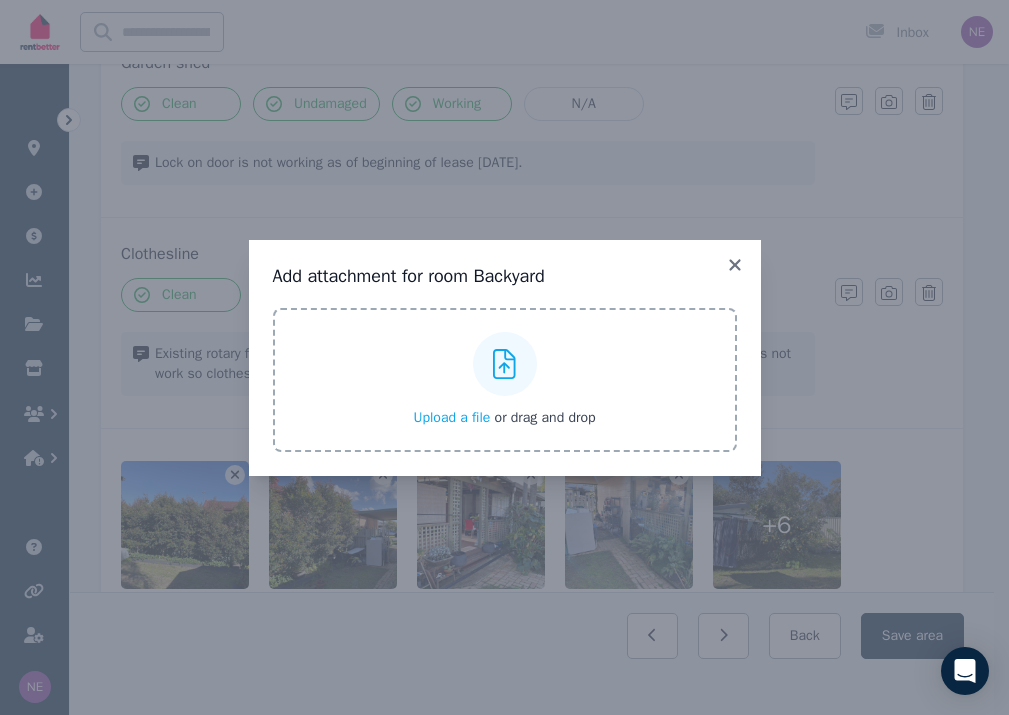 click 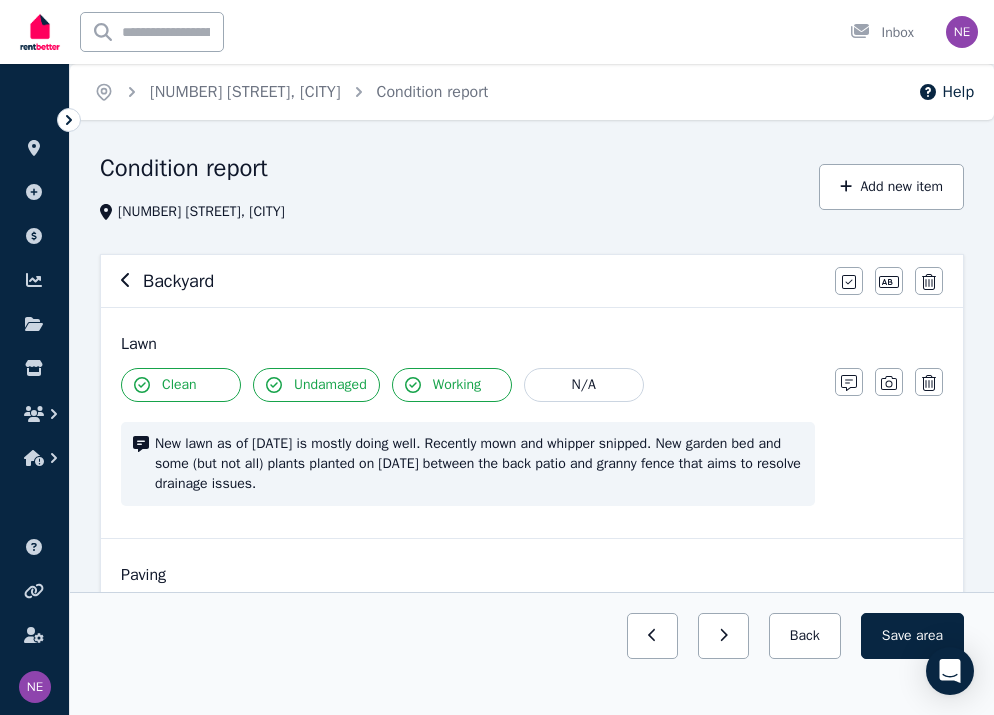scroll, scrollTop: 0, scrollLeft: 0, axis: both 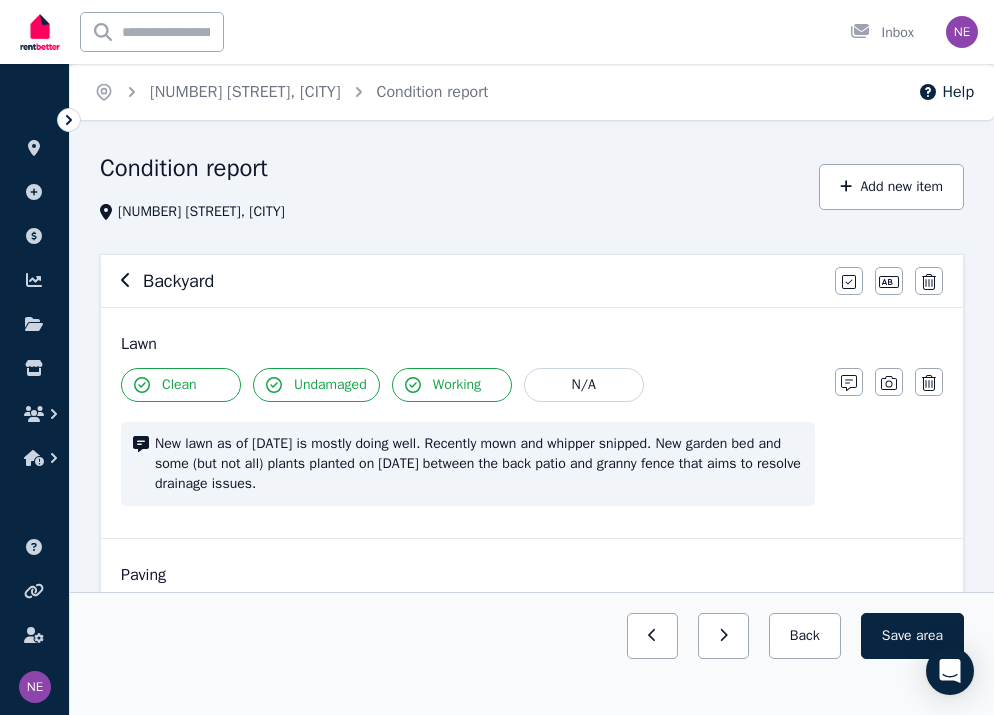 click 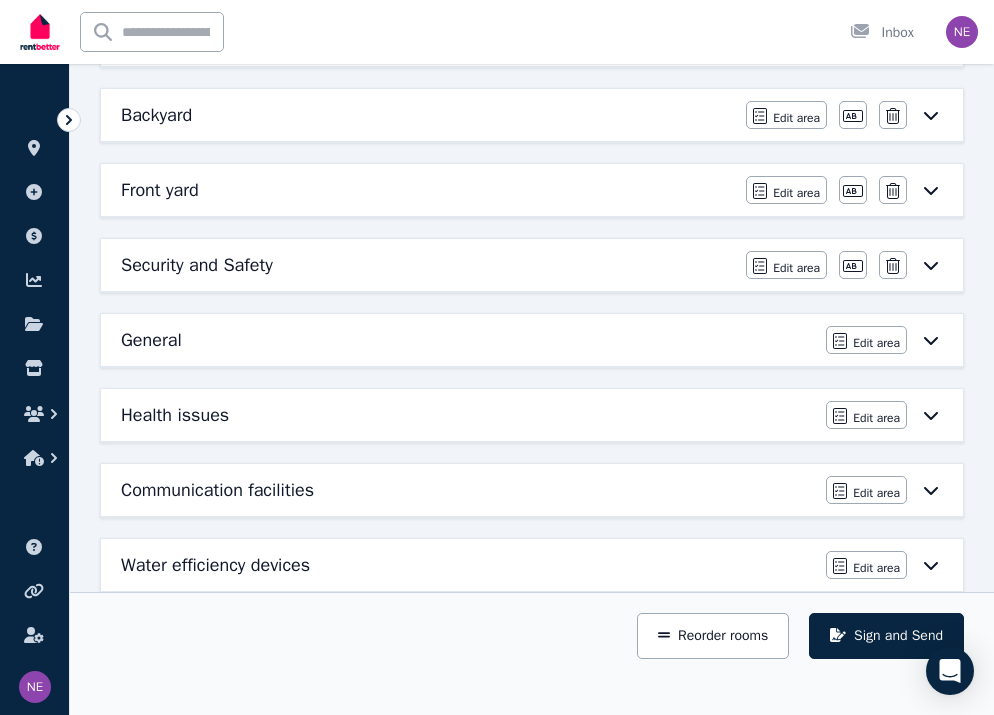 scroll, scrollTop: 1099, scrollLeft: 0, axis: vertical 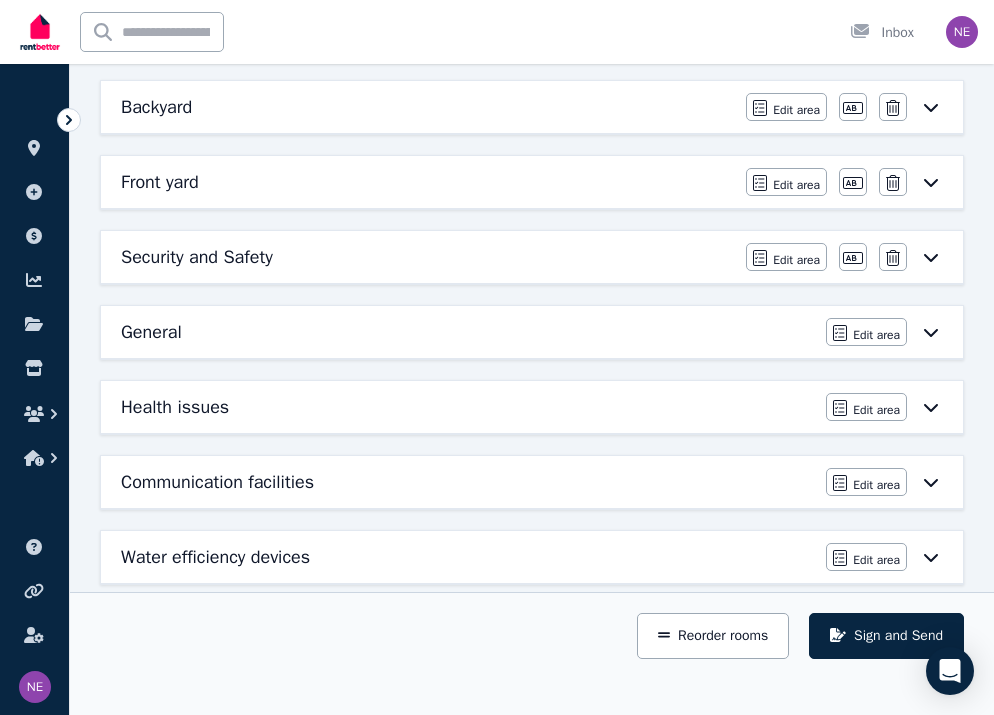click on "Front yard" at bounding box center [160, 182] 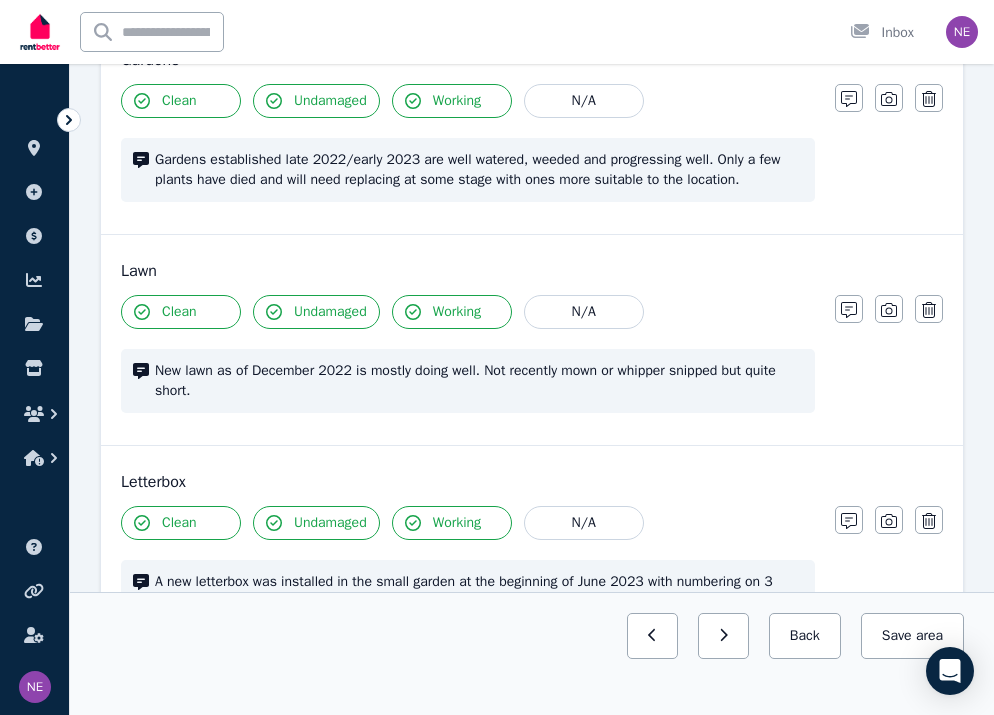 scroll, scrollTop: 501, scrollLeft: 0, axis: vertical 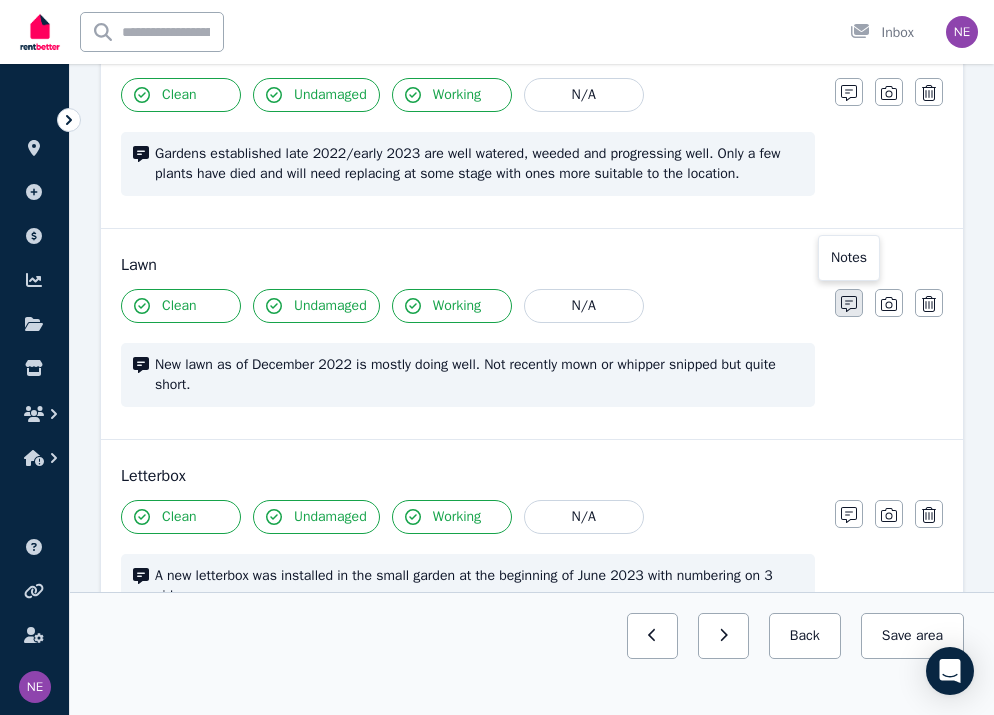 click 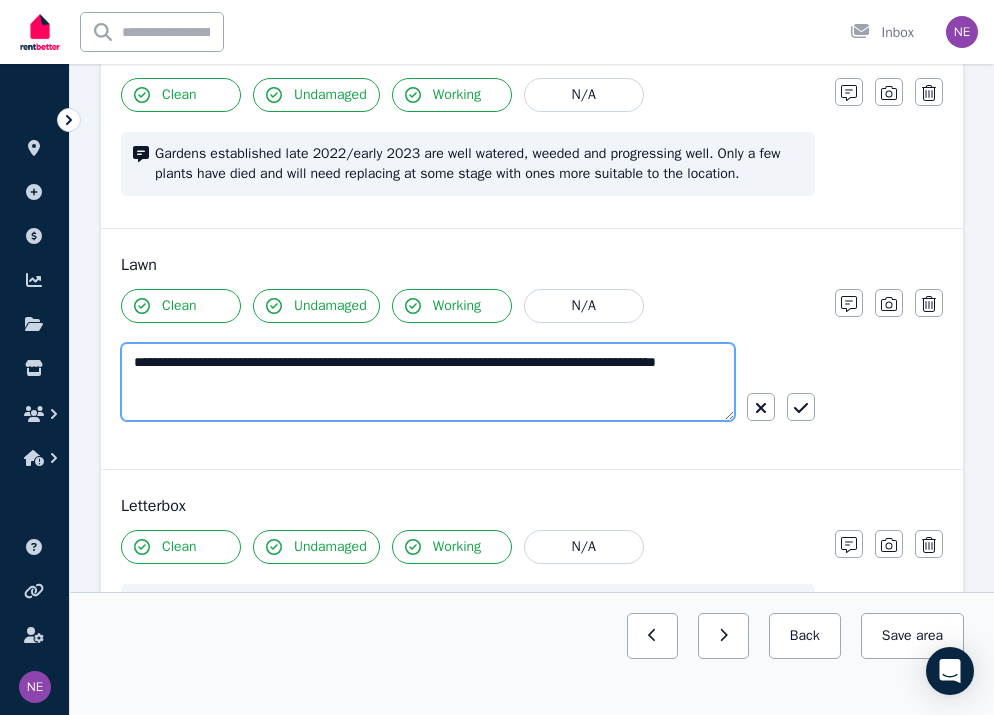 click on "**********" at bounding box center [428, 382] 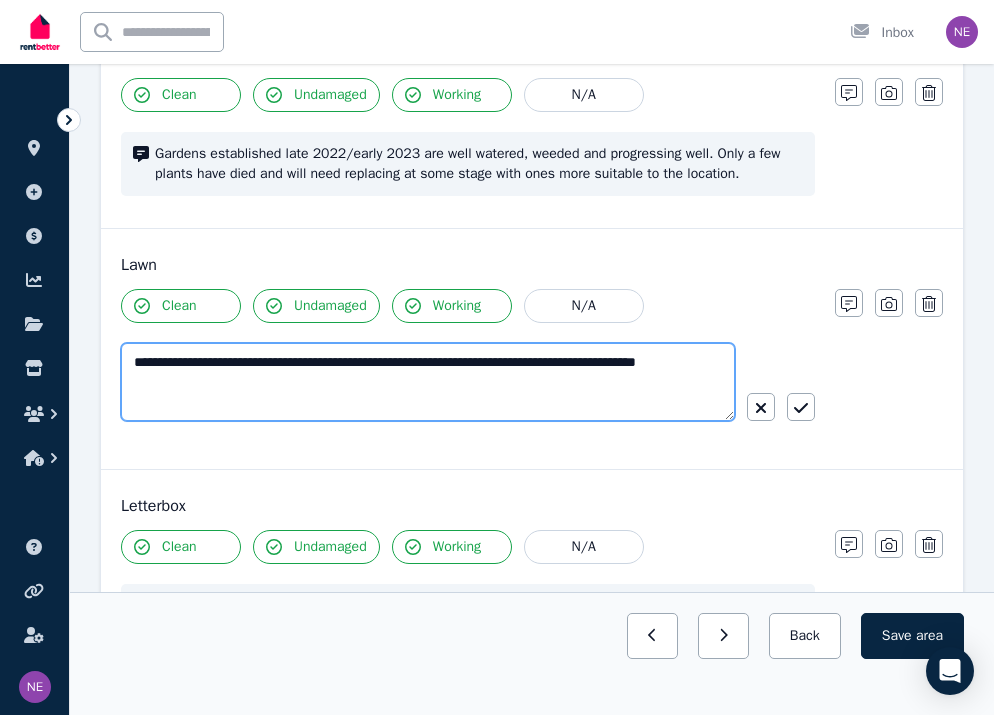 drag, startPoint x: 593, startPoint y: 364, endPoint x: 583, endPoint y: 362, distance: 10.198039 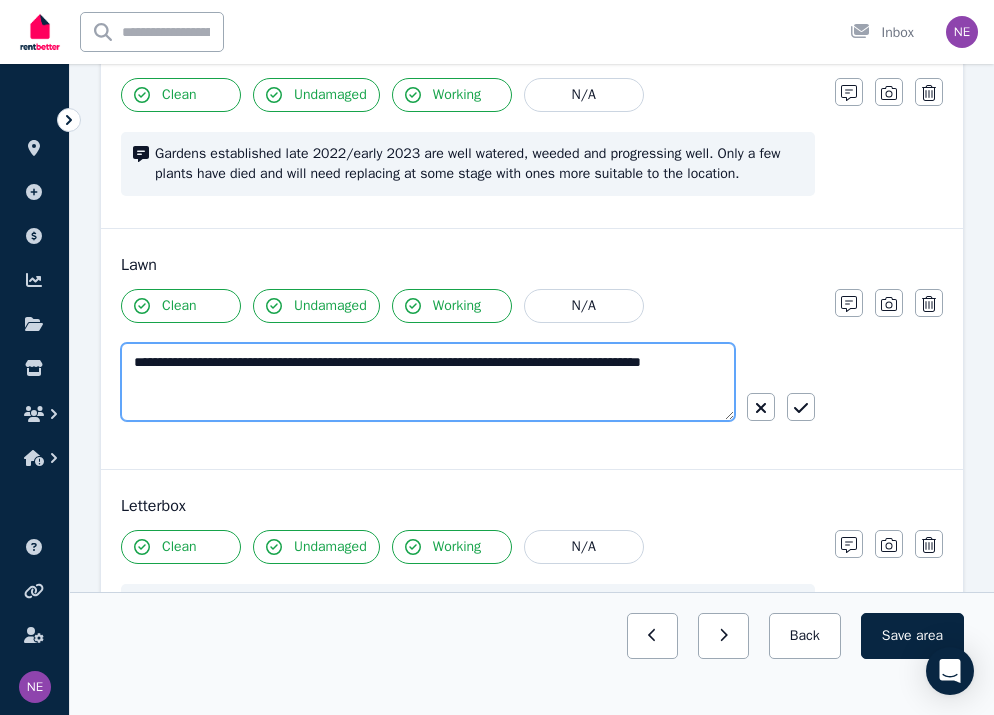 click on "**********" at bounding box center (428, 382) 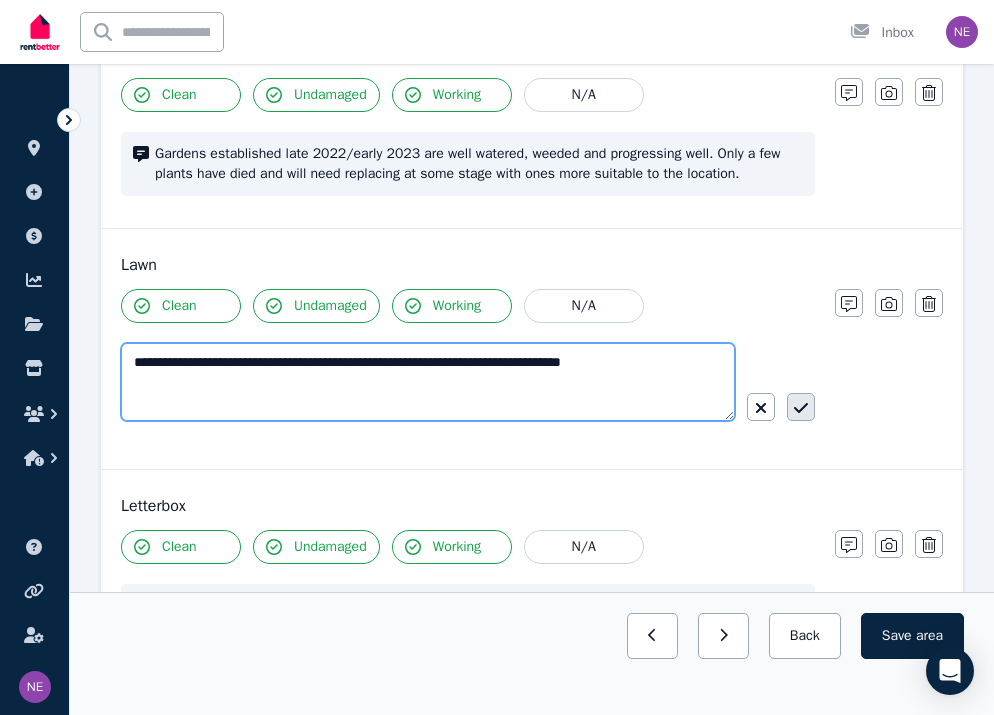 type on "**********" 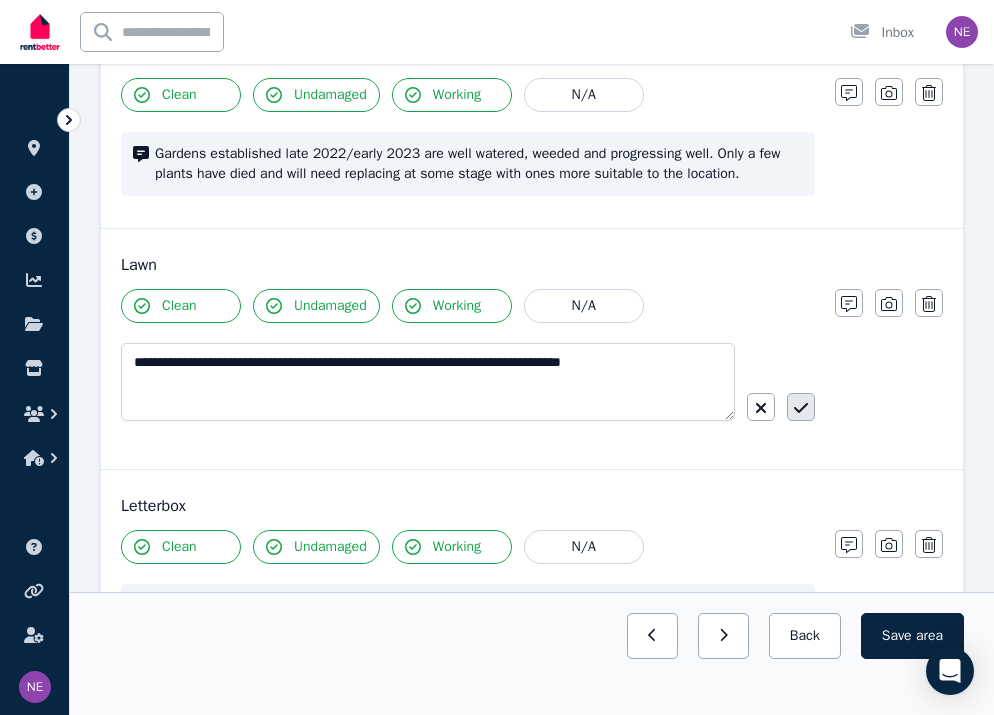 click 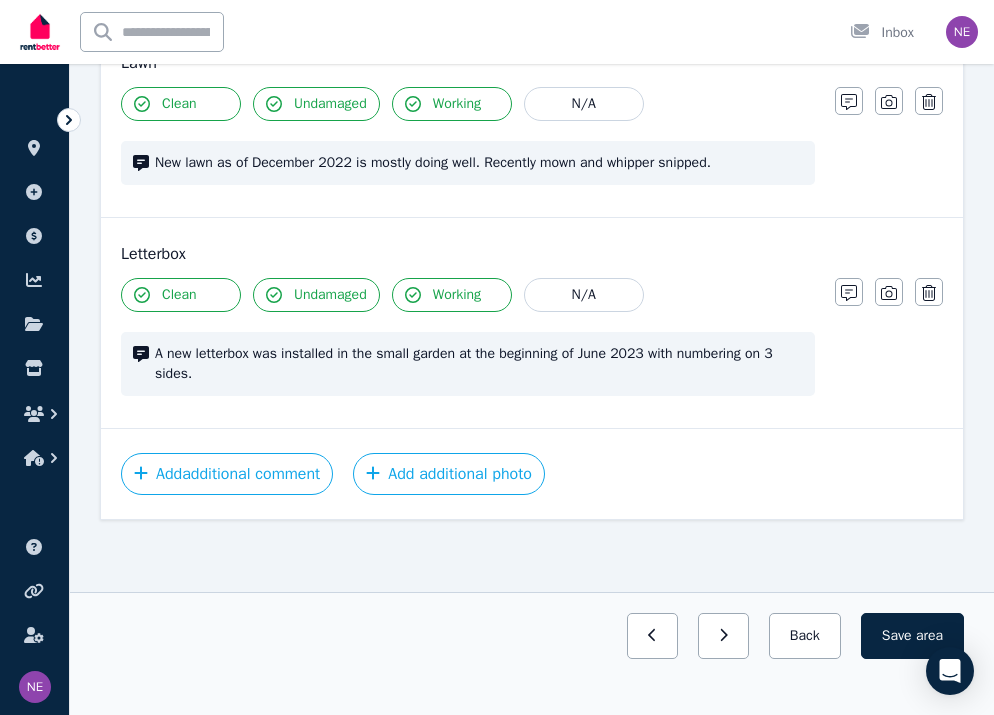 scroll, scrollTop: 703, scrollLeft: 0, axis: vertical 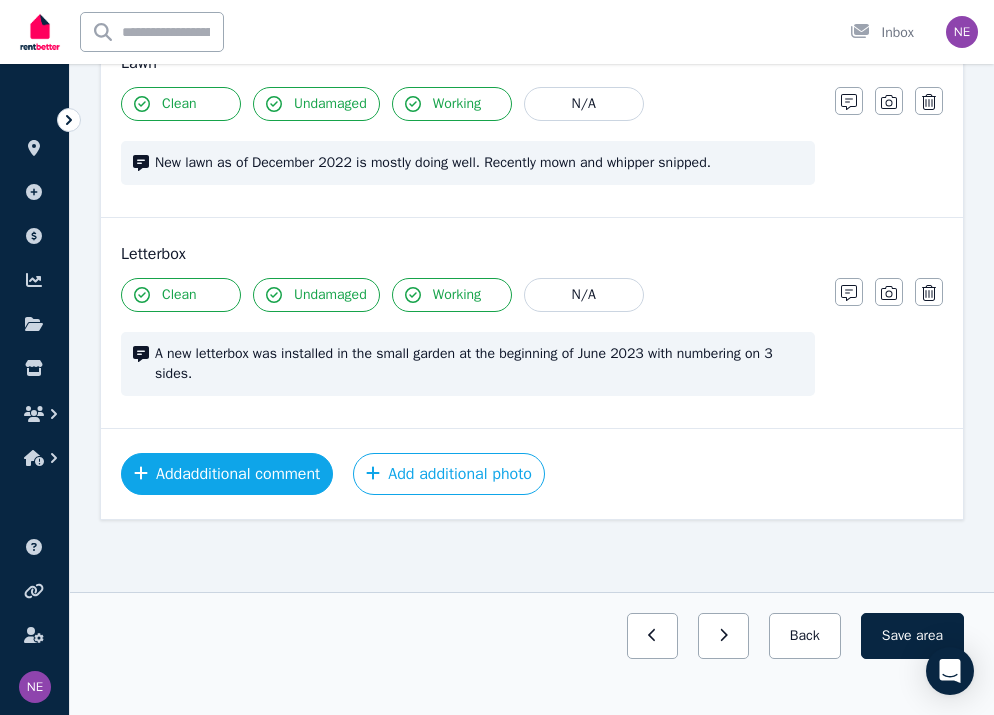 click on "Add  additional comment" at bounding box center [227, 474] 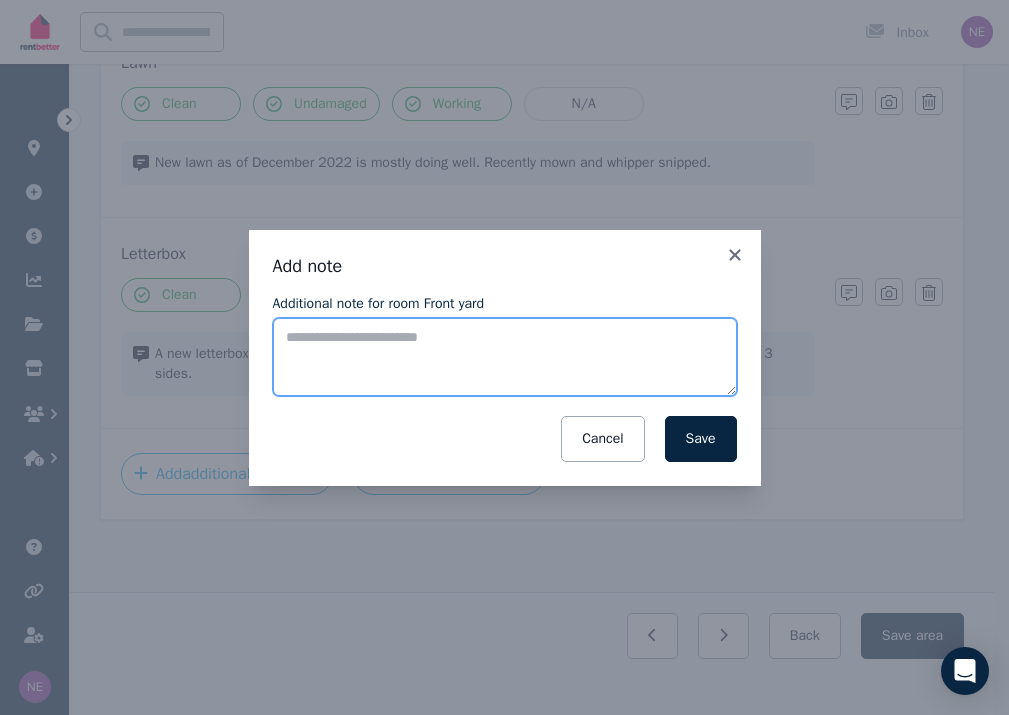 click on "Additional note for room Front yard" at bounding box center [505, 357] 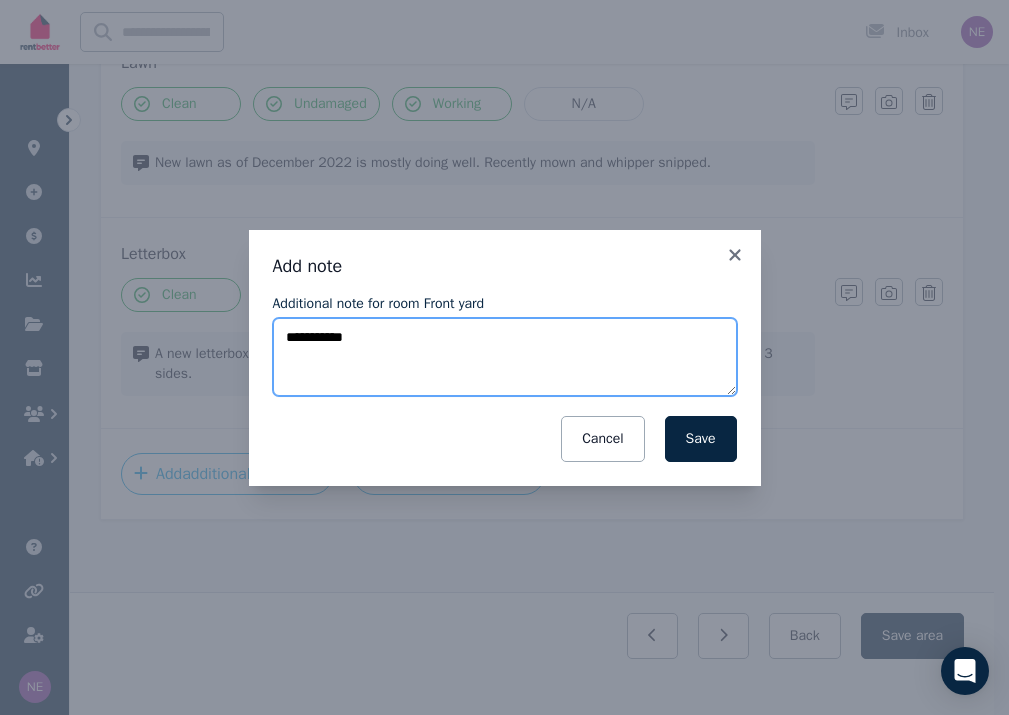 click on "**********" at bounding box center [505, 357] 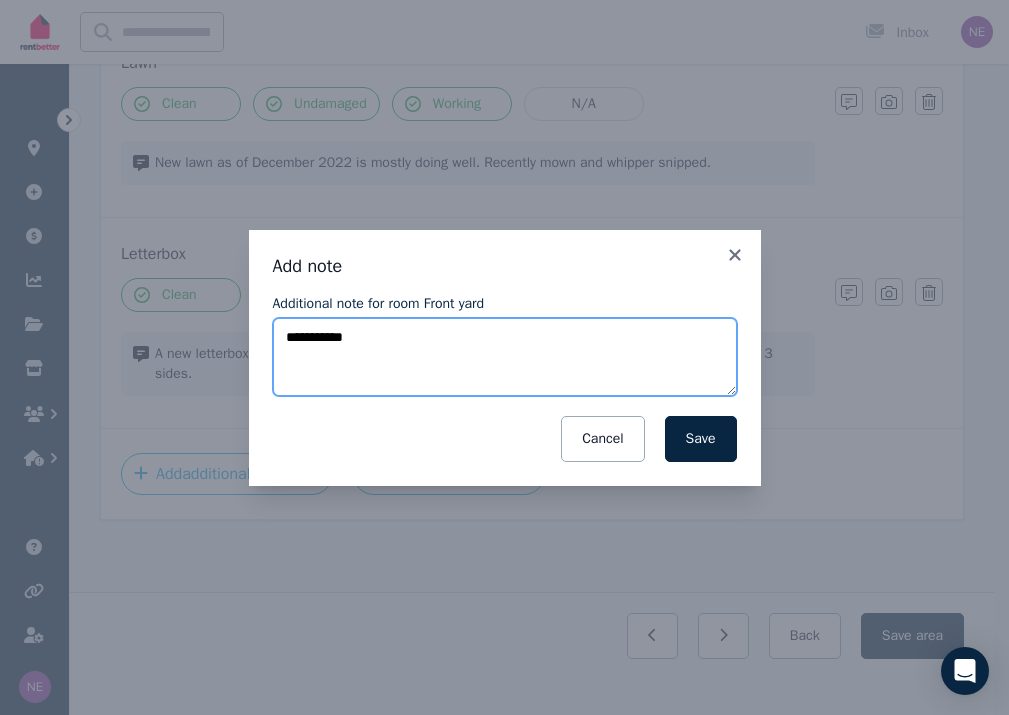 click on "**********" at bounding box center [505, 357] 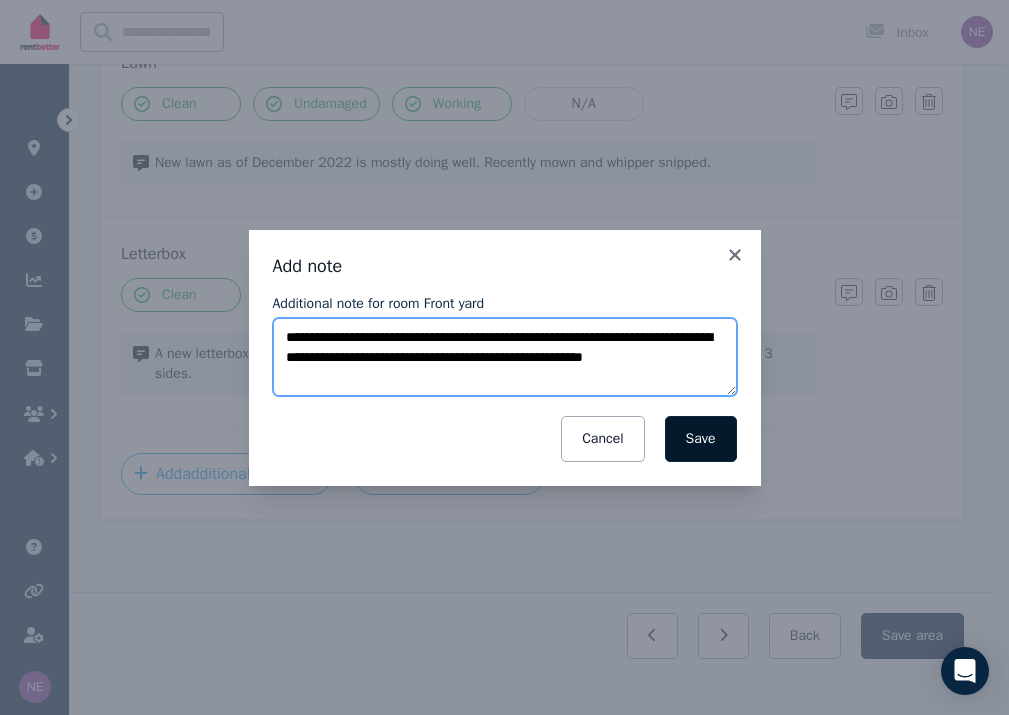type on "**********" 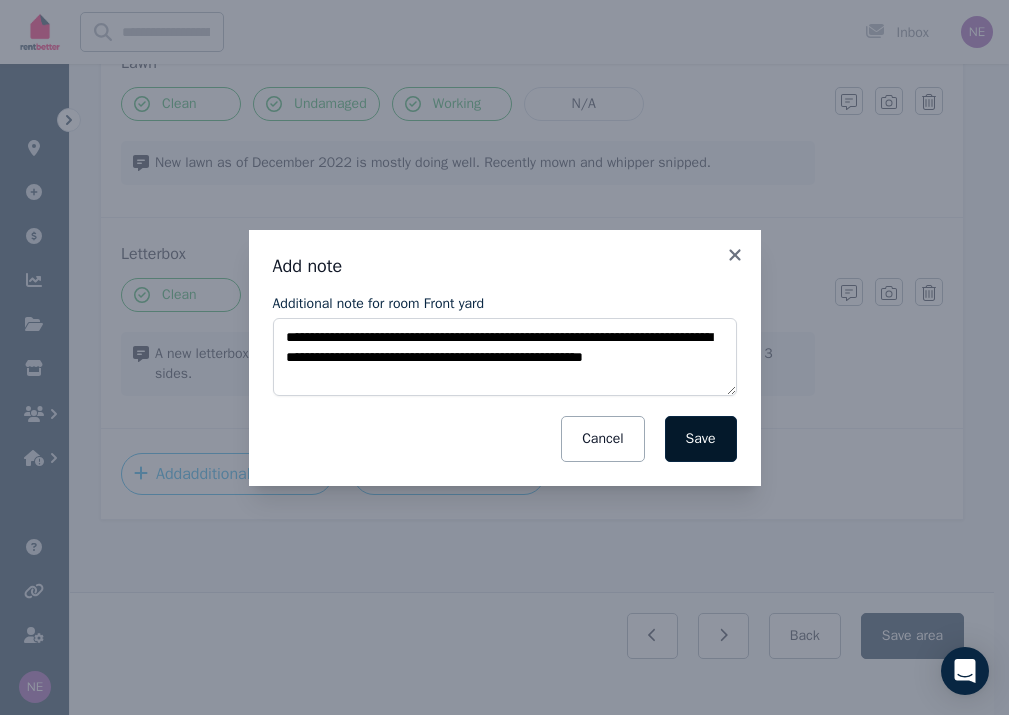 click on "Save" at bounding box center (701, 439) 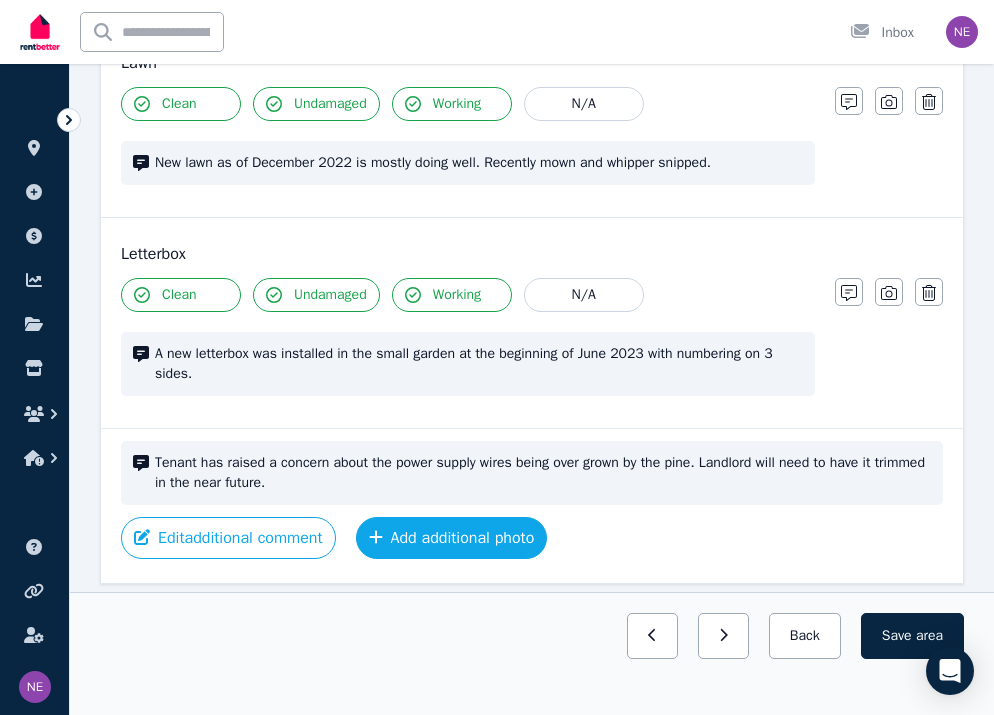 click on "Add additional photo" at bounding box center (452, 538) 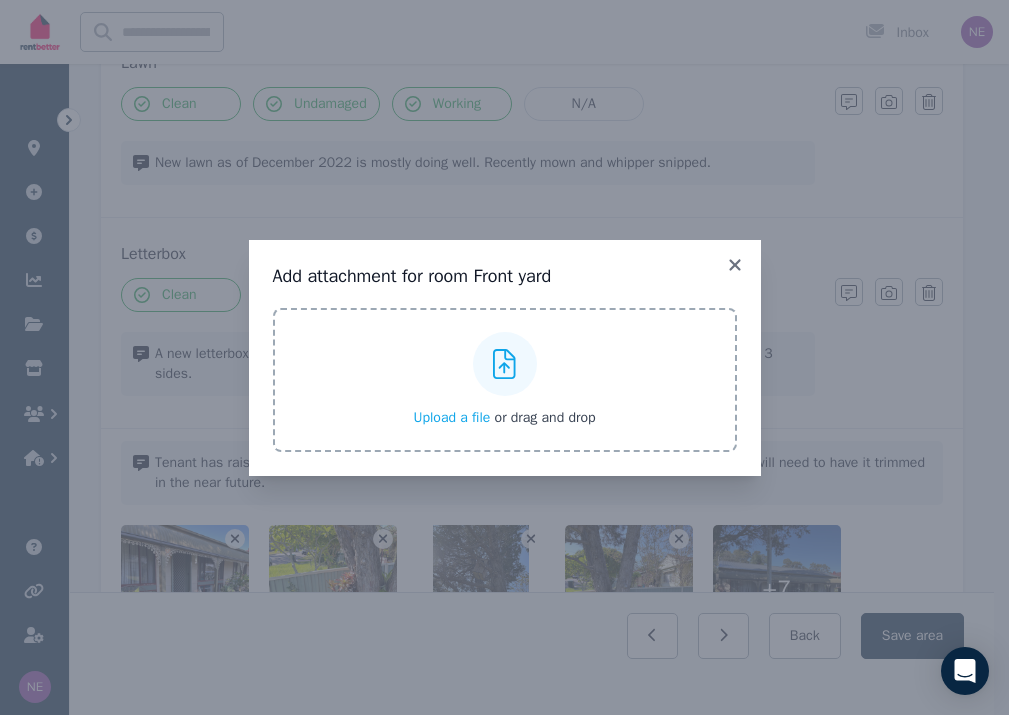click 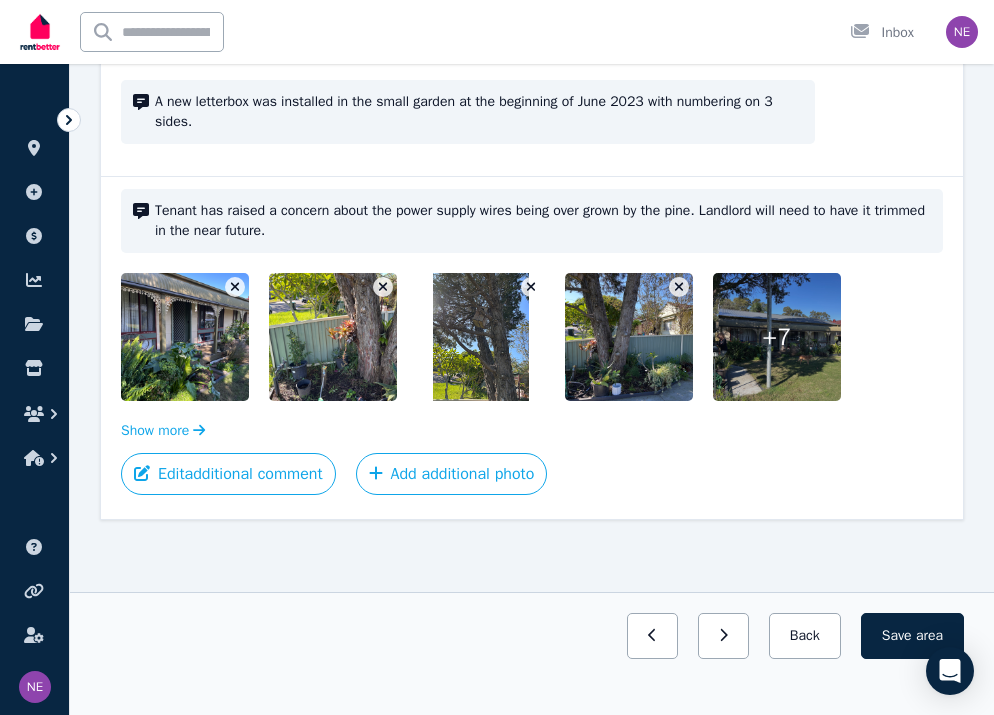 scroll, scrollTop: 955, scrollLeft: 0, axis: vertical 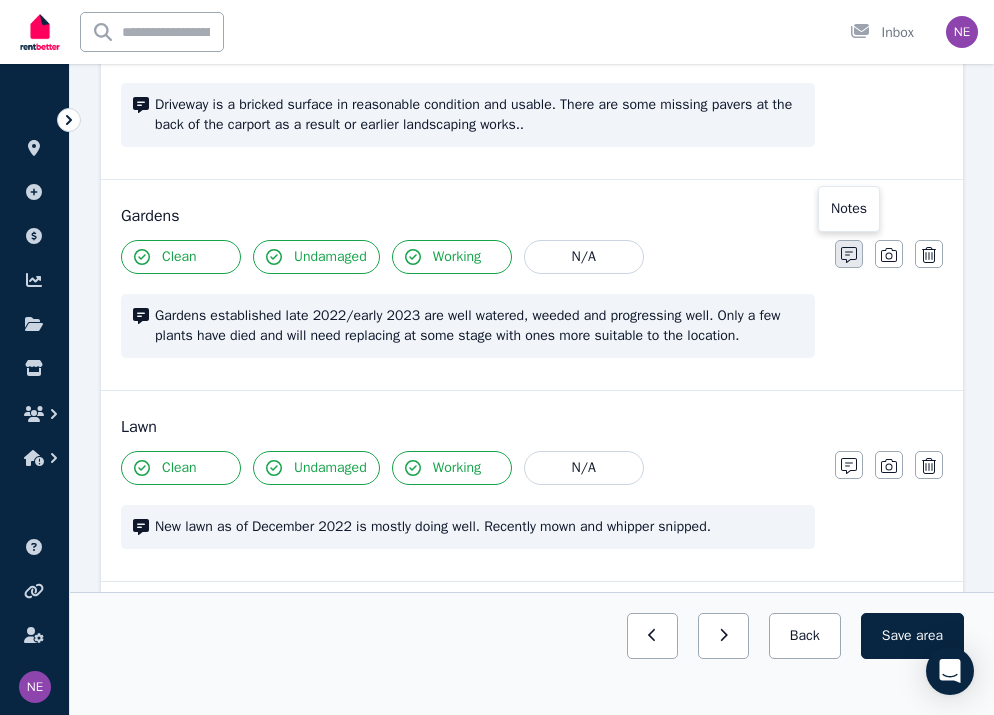click 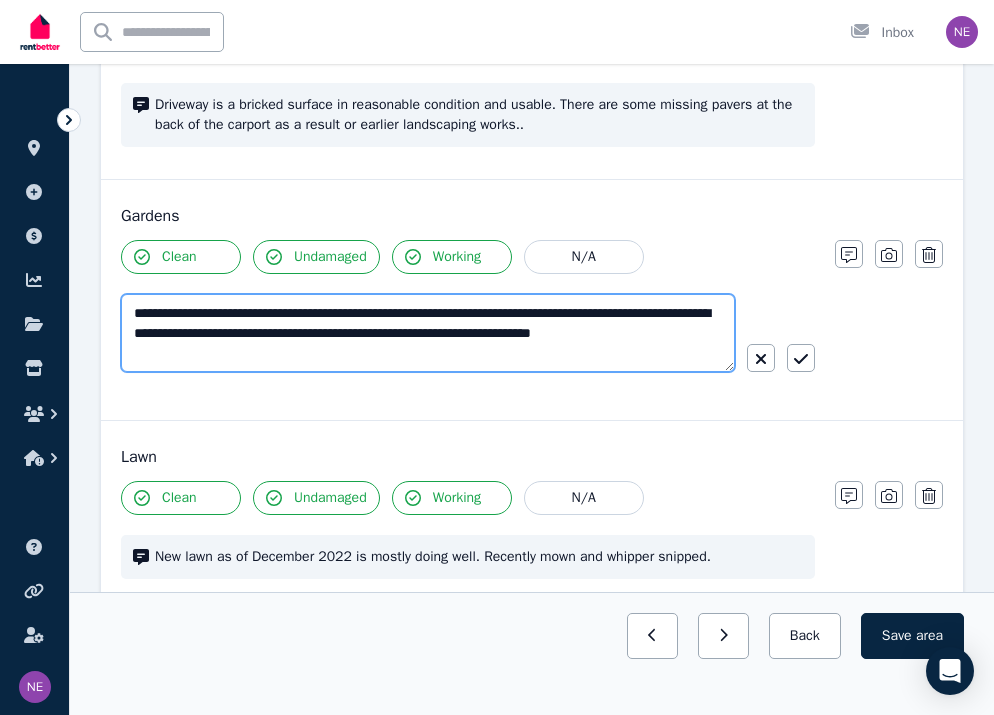 click on "**********" at bounding box center [428, 333] 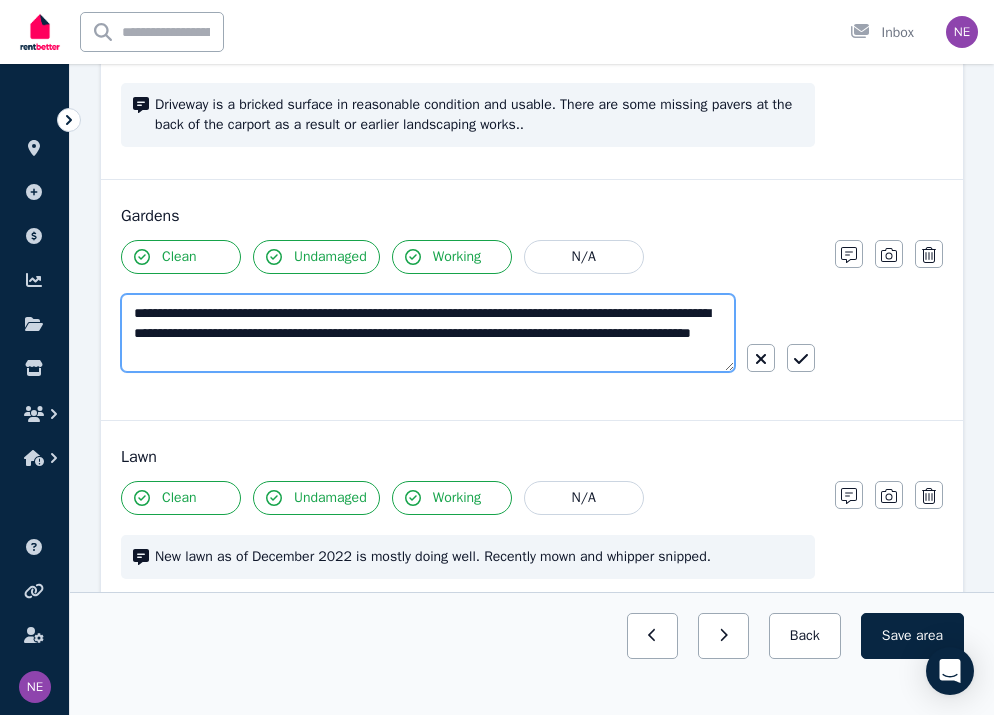 drag, startPoint x: 266, startPoint y: 352, endPoint x: 416, endPoint y: 355, distance: 150.03 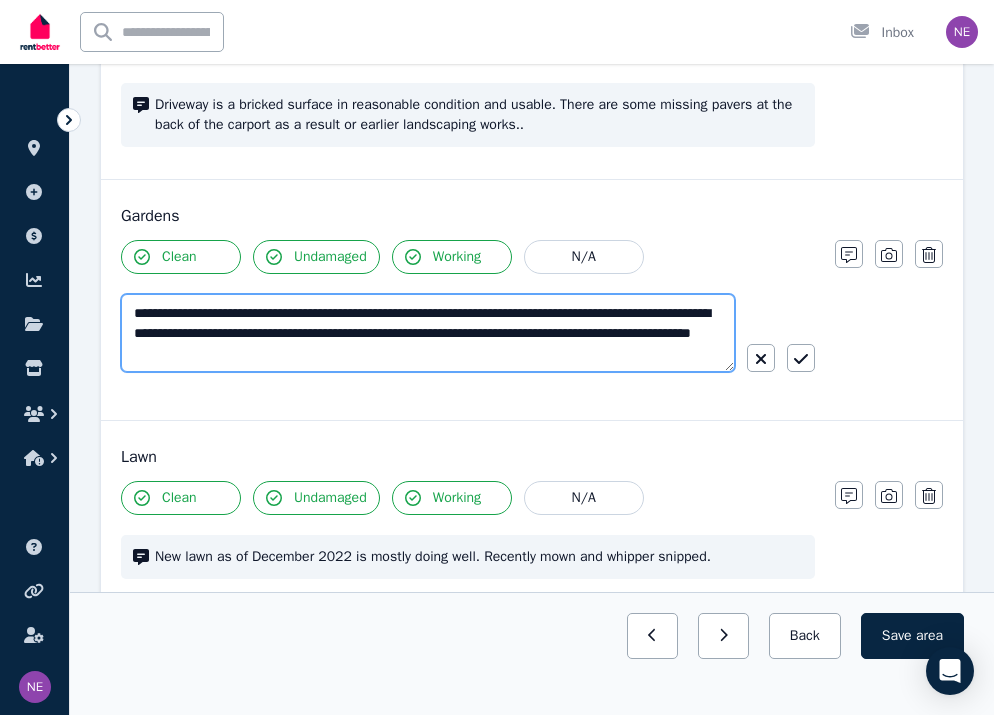 drag, startPoint x: 361, startPoint y: 353, endPoint x: 323, endPoint y: 353, distance: 38 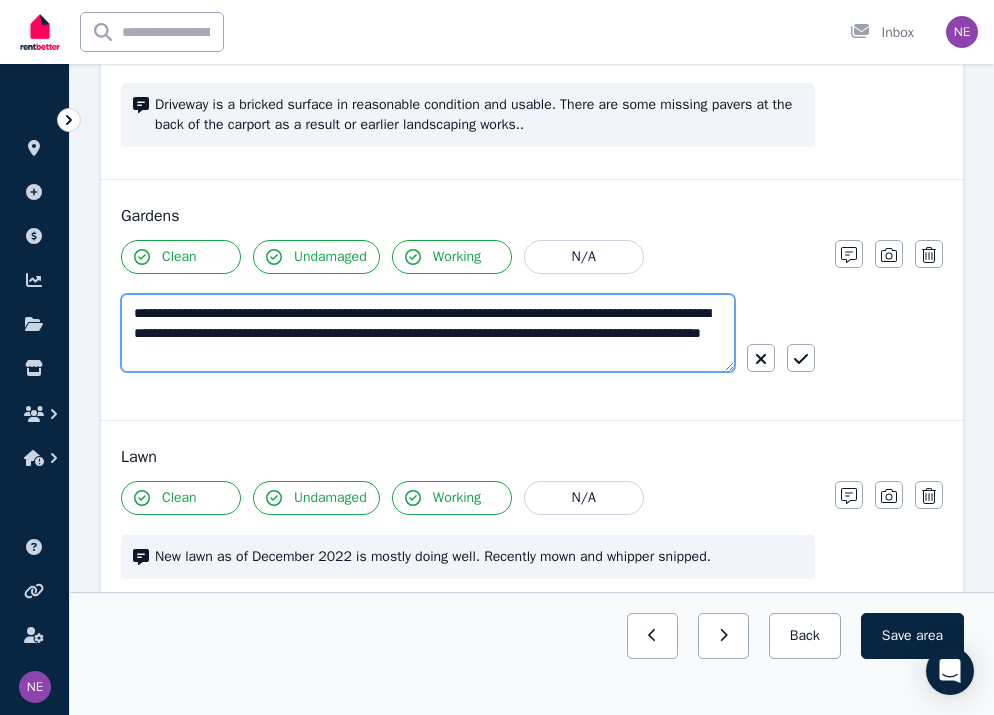 click on "**********" at bounding box center [428, 333] 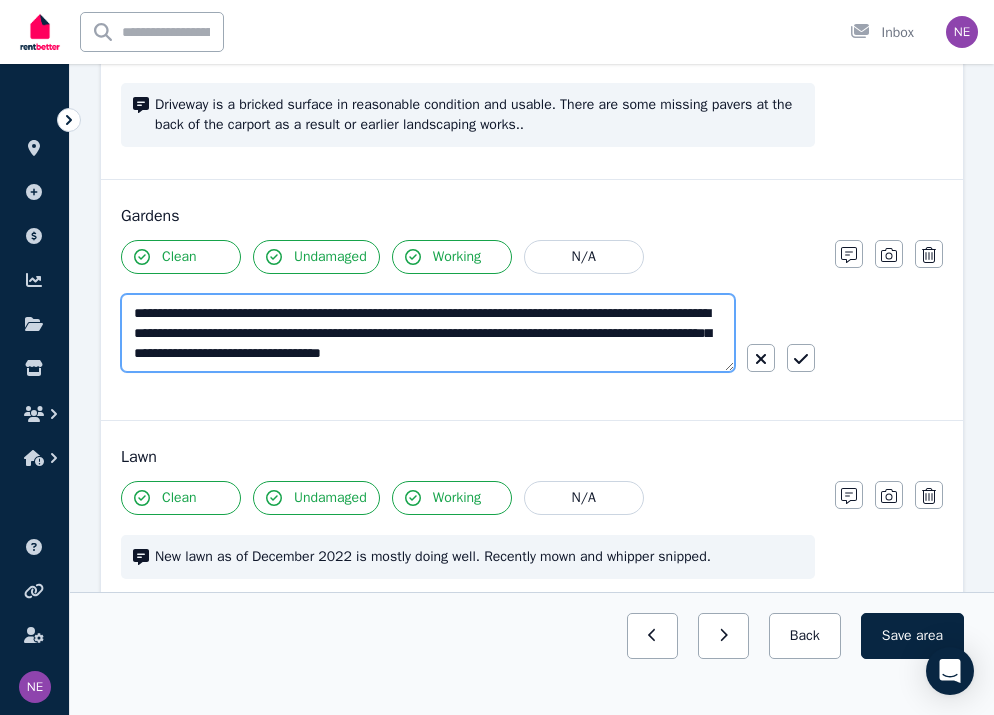 scroll, scrollTop: 10, scrollLeft: 0, axis: vertical 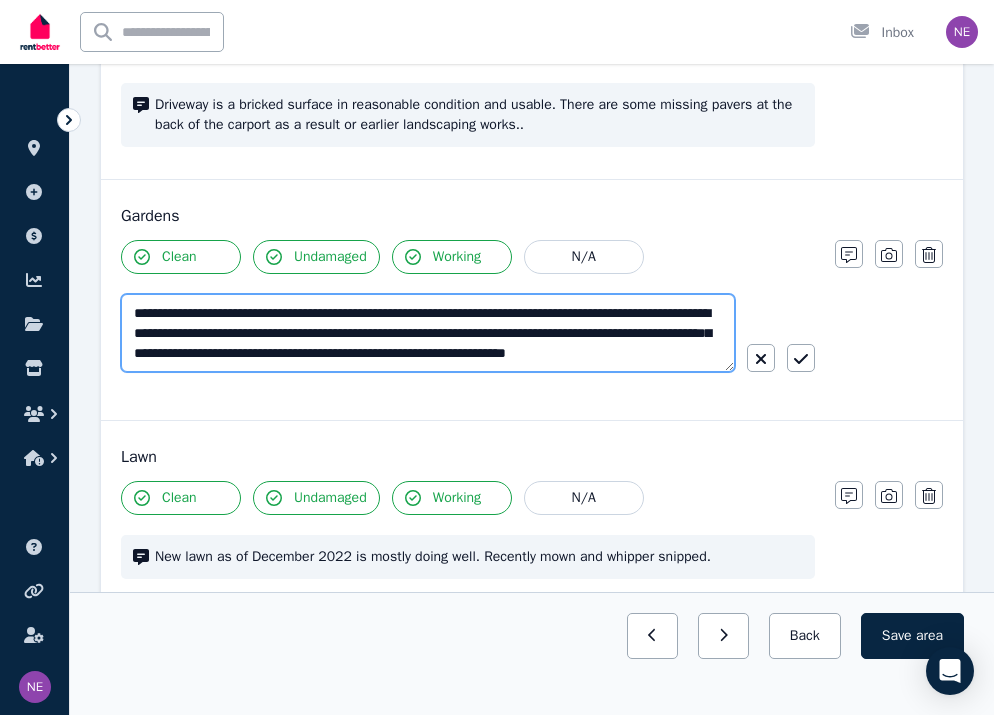 click on "**********" at bounding box center [428, 333] 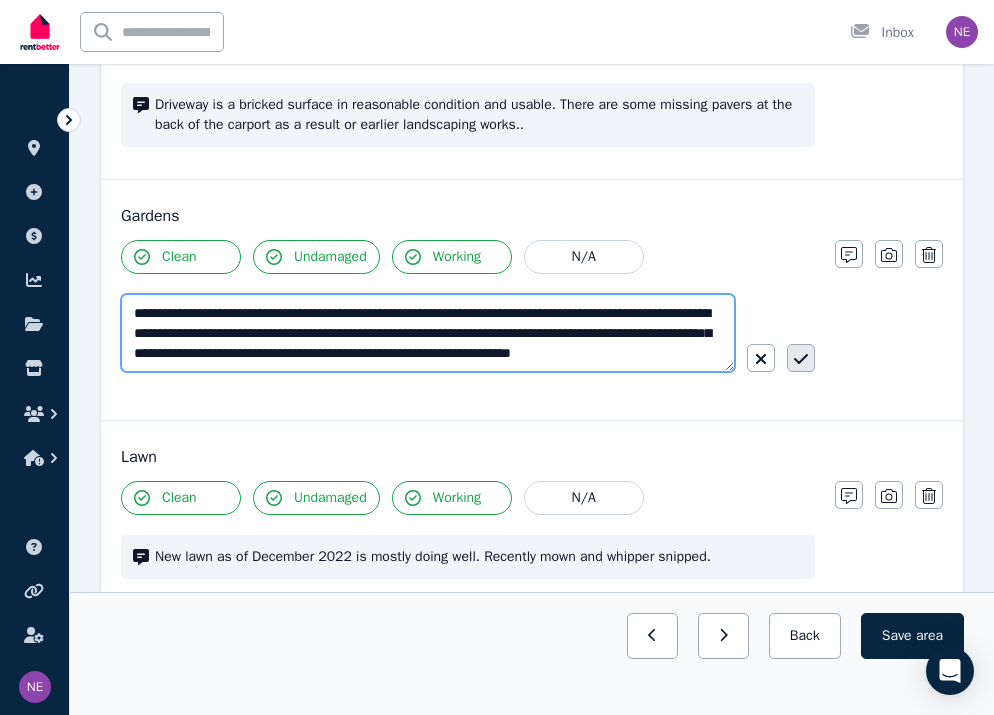 type on "**********" 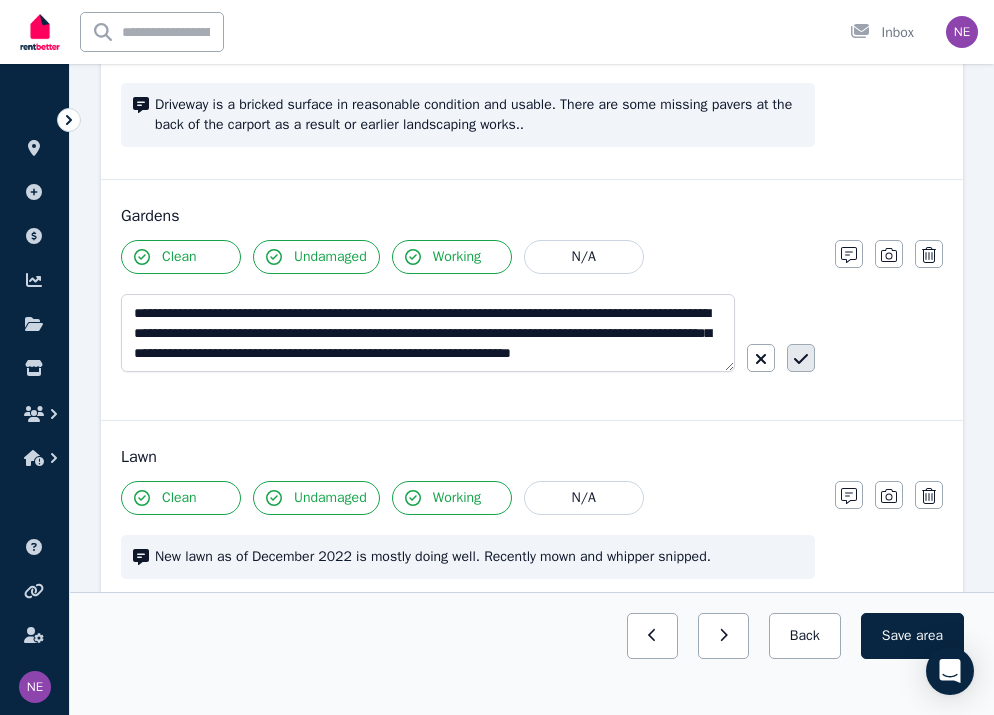 click 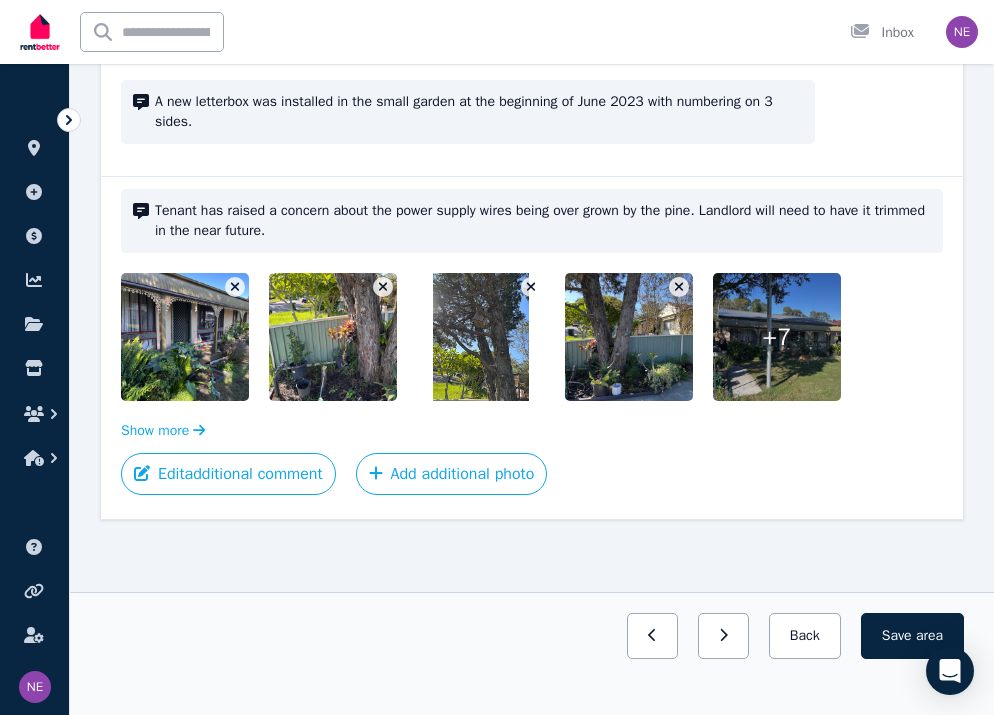 scroll, scrollTop: 995, scrollLeft: 0, axis: vertical 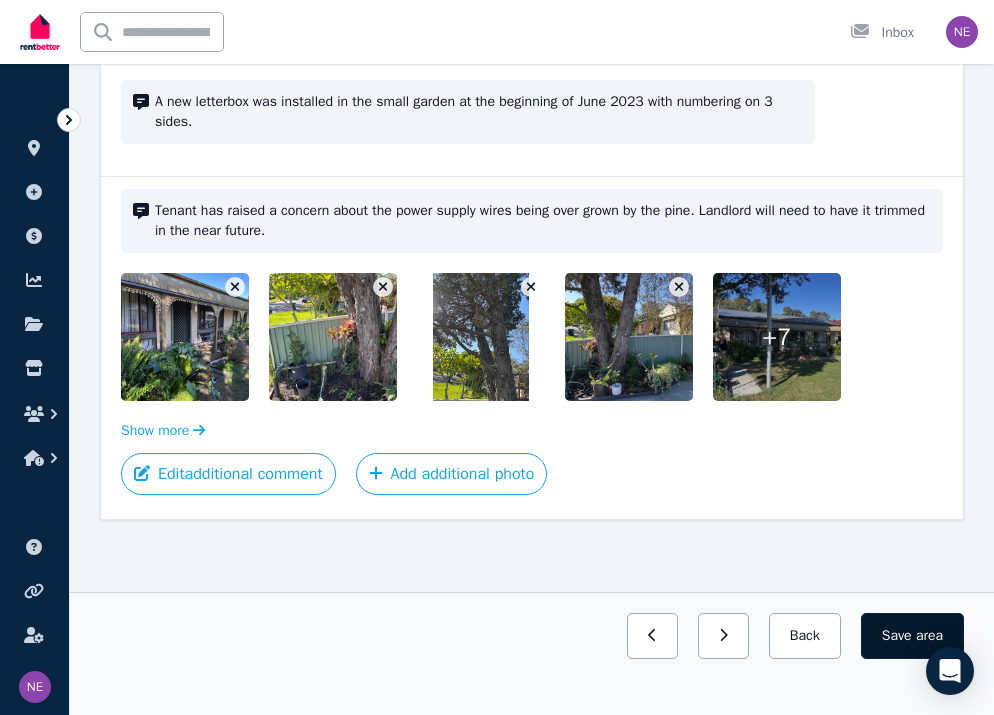 click on "Save   area" at bounding box center [912, 636] 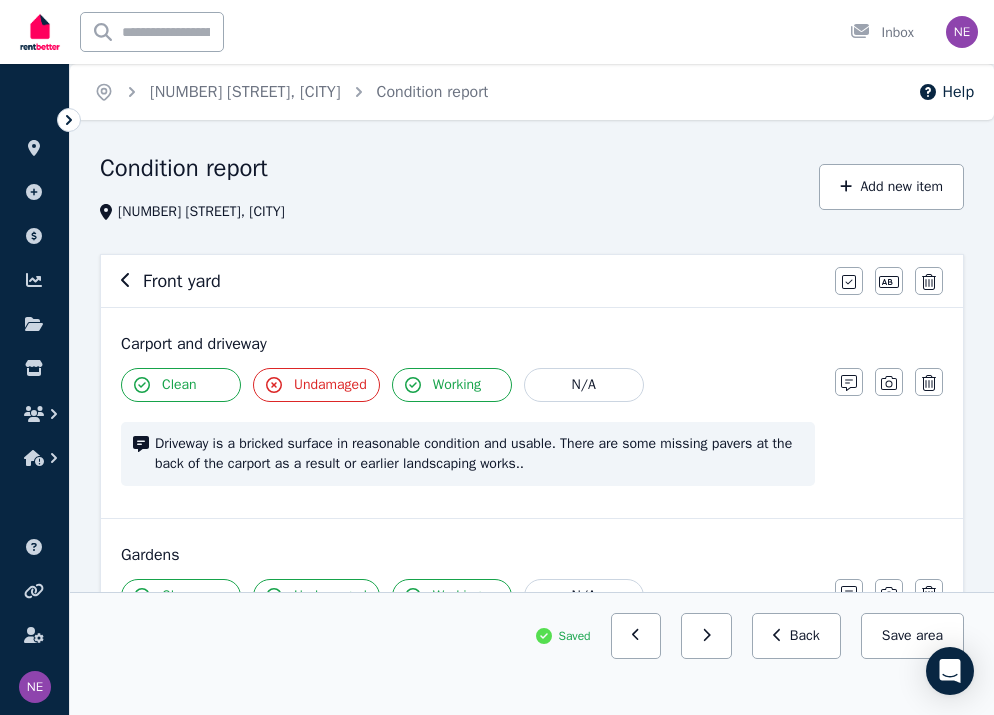 scroll, scrollTop: 0, scrollLeft: 0, axis: both 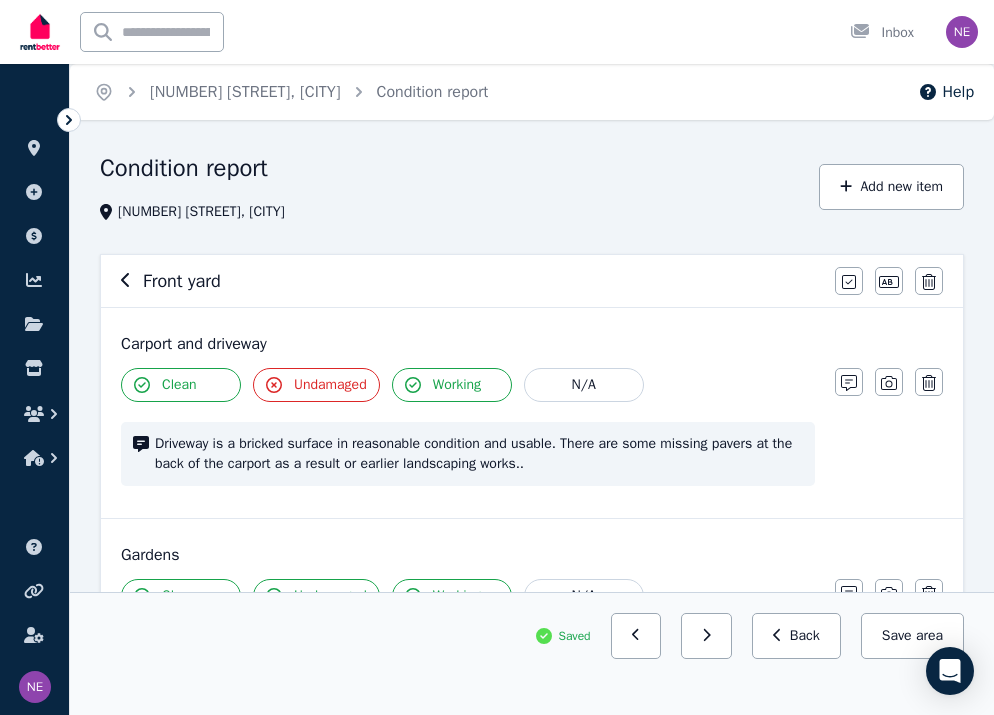 click 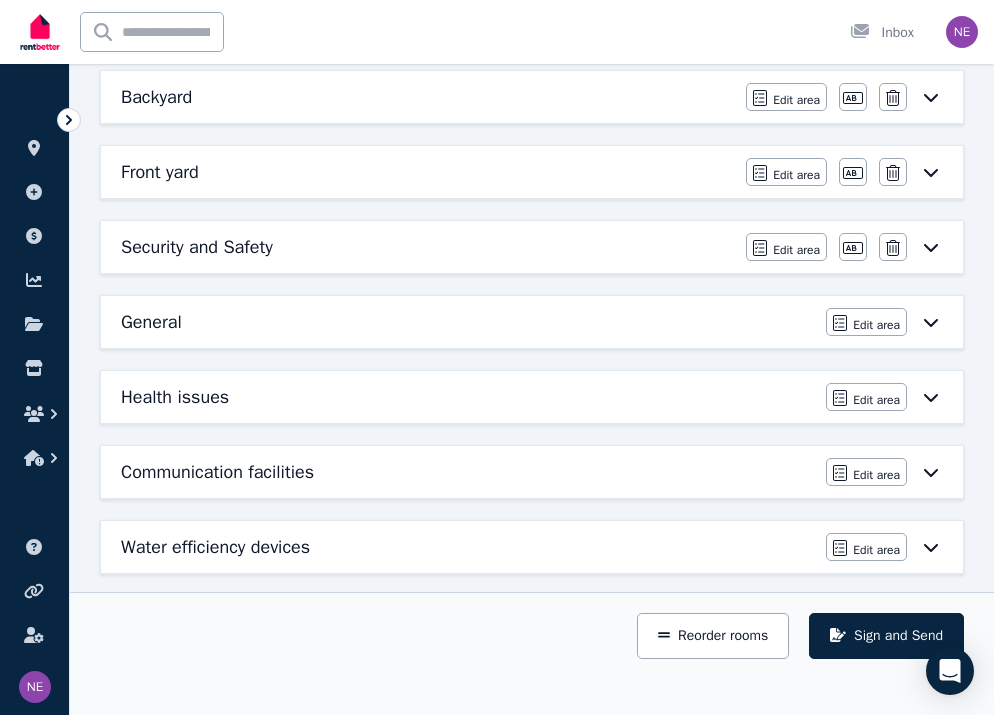 scroll, scrollTop: 1121, scrollLeft: 0, axis: vertical 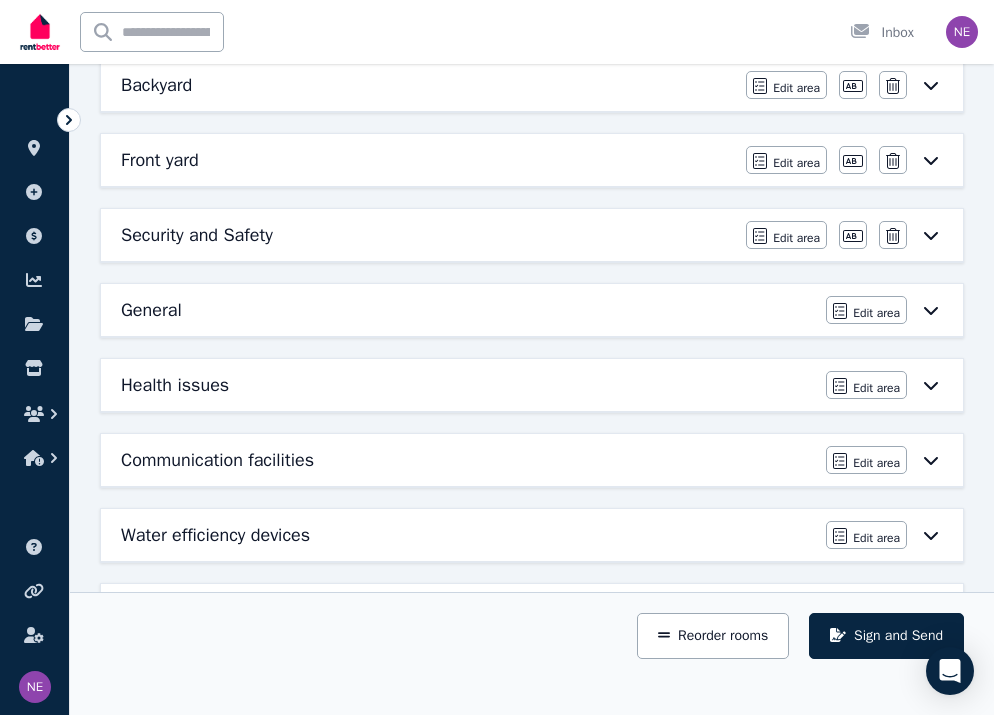 click on "Security and Safety" at bounding box center (197, 235) 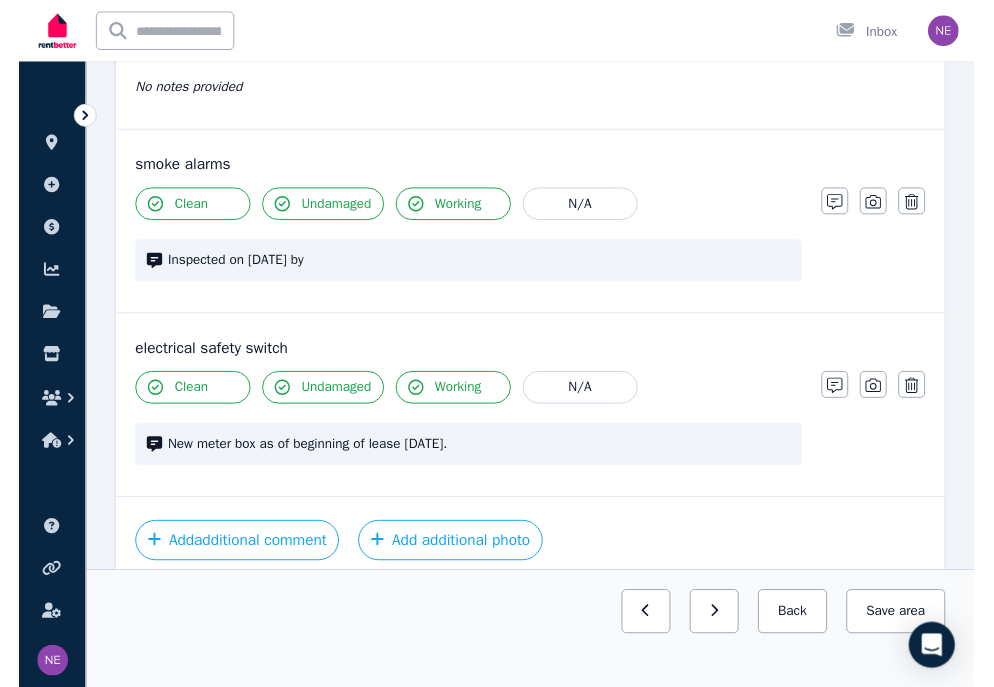 scroll, scrollTop: 536, scrollLeft: 0, axis: vertical 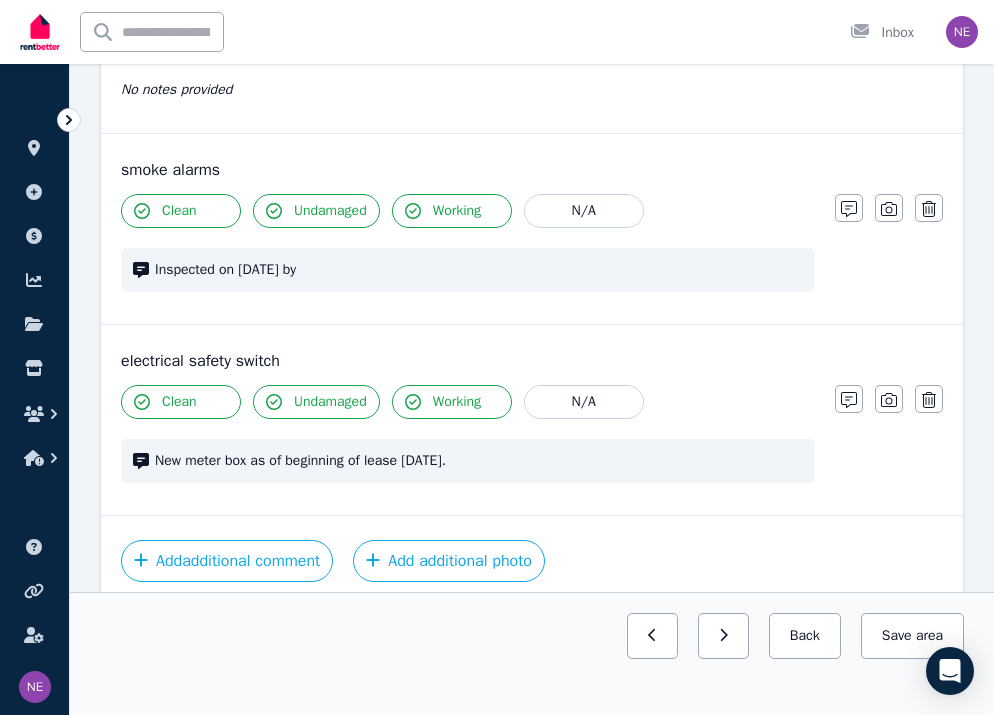 click on "Inspected on [DATE] by" at bounding box center [479, 270] 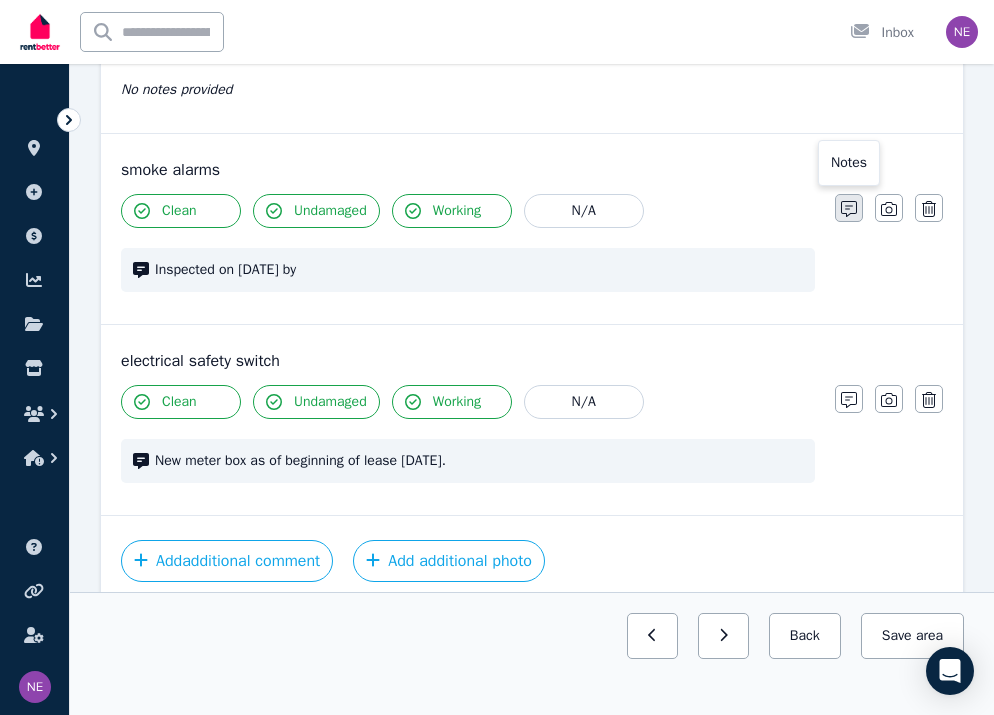 click 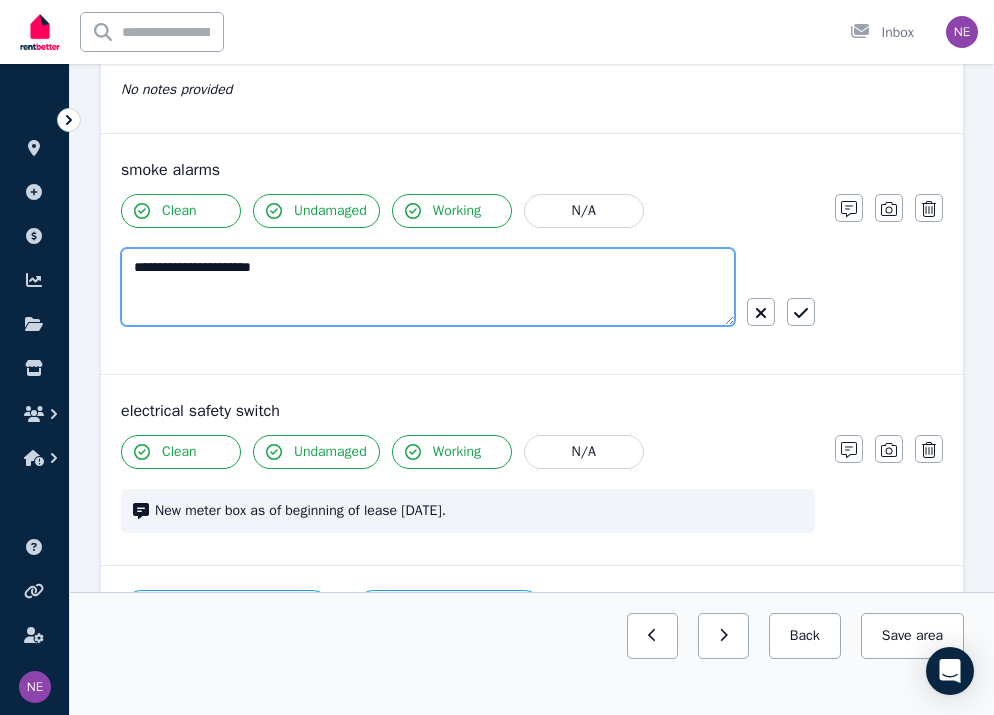 click on "**********" at bounding box center (428, 287) 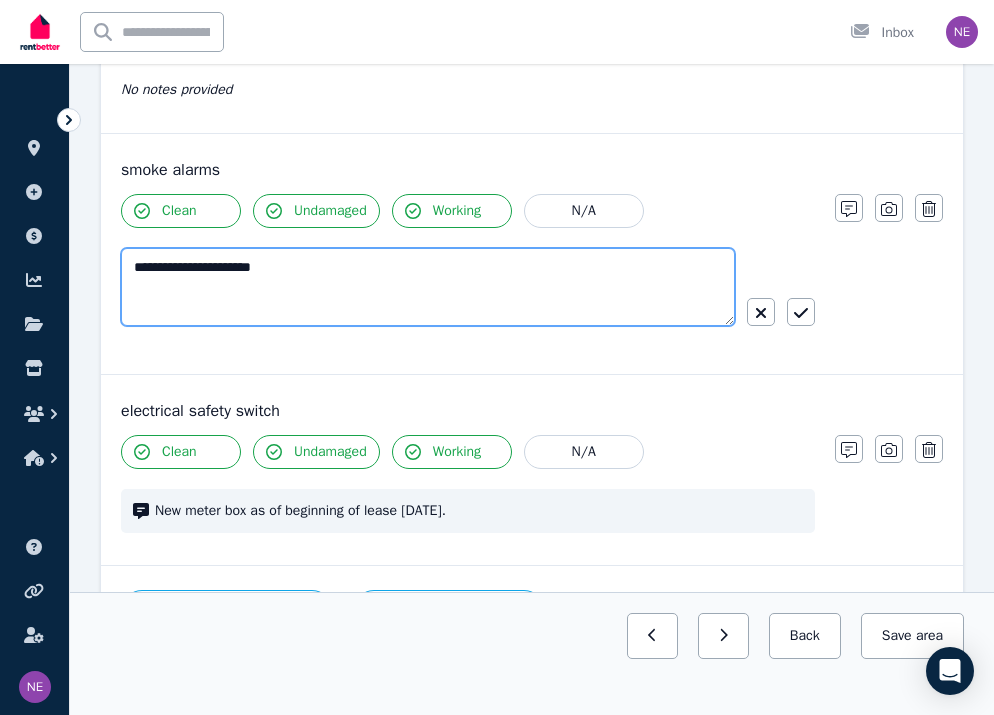 drag, startPoint x: 294, startPoint y: 267, endPoint x: 126, endPoint y: 267, distance: 168 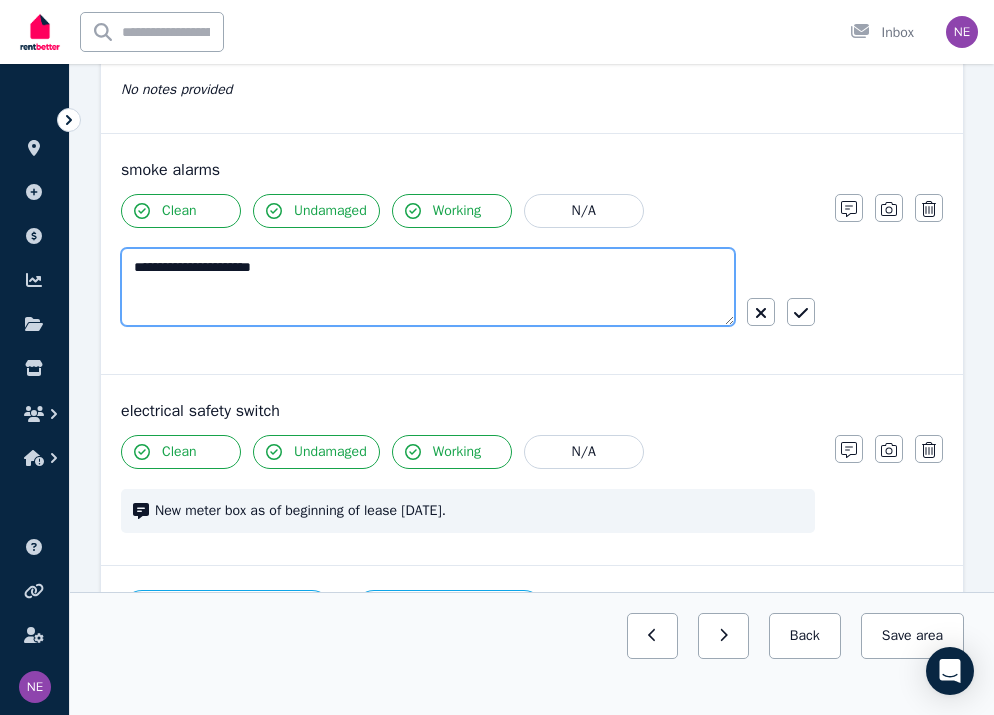 click on "**********" at bounding box center [428, 287] 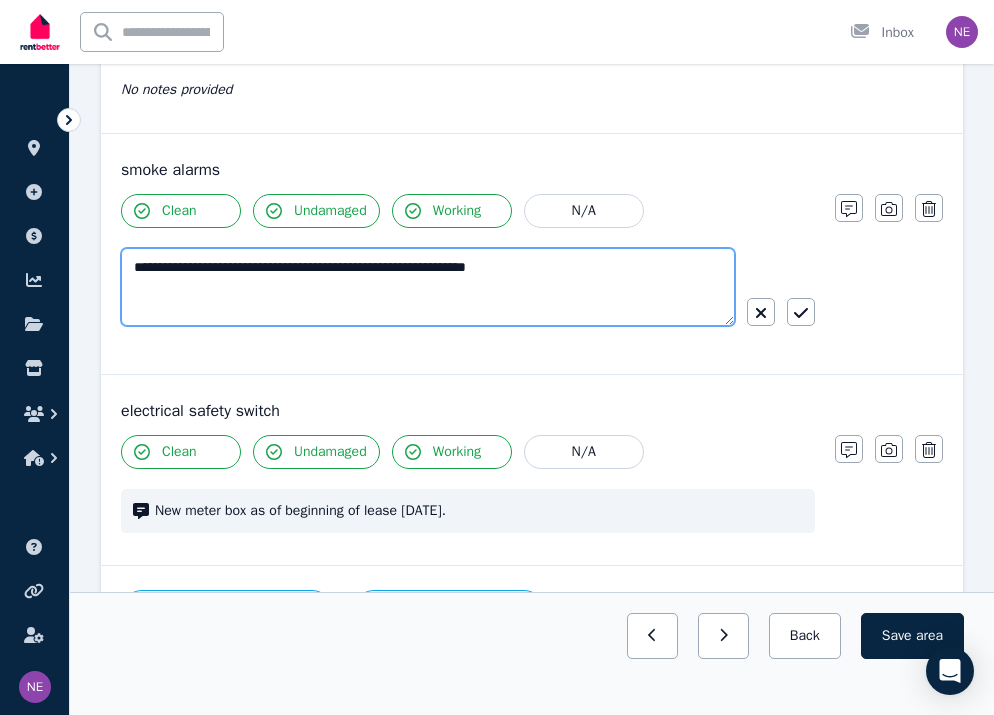 click on "**********" at bounding box center [428, 287] 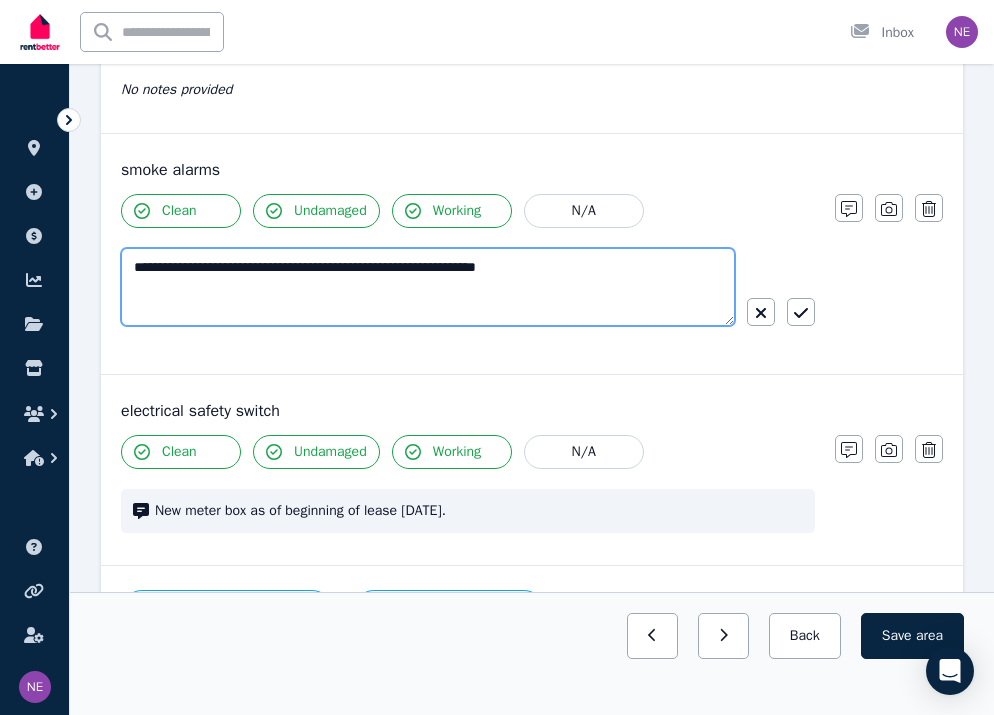 click on "**********" at bounding box center [428, 287] 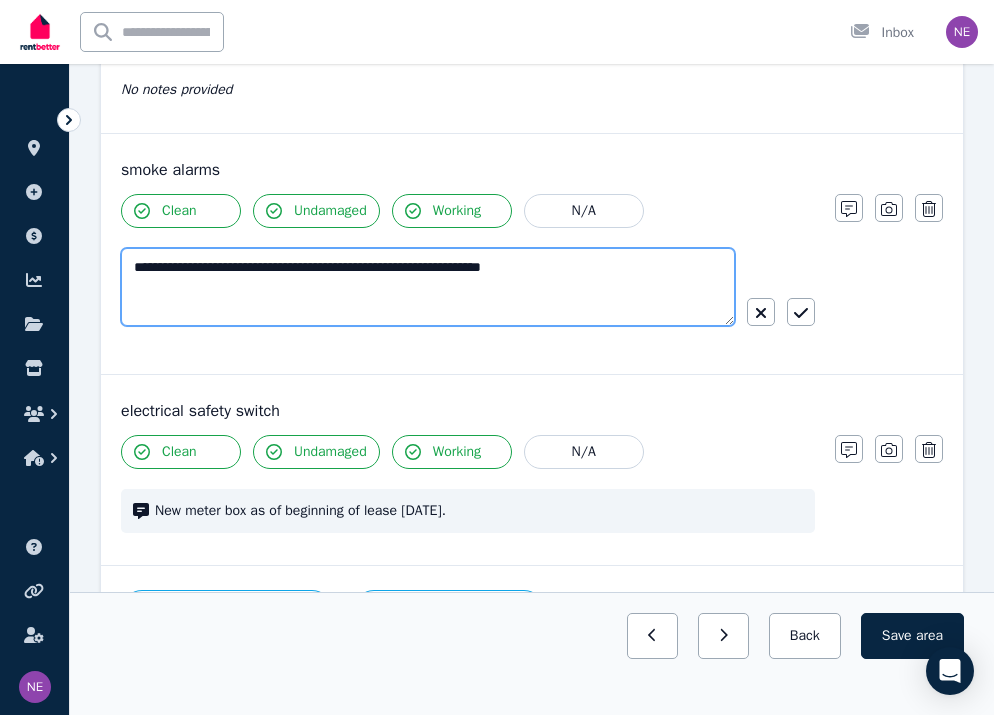 click on "**********" at bounding box center [428, 287] 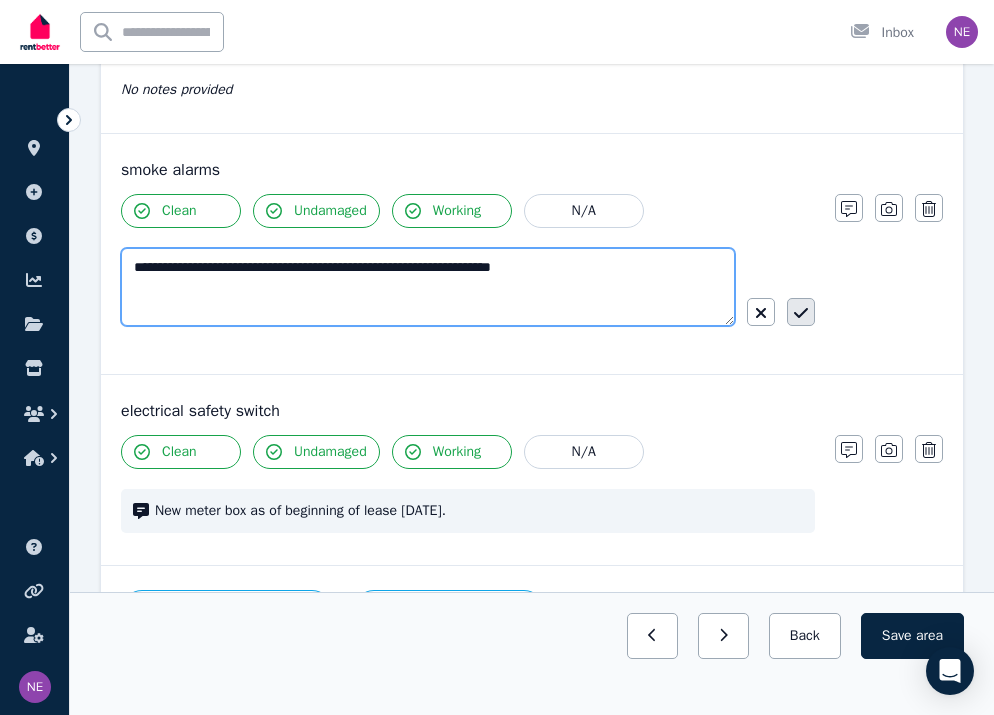 type on "**********" 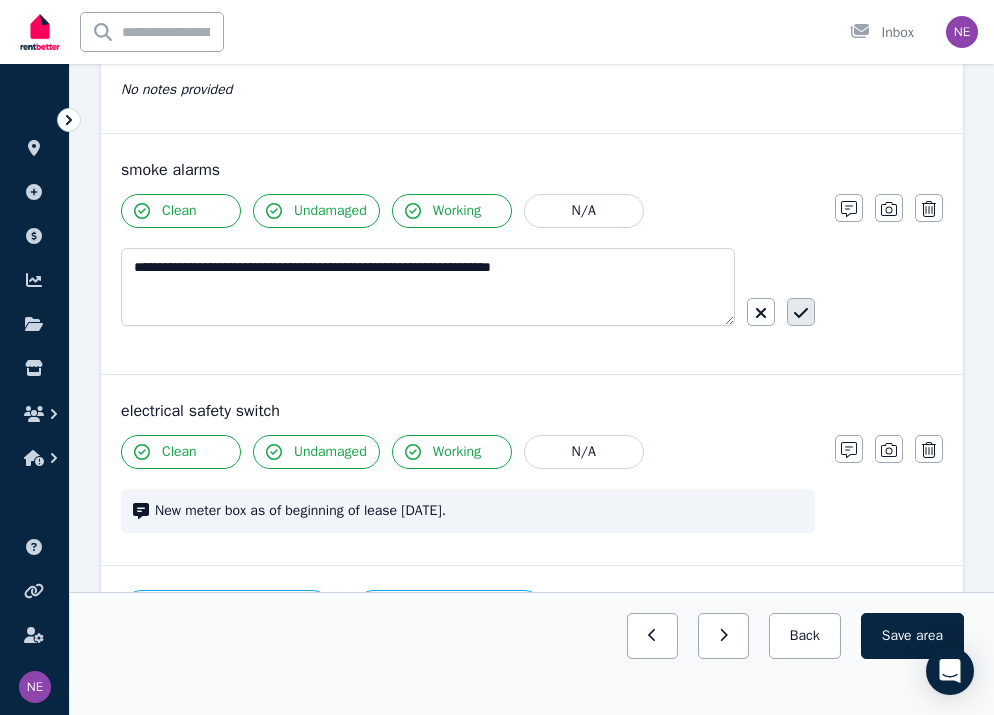 click 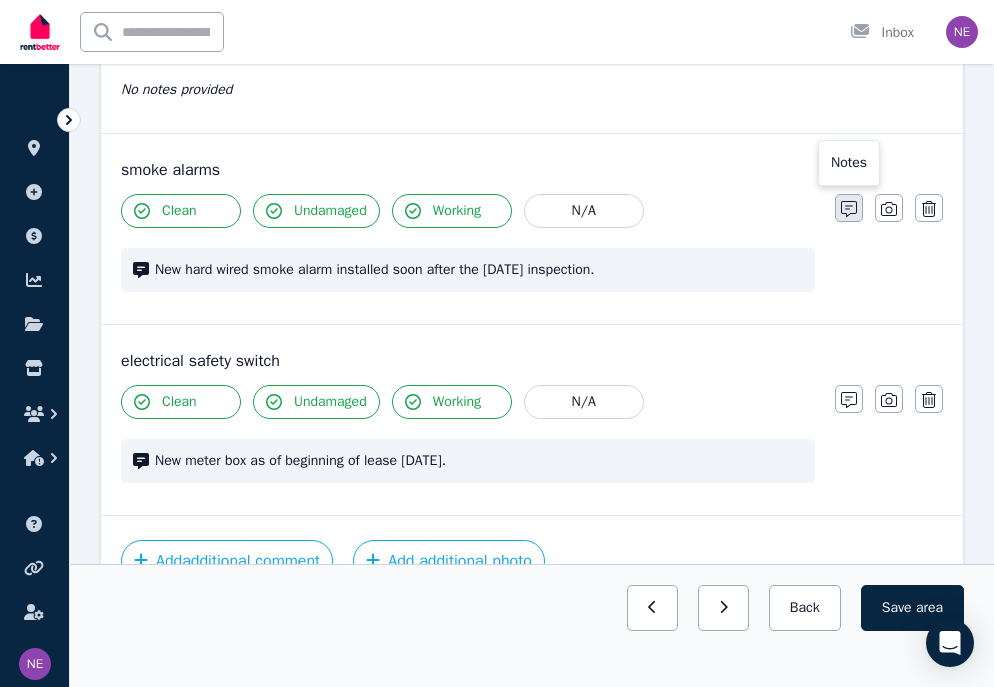 click 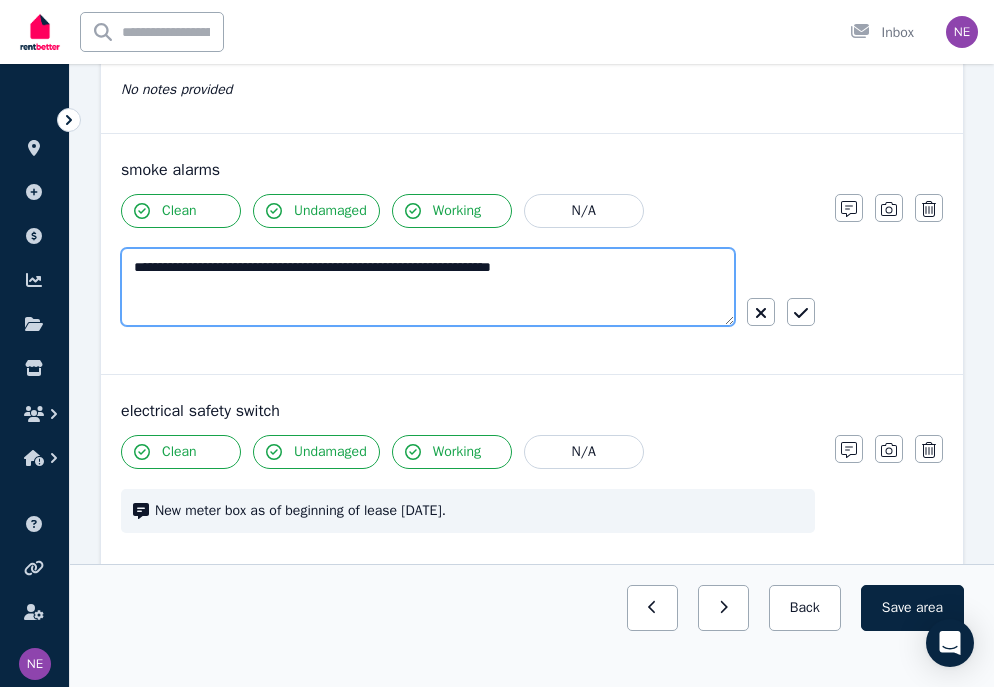 drag, startPoint x: 500, startPoint y: 269, endPoint x: 384, endPoint y: 269, distance: 116 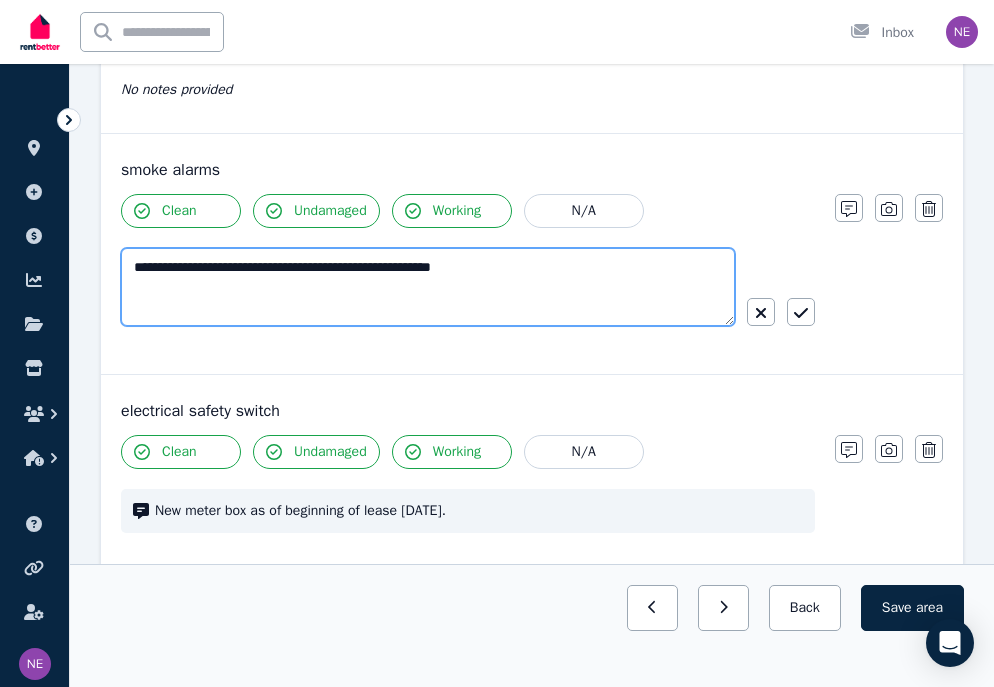 click on "**********" at bounding box center [428, 287] 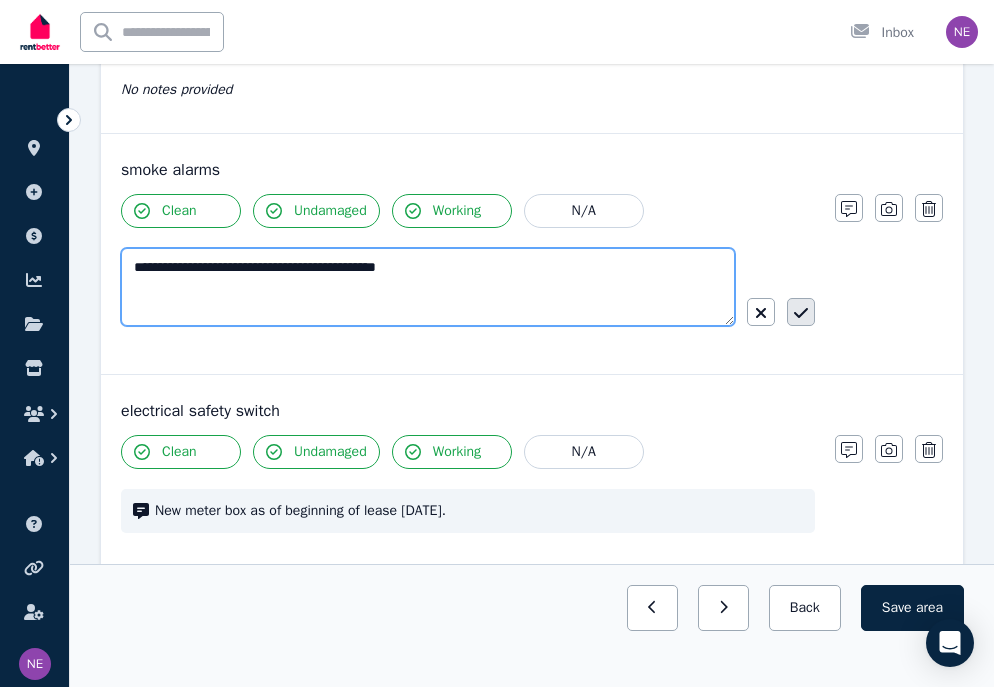 type on "**********" 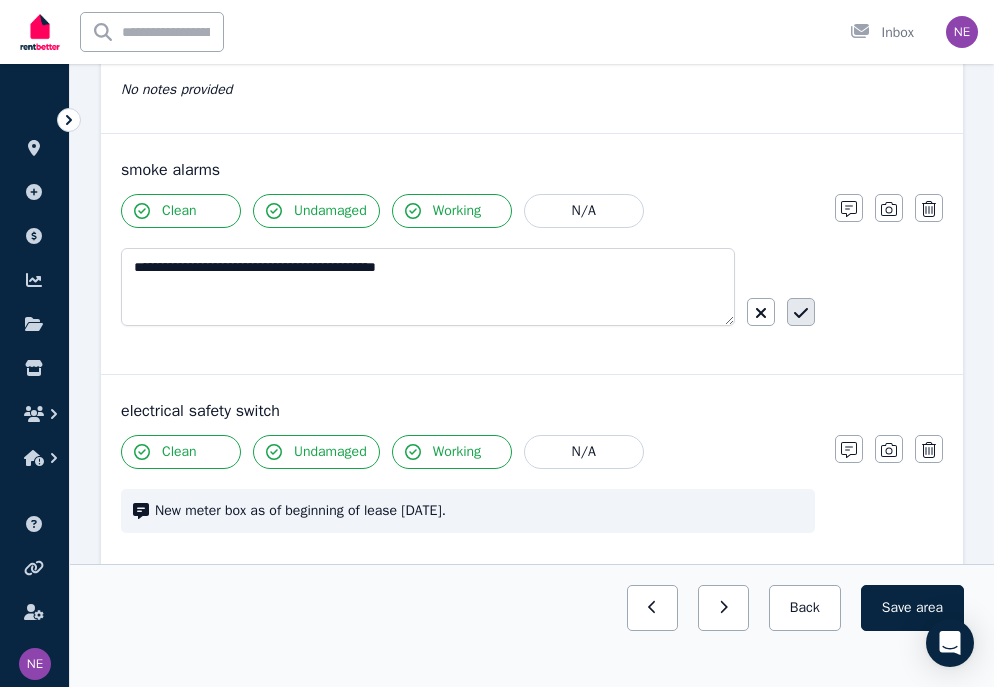 click 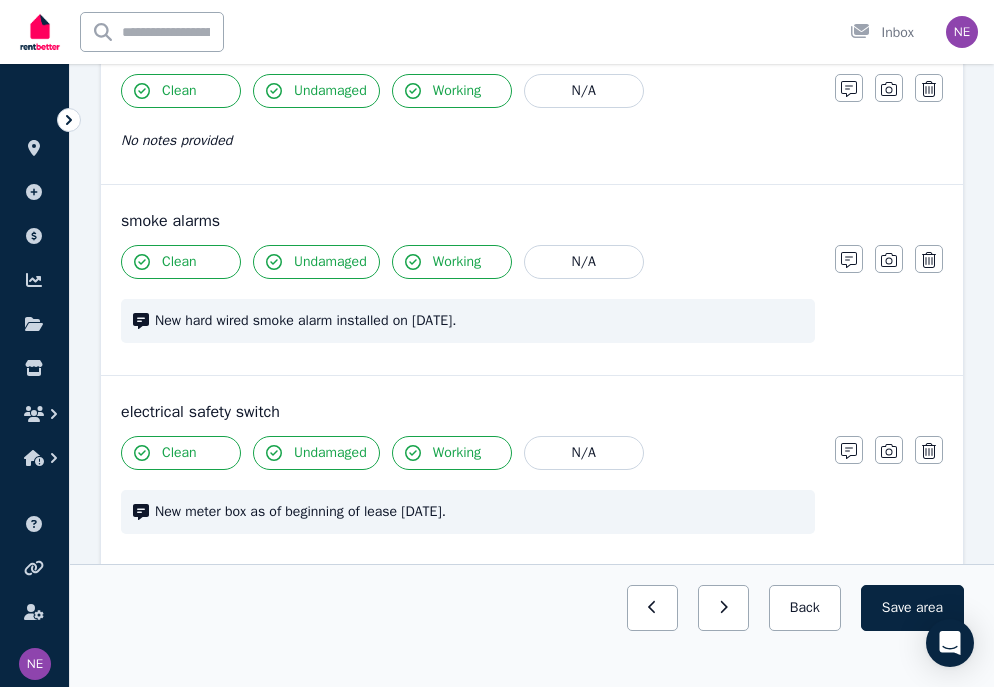 scroll, scrollTop: 496, scrollLeft: 0, axis: vertical 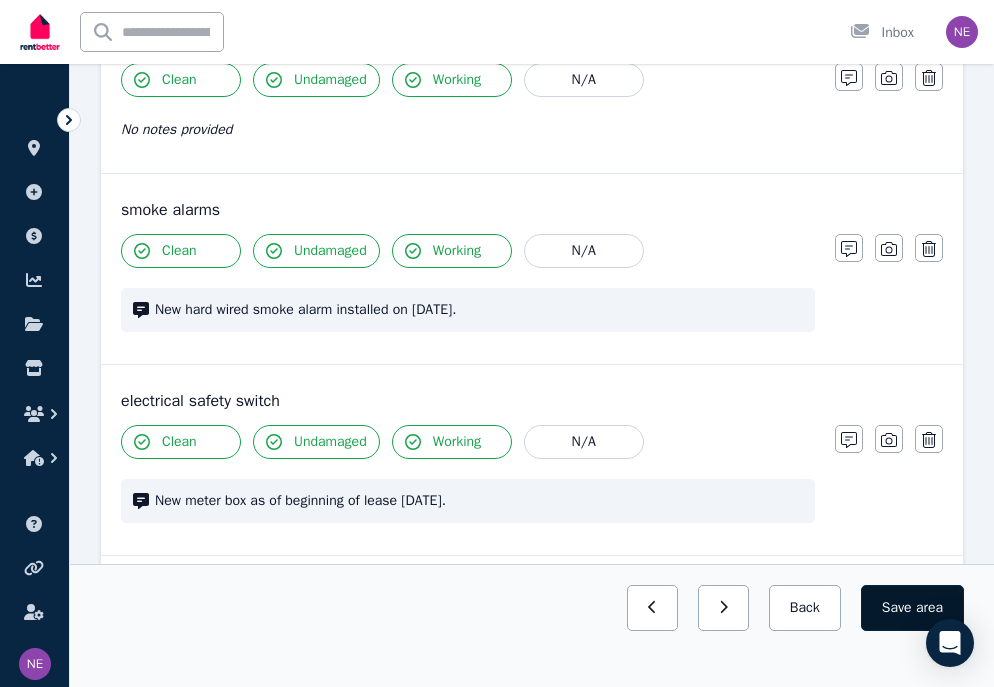 click on "Save   area" at bounding box center [912, 608] 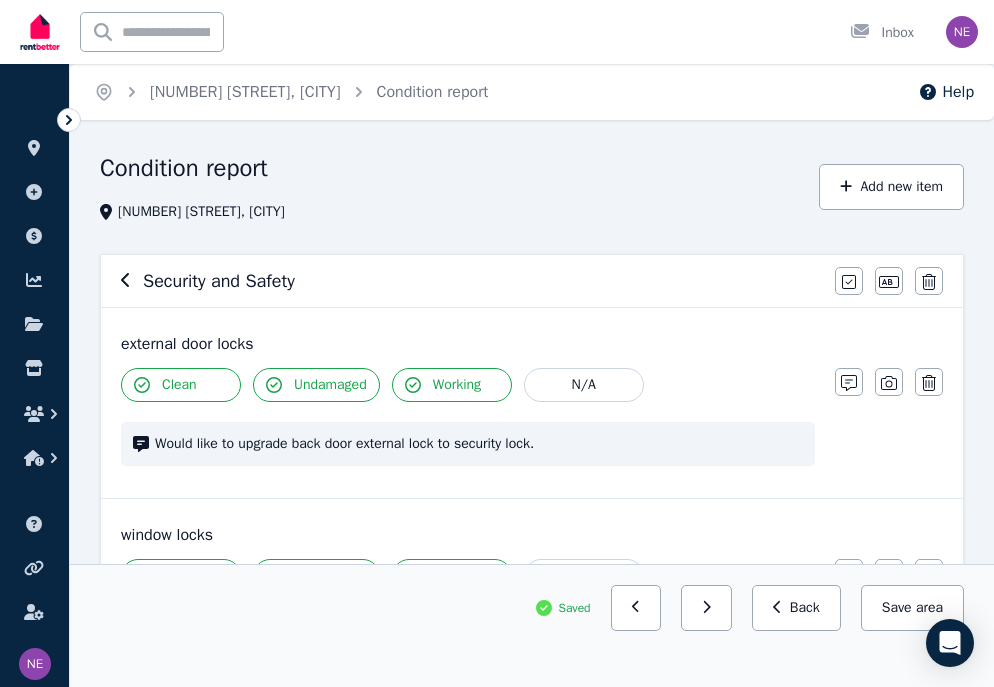 scroll, scrollTop: 0, scrollLeft: 0, axis: both 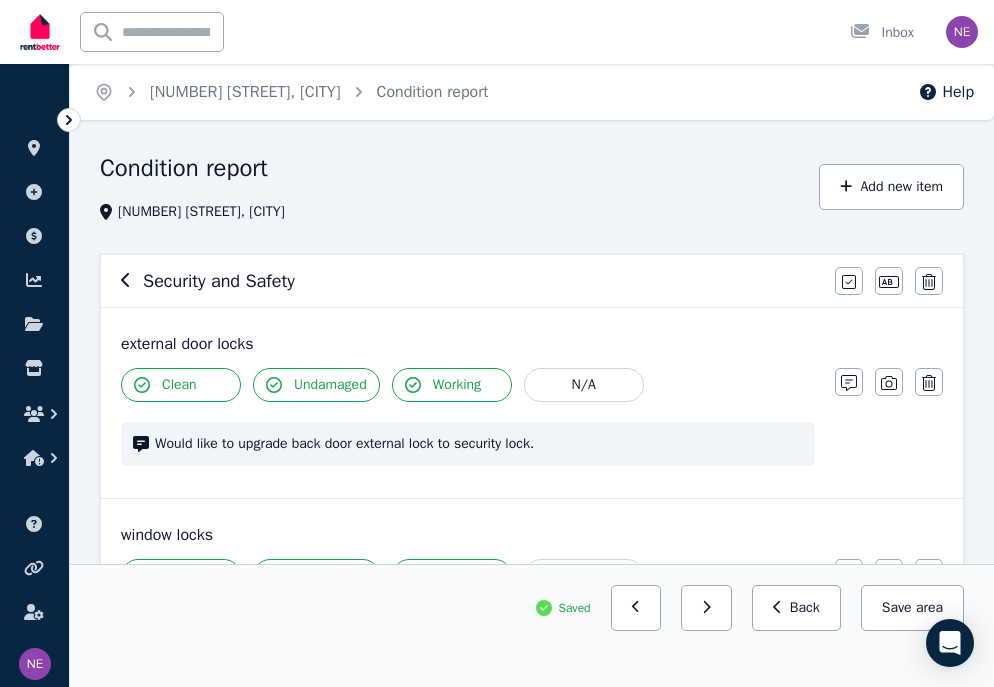 click 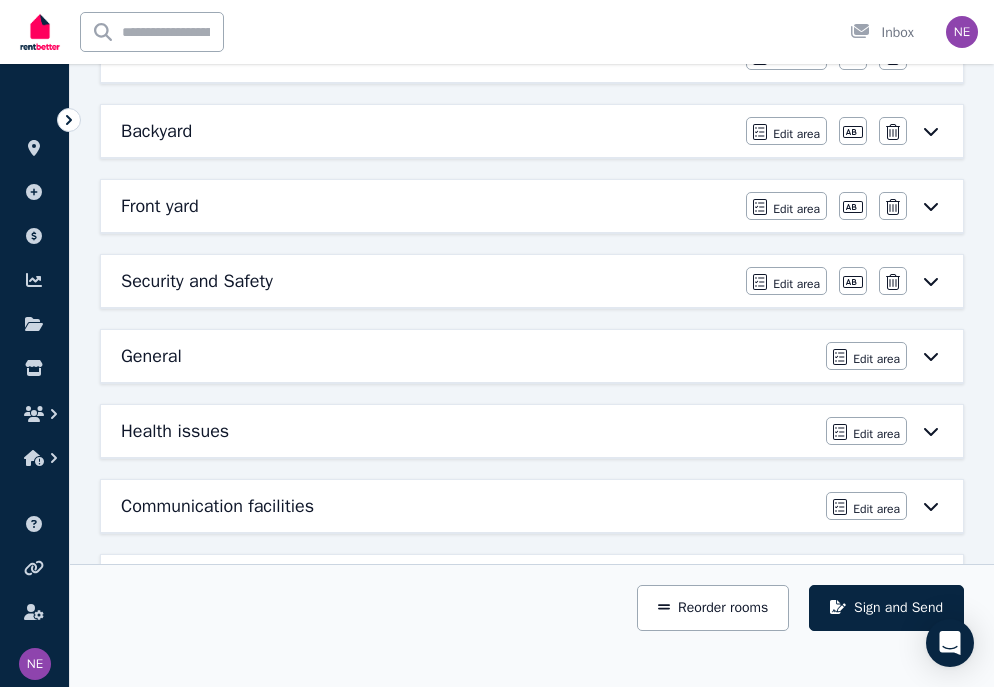 scroll, scrollTop: 1143, scrollLeft: 0, axis: vertical 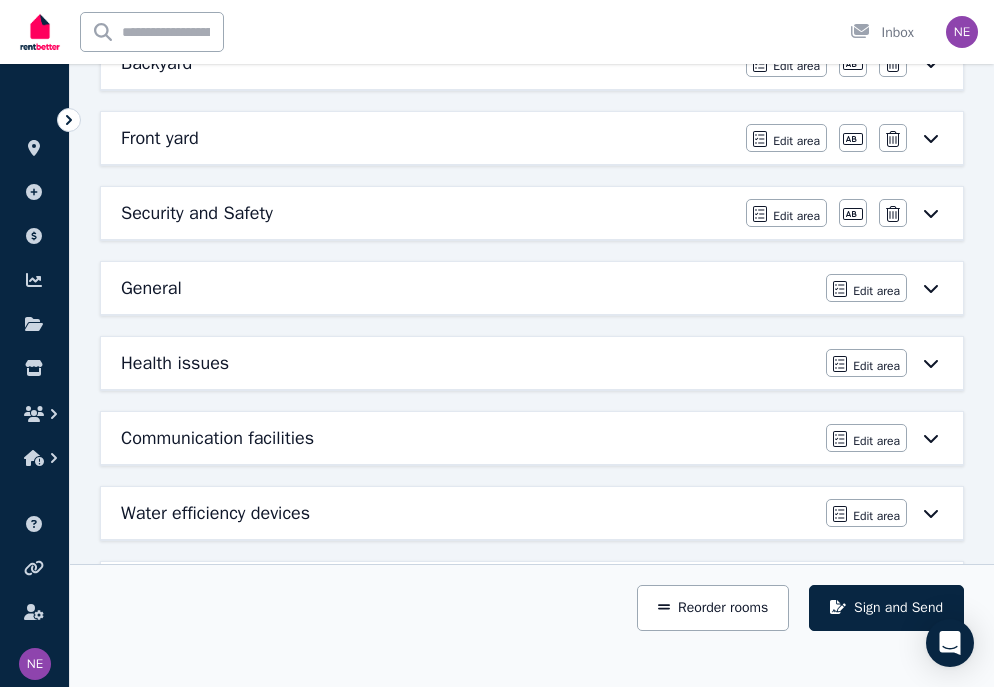 click on "General" at bounding box center [151, 288] 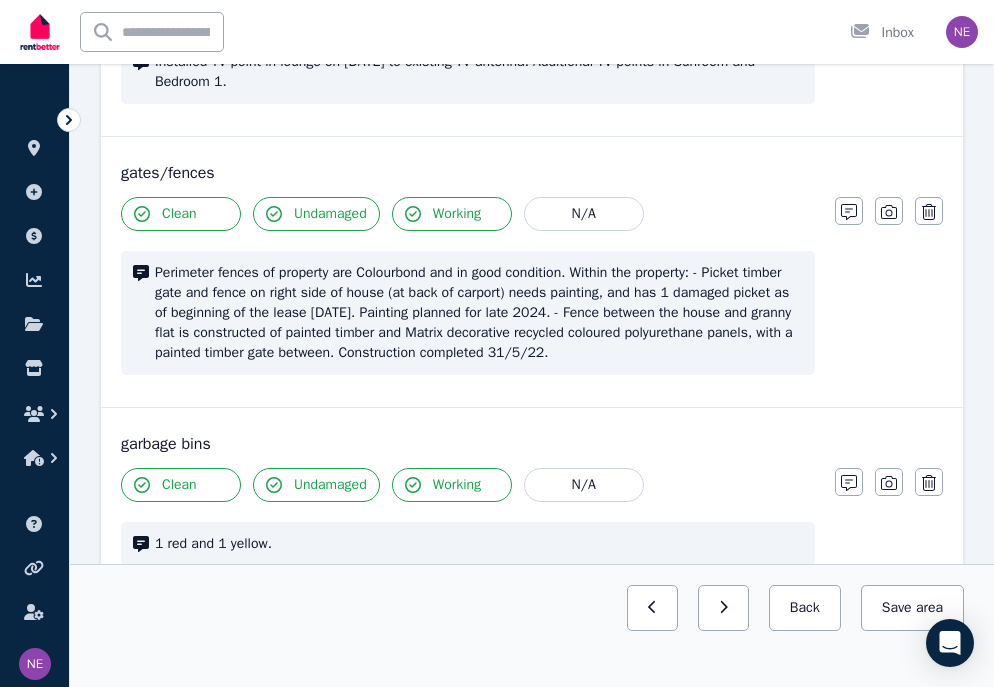 scroll, scrollTop: 574, scrollLeft: 0, axis: vertical 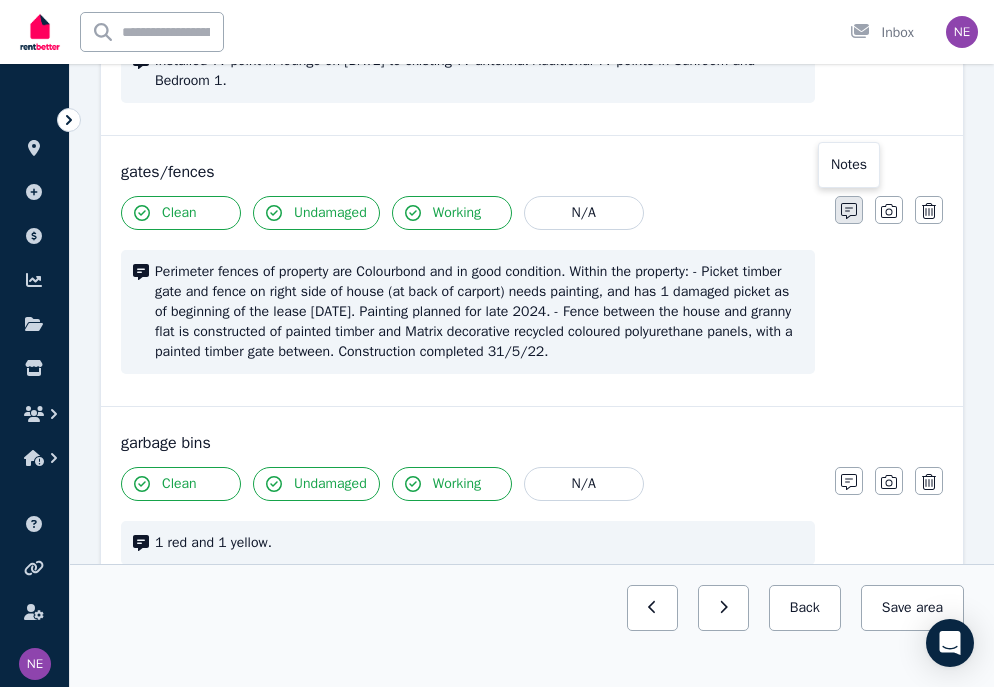 click 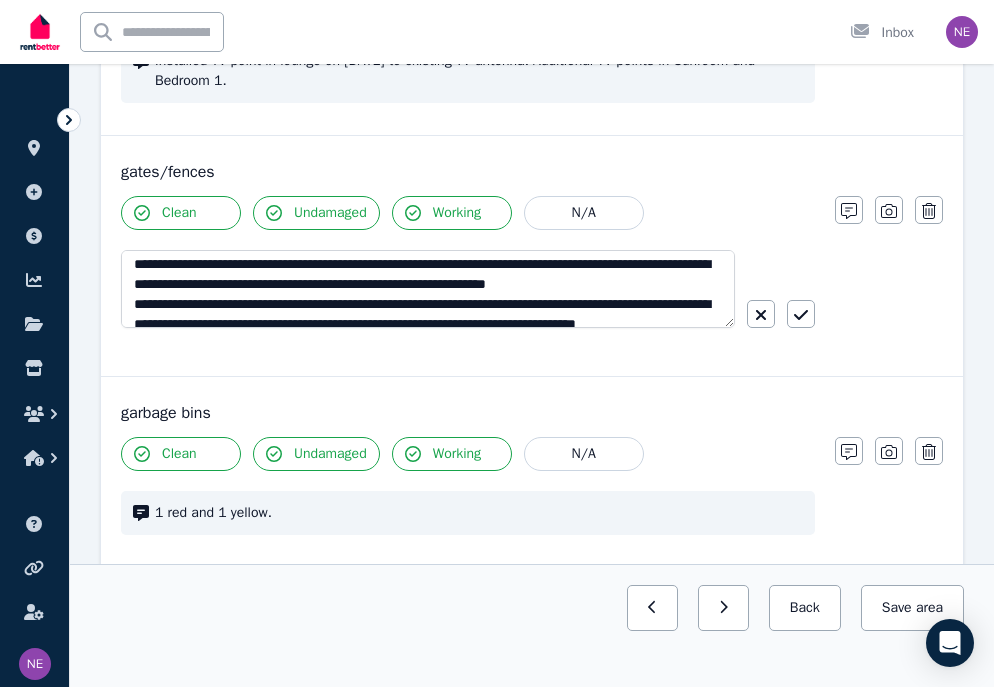 scroll, scrollTop: 42, scrollLeft: 0, axis: vertical 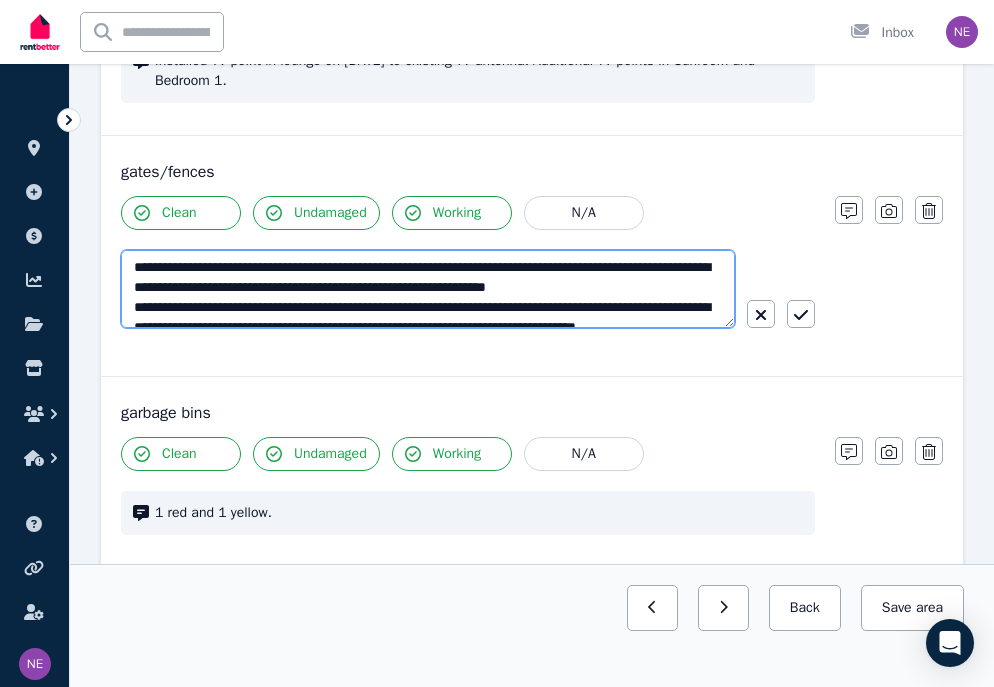 click on "**********" at bounding box center (428, 289) 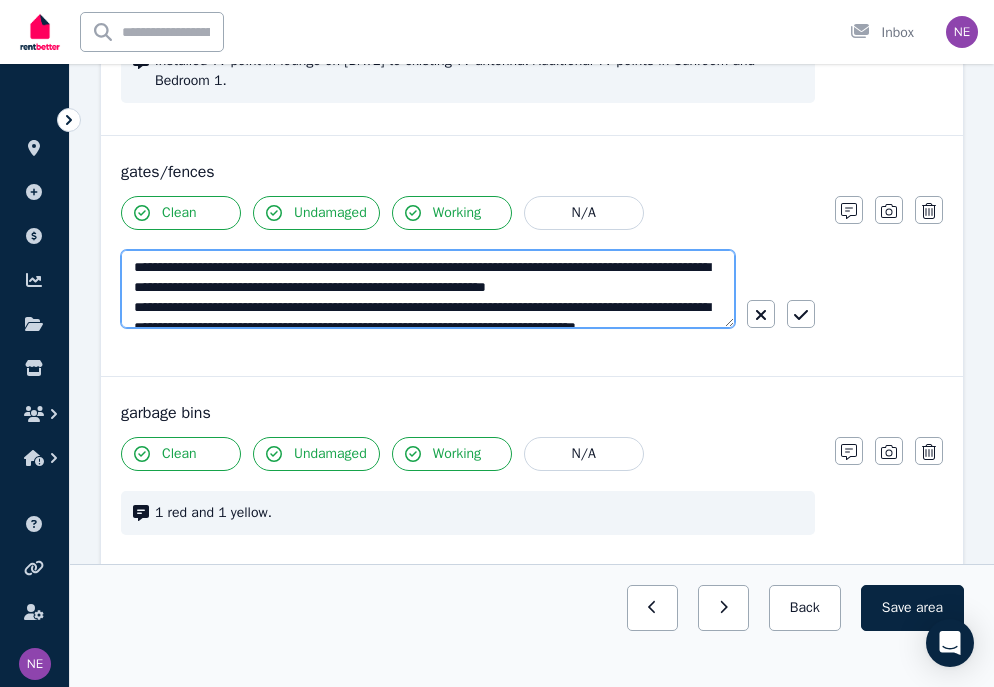 click on "**********" at bounding box center (428, 289) 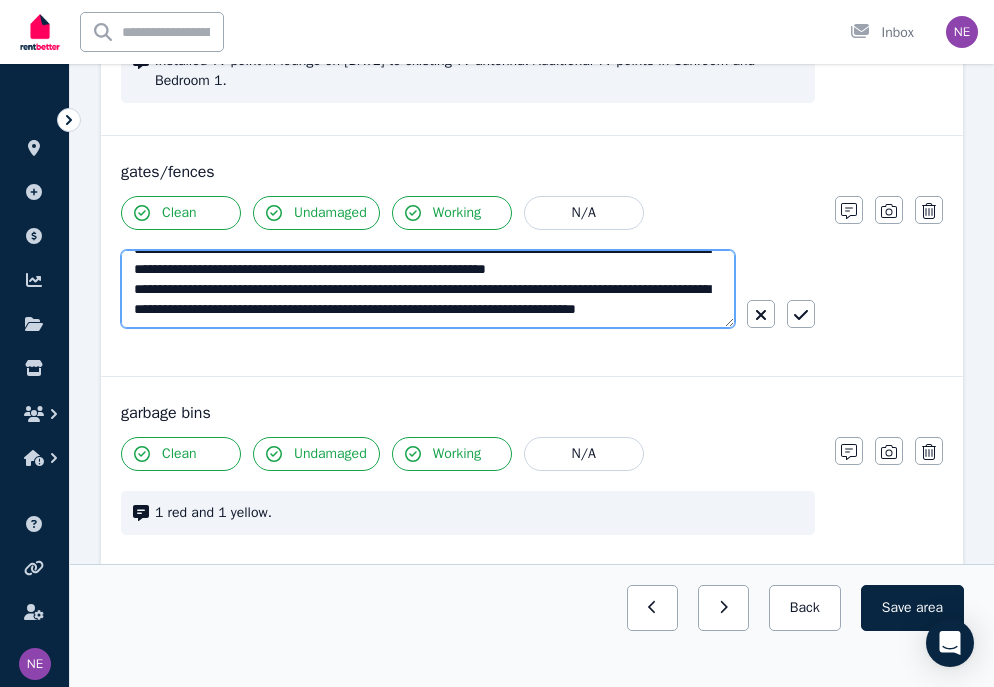 scroll, scrollTop: 100, scrollLeft: 0, axis: vertical 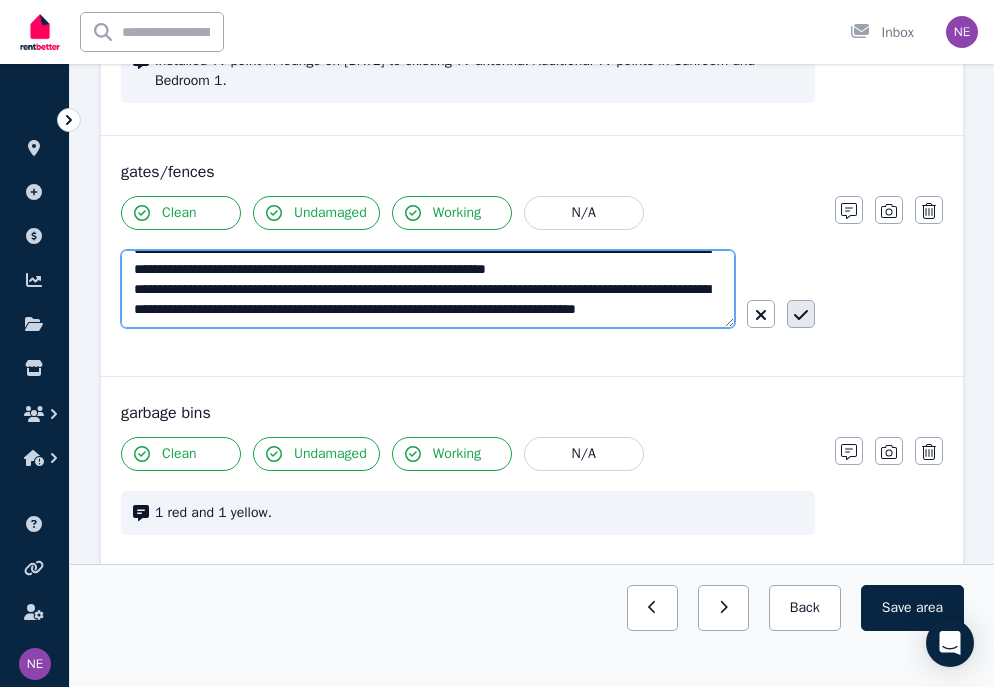 type on "**********" 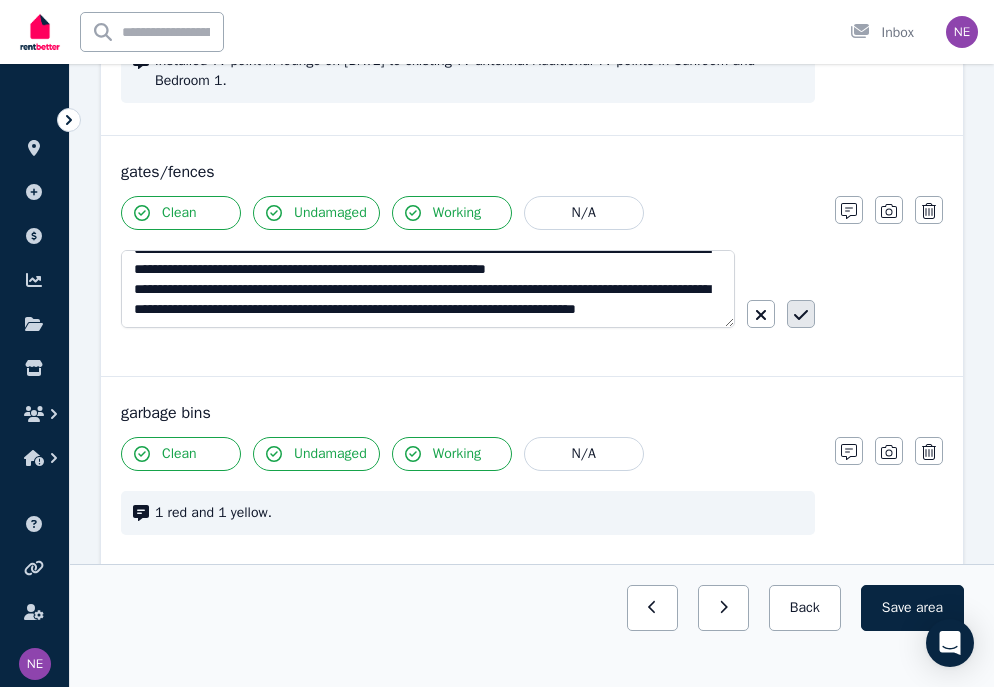 click 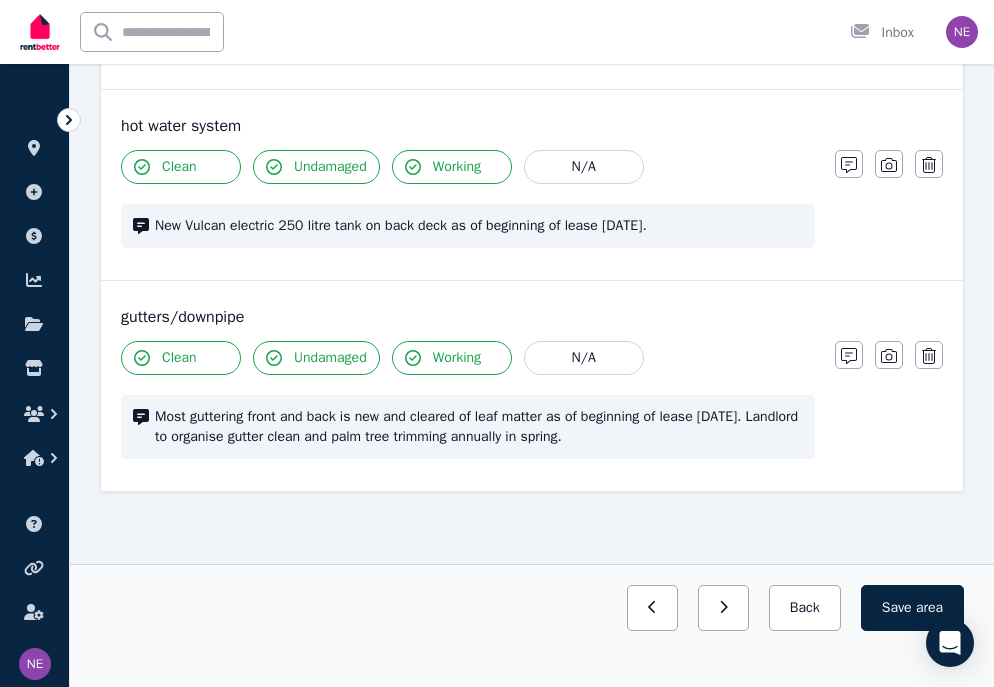 scroll, scrollTop: 1082, scrollLeft: 0, axis: vertical 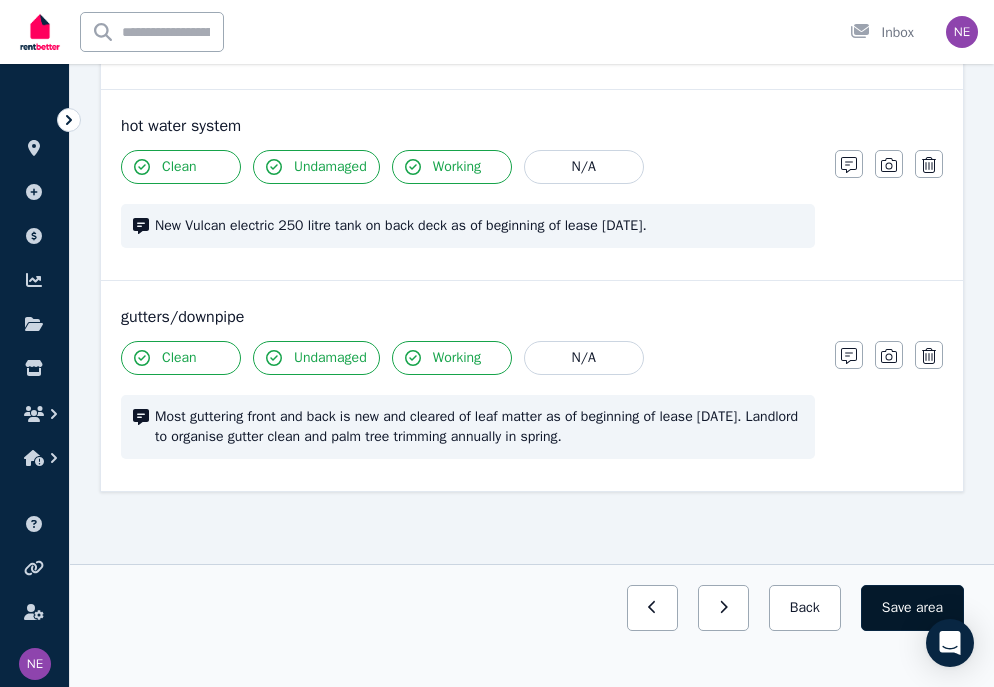 click on "Save   area" at bounding box center [912, 608] 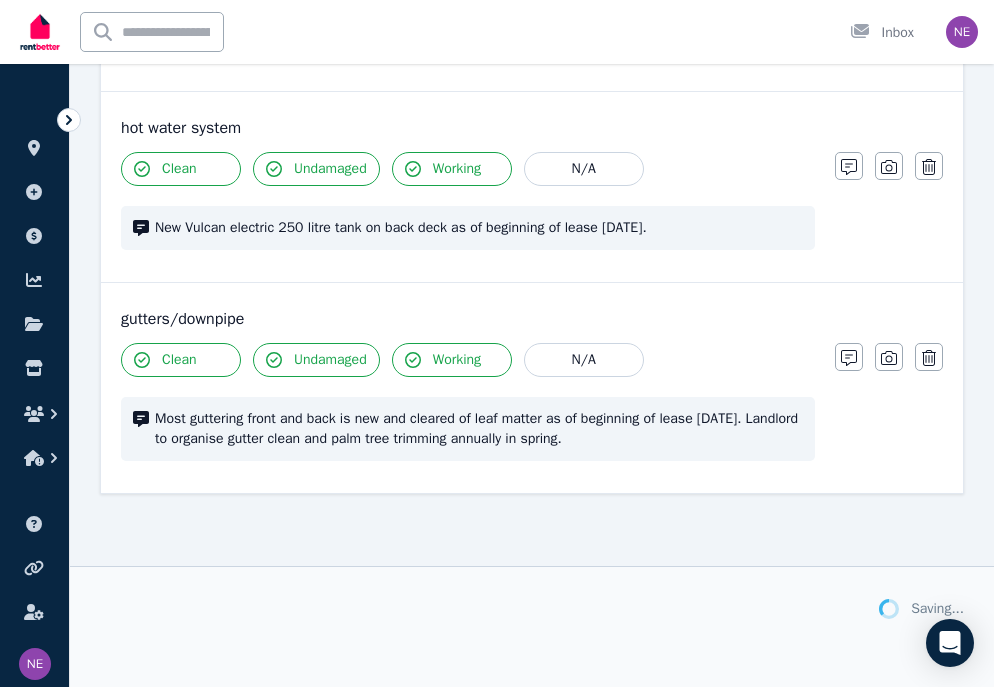 scroll, scrollTop: 1080, scrollLeft: 0, axis: vertical 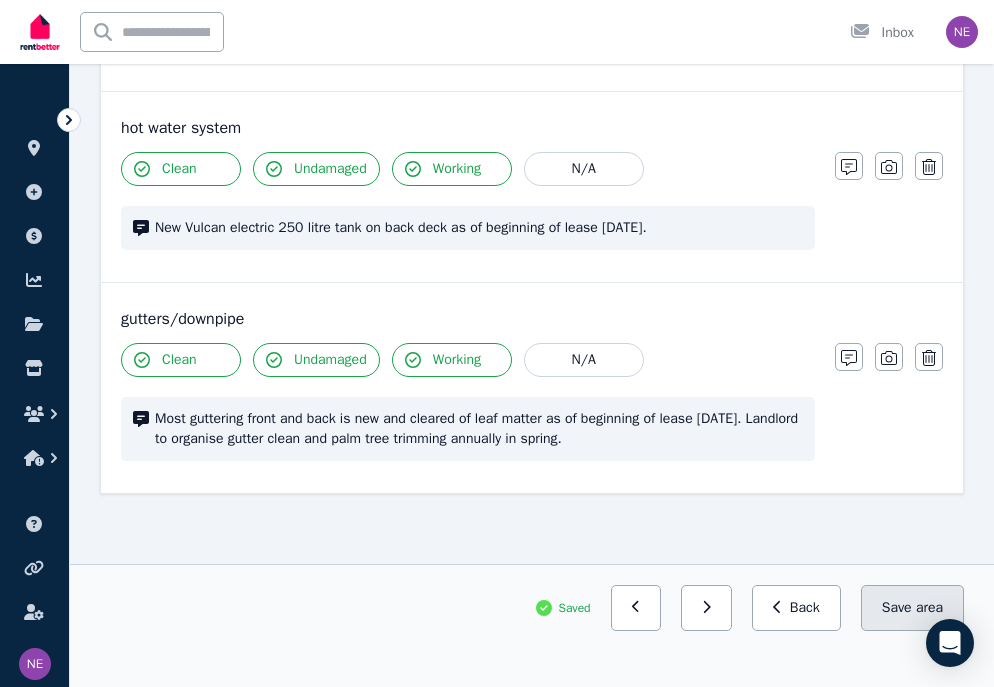 click on "Save   area" at bounding box center [912, 608] 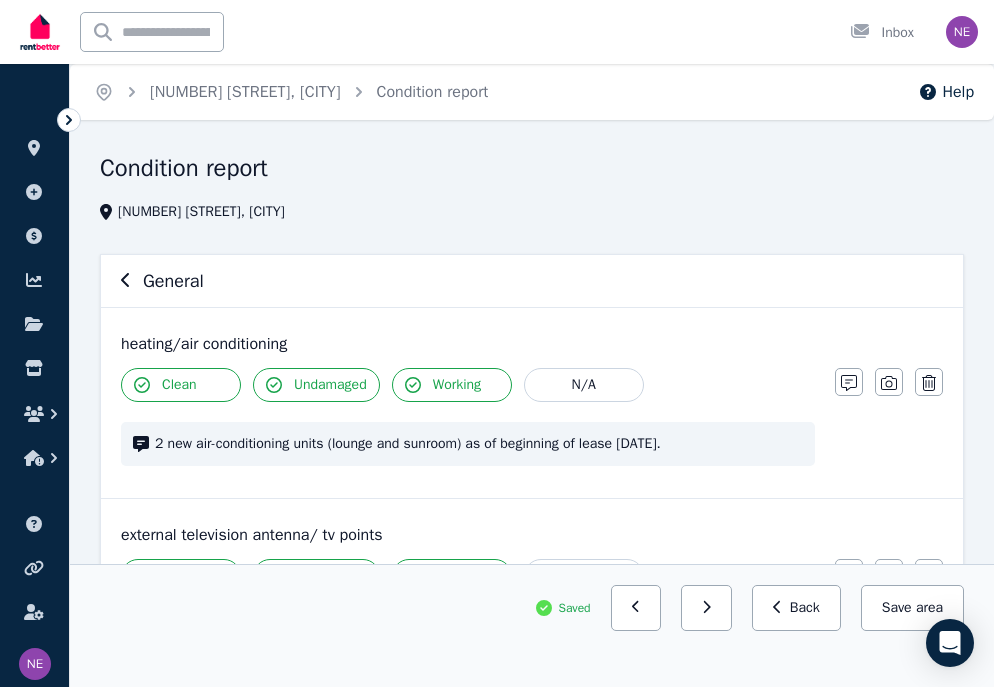 scroll, scrollTop: 0, scrollLeft: 0, axis: both 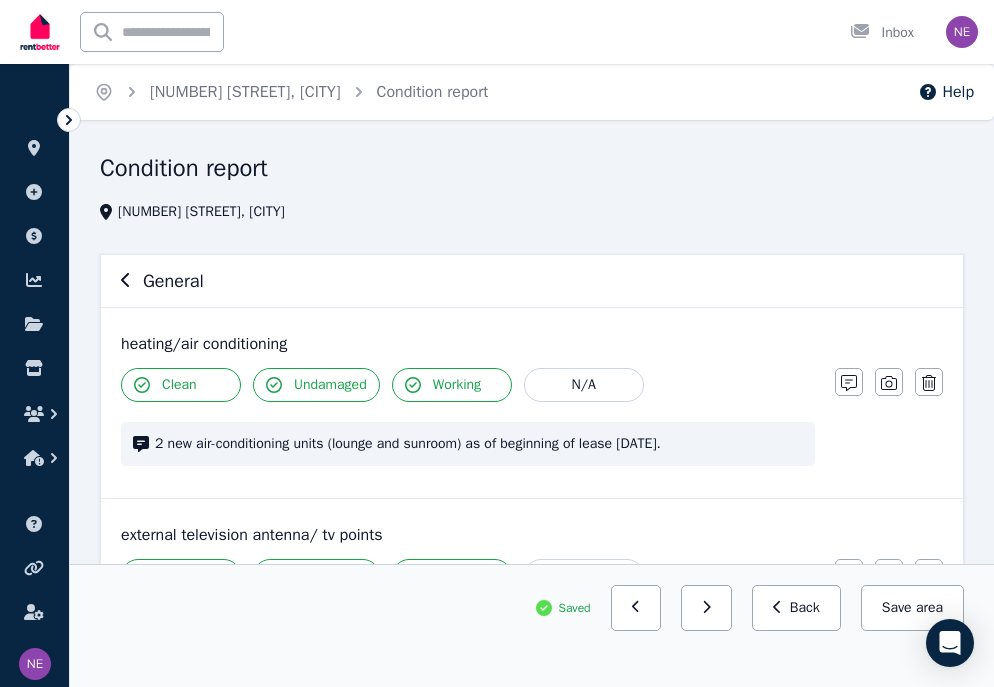 click 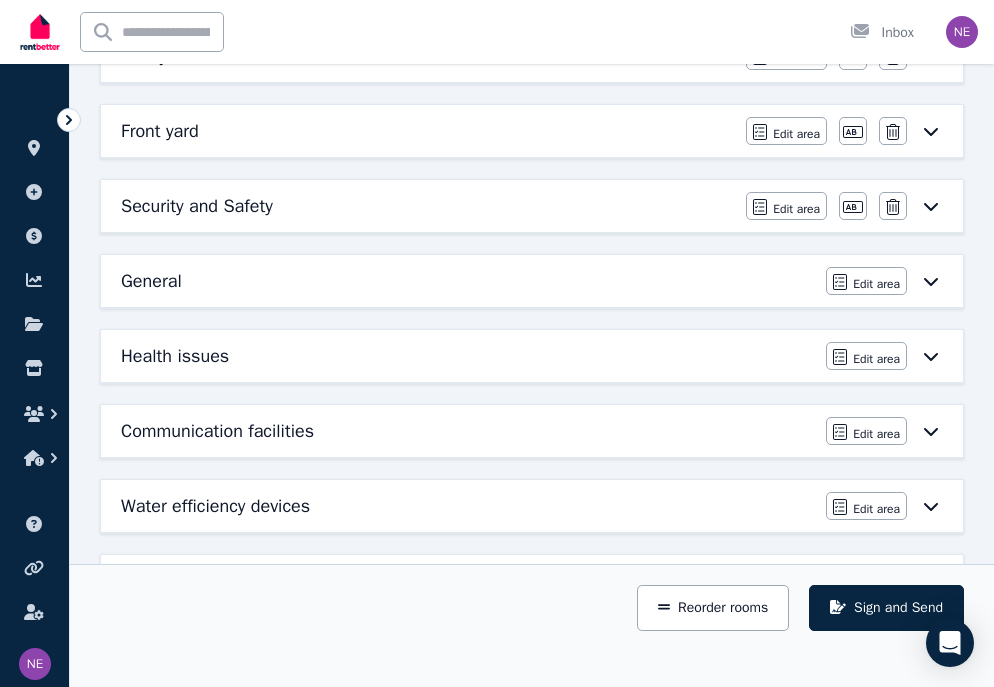 scroll, scrollTop: 1156, scrollLeft: 0, axis: vertical 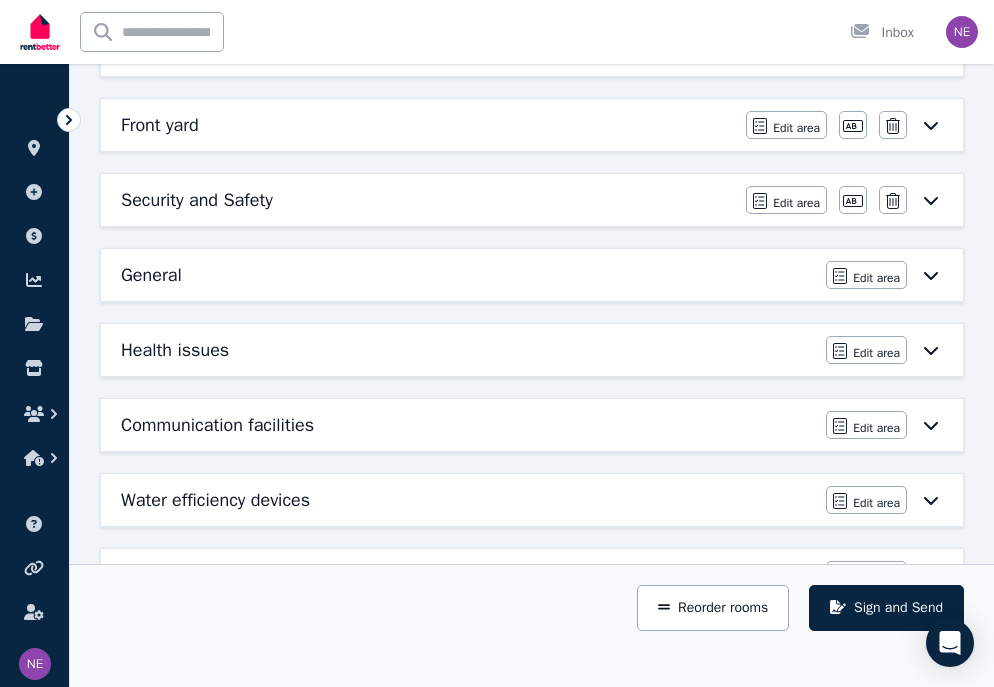 click on "Health issues" at bounding box center (175, 350) 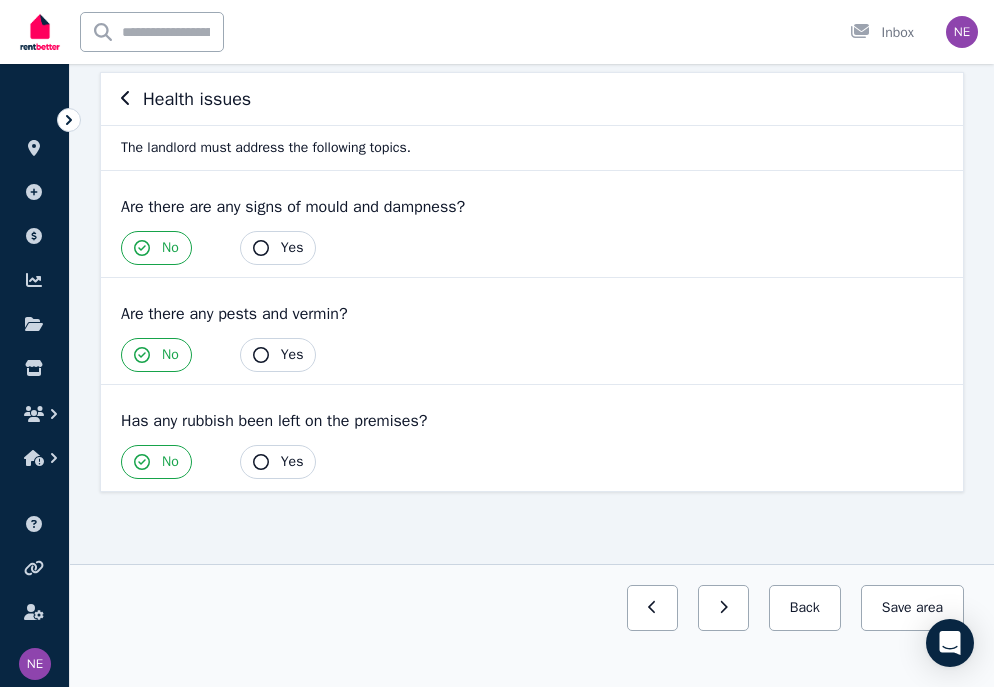 scroll, scrollTop: 182, scrollLeft: 0, axis: vertical 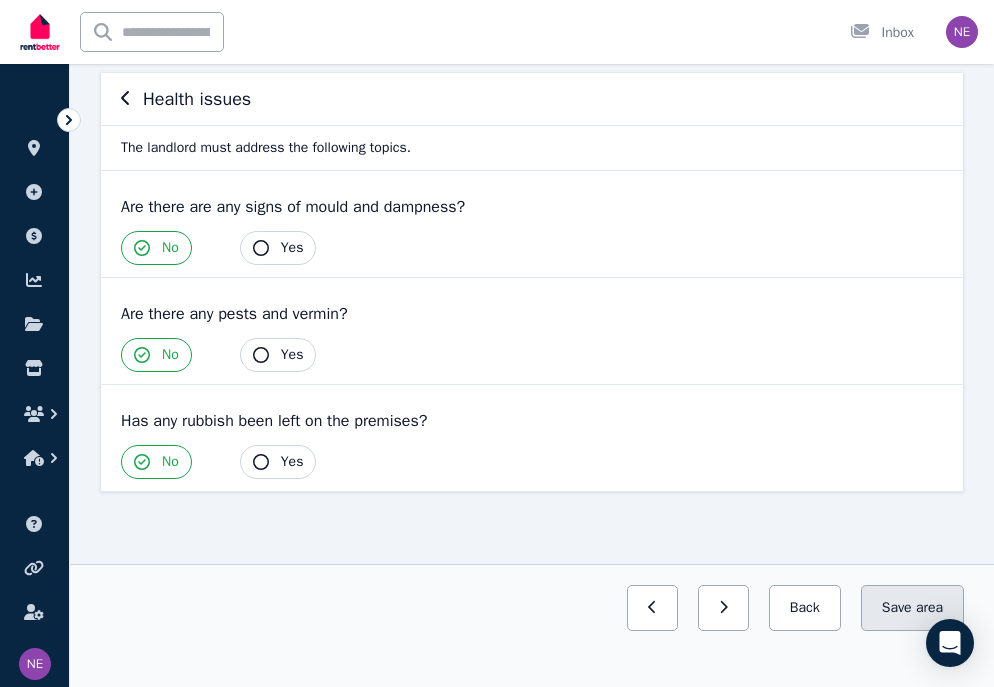 click on "Save   area" at bounding box center [912, 608] 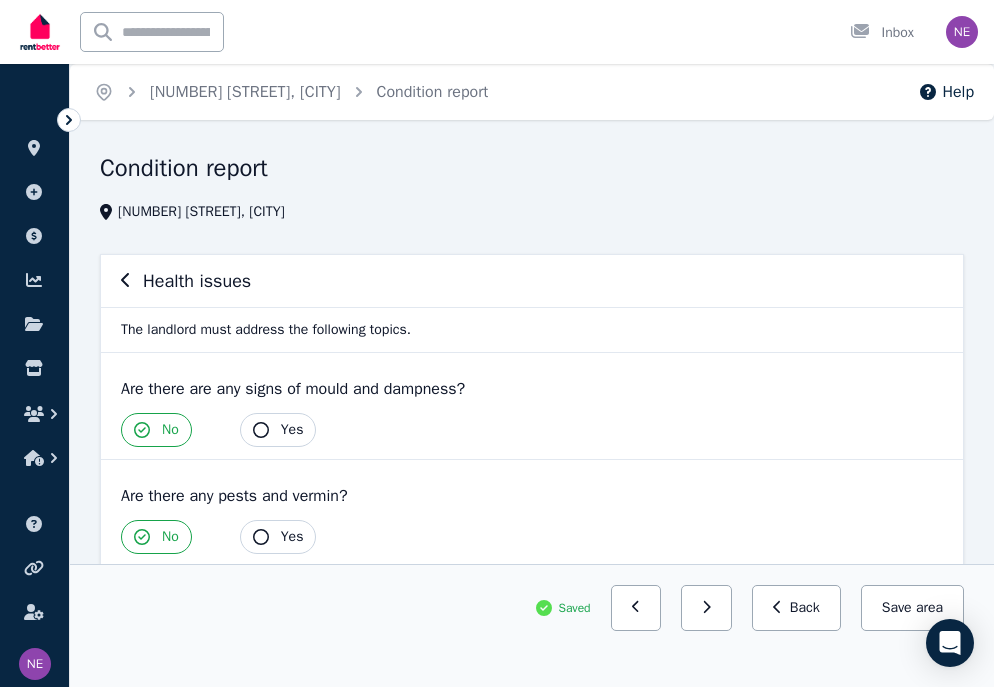 scroll, scrollTop: 0, scrollLeft: 0, axis: both 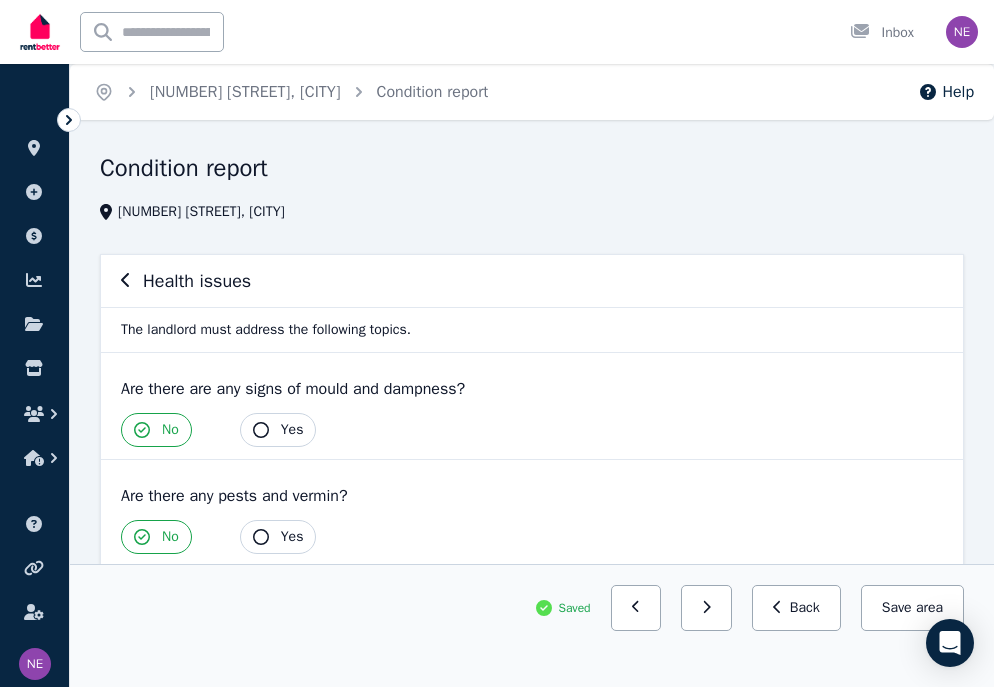 click 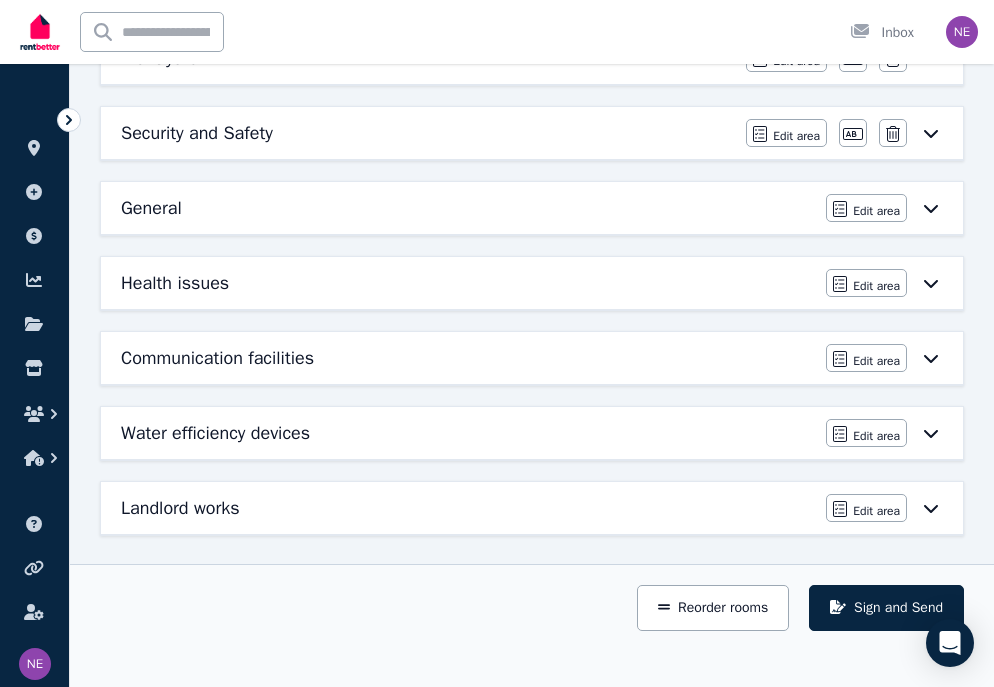 scroll, scrollTop: 1226, scrollLeft: 0, axis: vertical 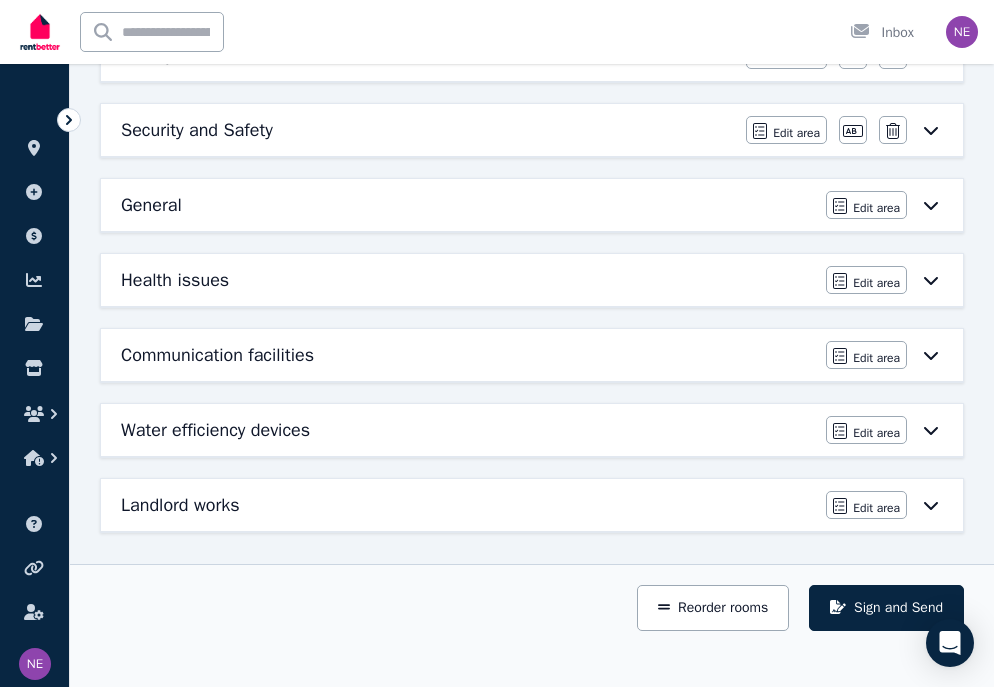 click on "Communication facilities" at bounding box center (217, 355) 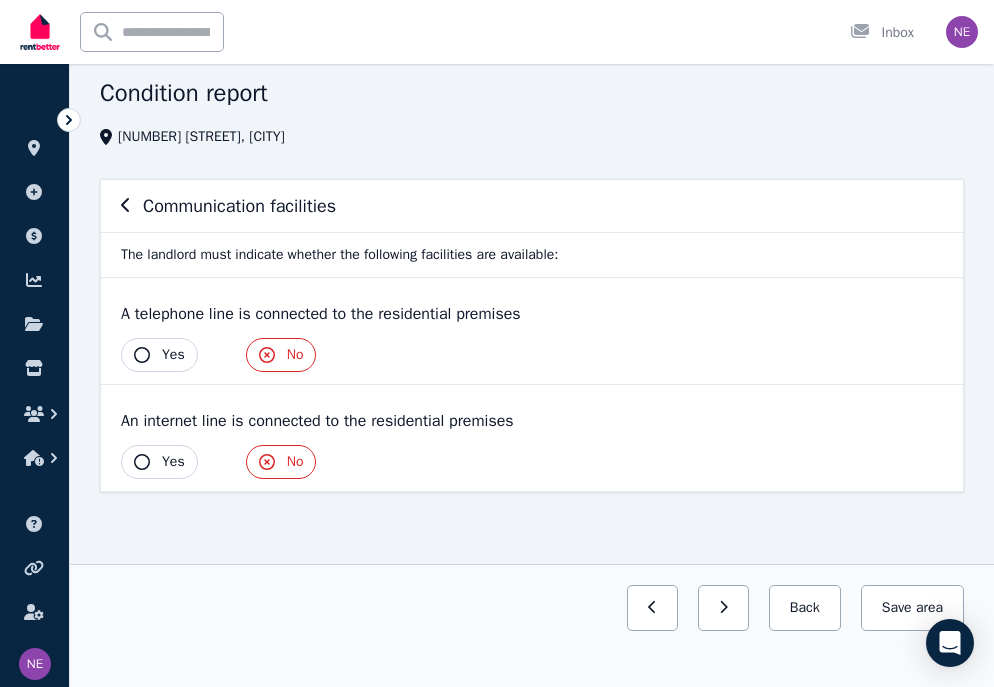 scroll, scrollTop: 75, scrollLeft: 0, axis: vertical 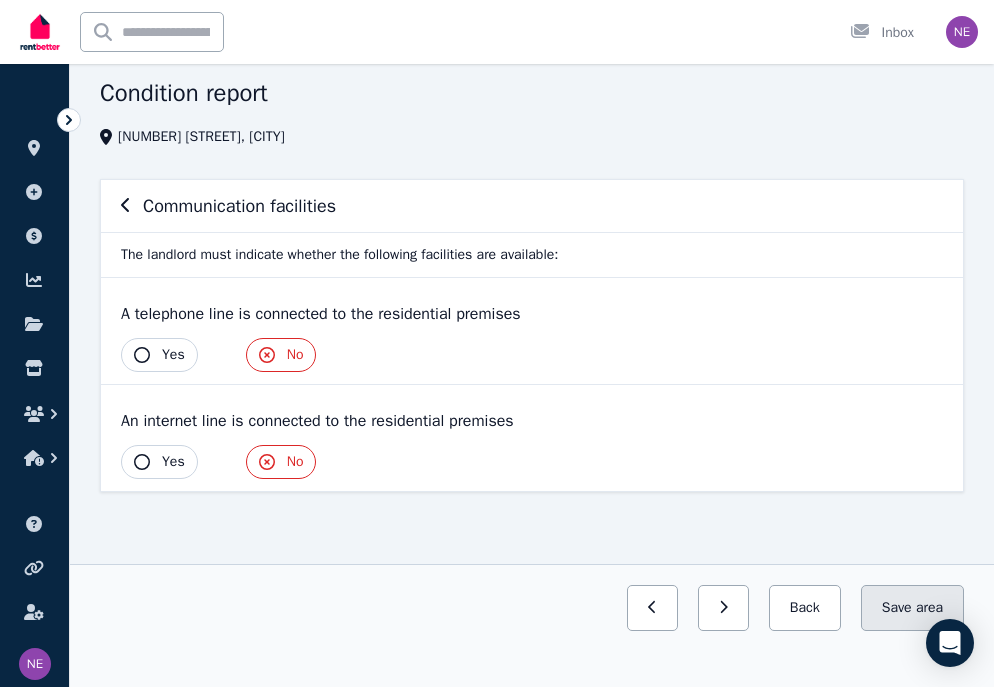 click on "Save   area" at bounding box center [912, 608] 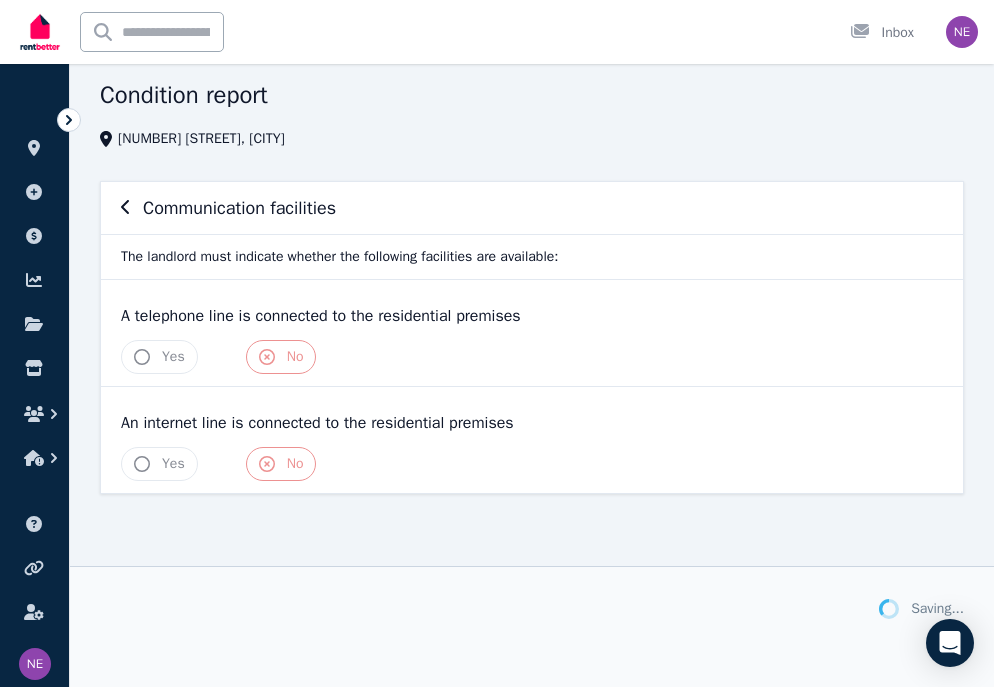 scroll, scrollTop: 73, scrollLeft: 0, axis: vertical 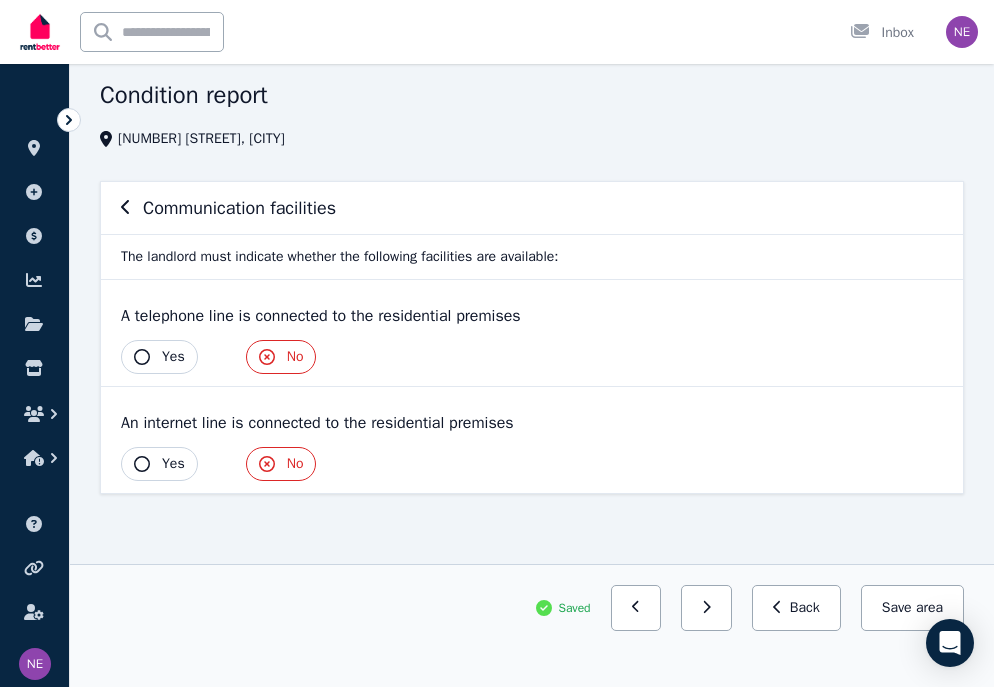 click 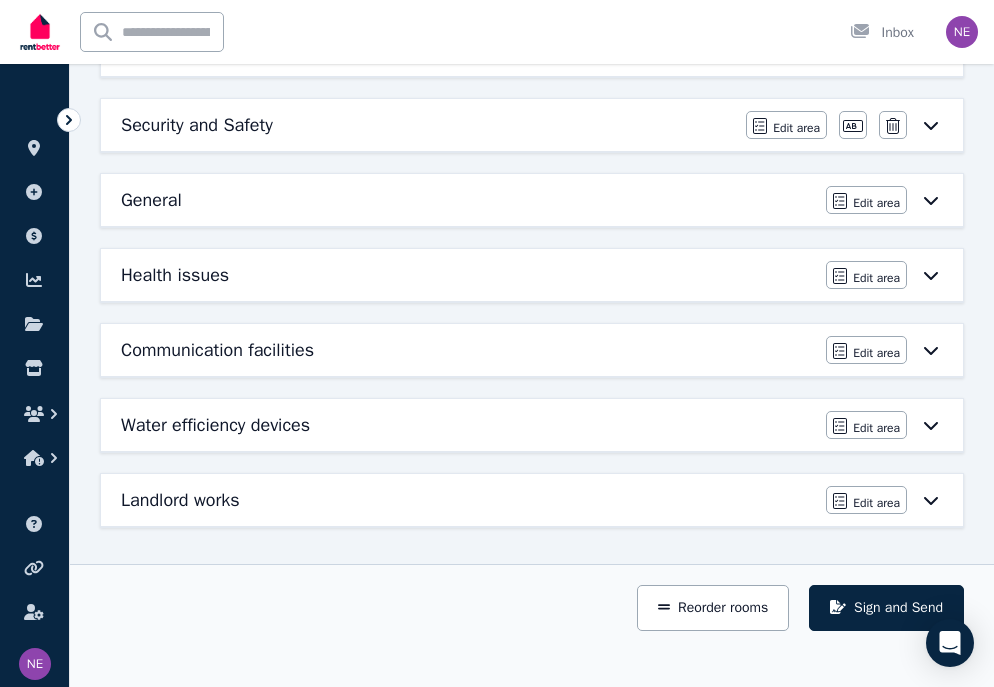 scroll, scrollTop: 1231, scrollLeft: 0, axis: vertical 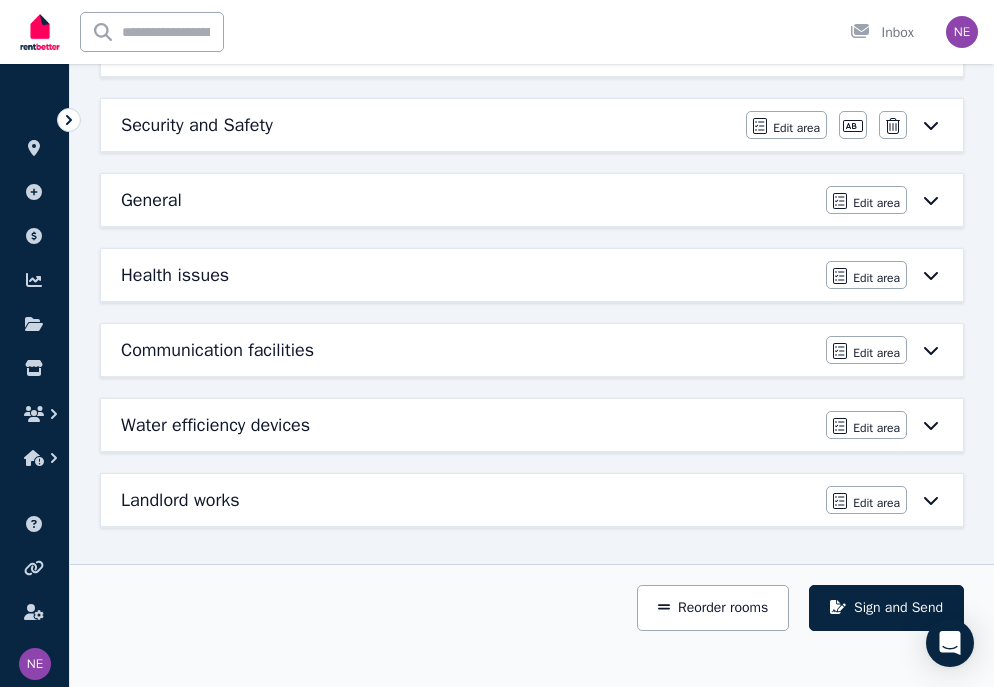 click on "Water efficiency devices" at bounding box center (215, 425) 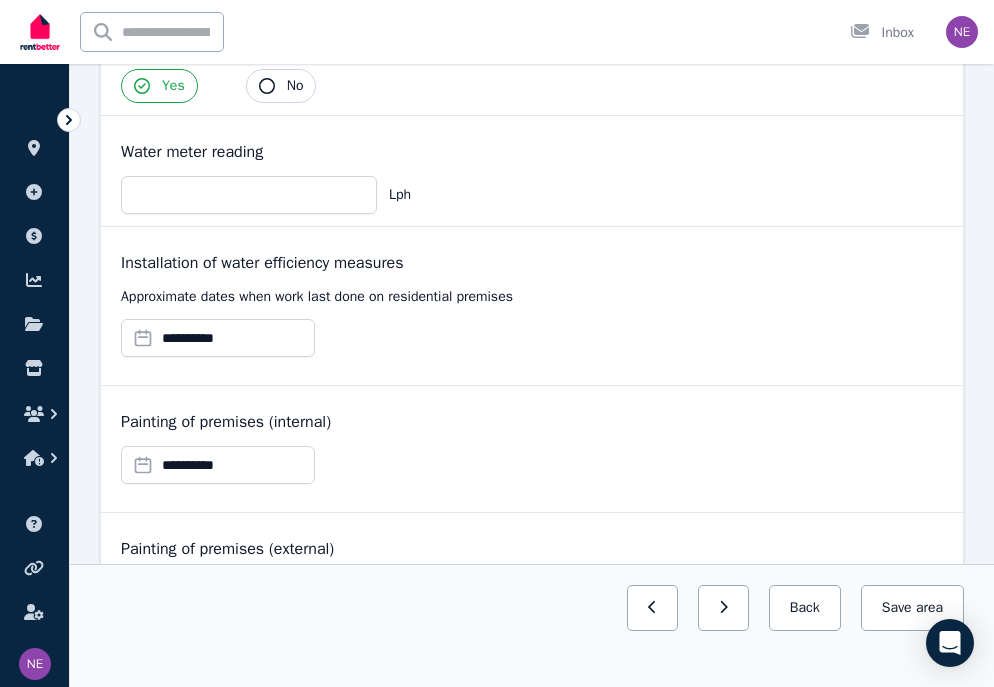 scroll, scrollTop: 604, scrollLeft: 0, axis: vertical 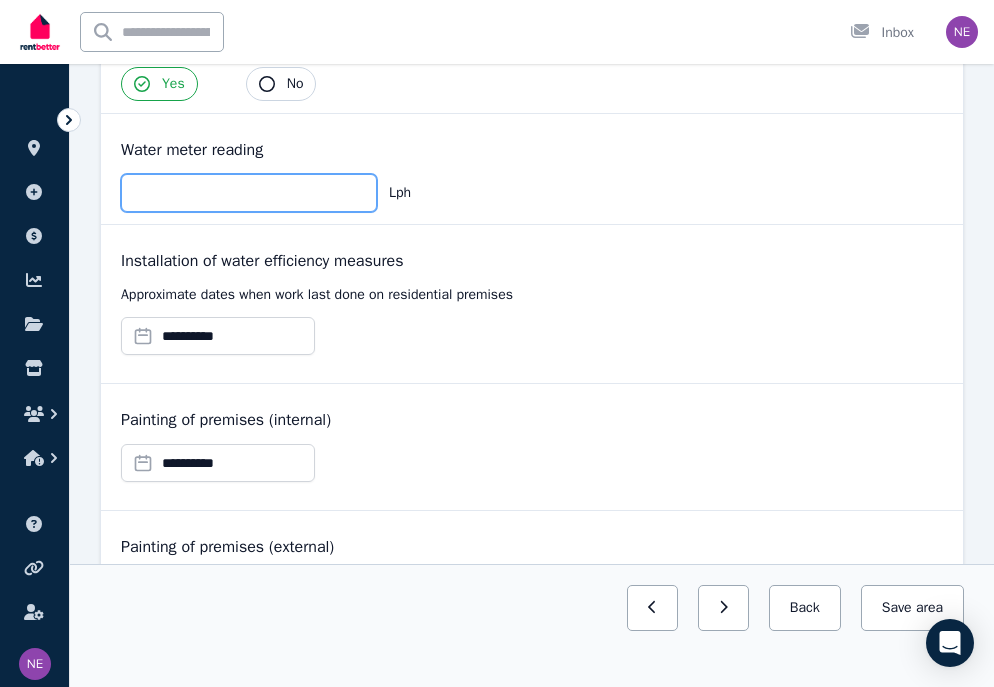 click at bounding box center (249, 193) 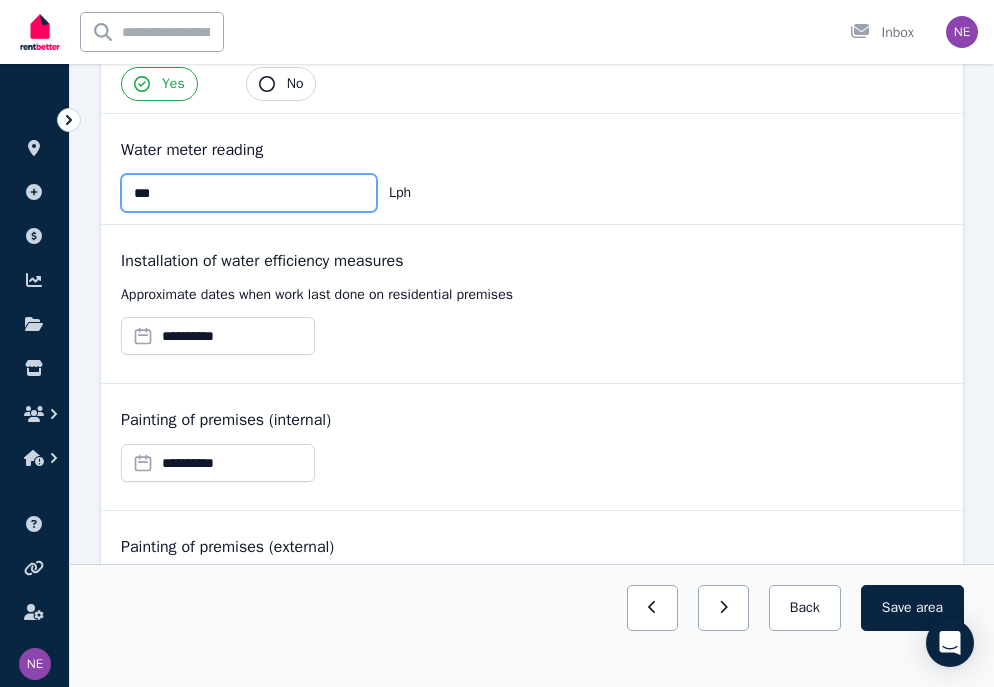 click on "***" at bounding box center (249, 193) 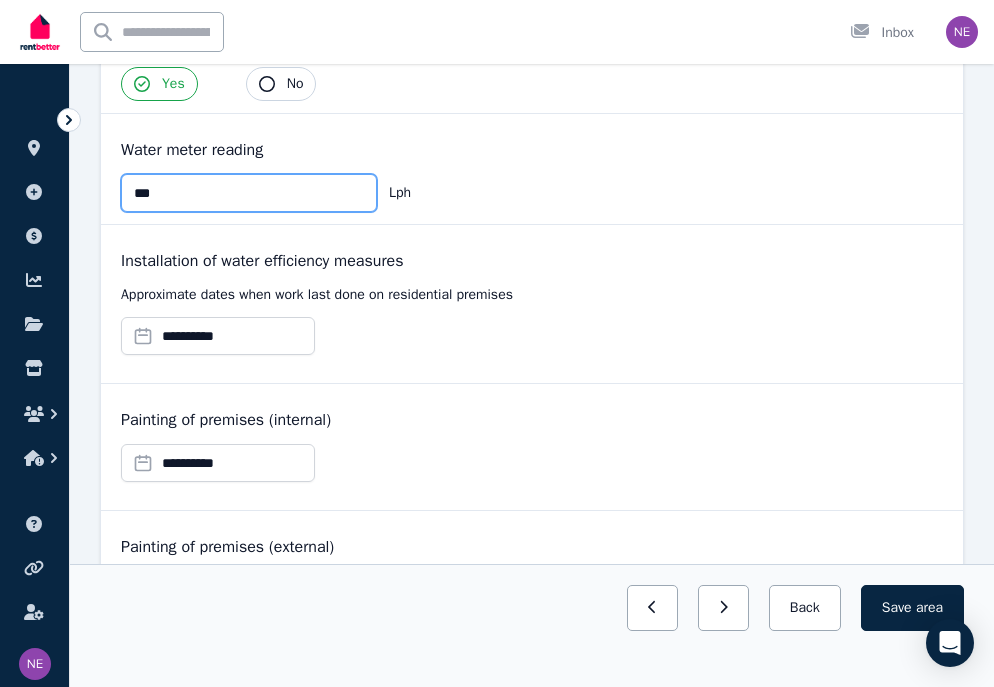 type on "***" 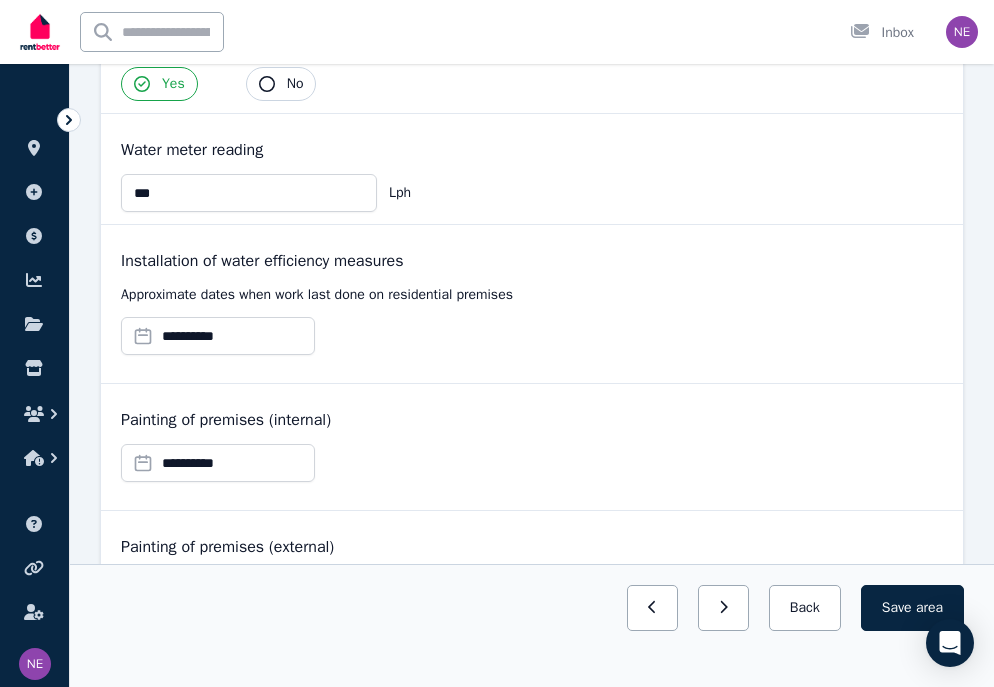 click on "**********" at bounding box center (532, 344) 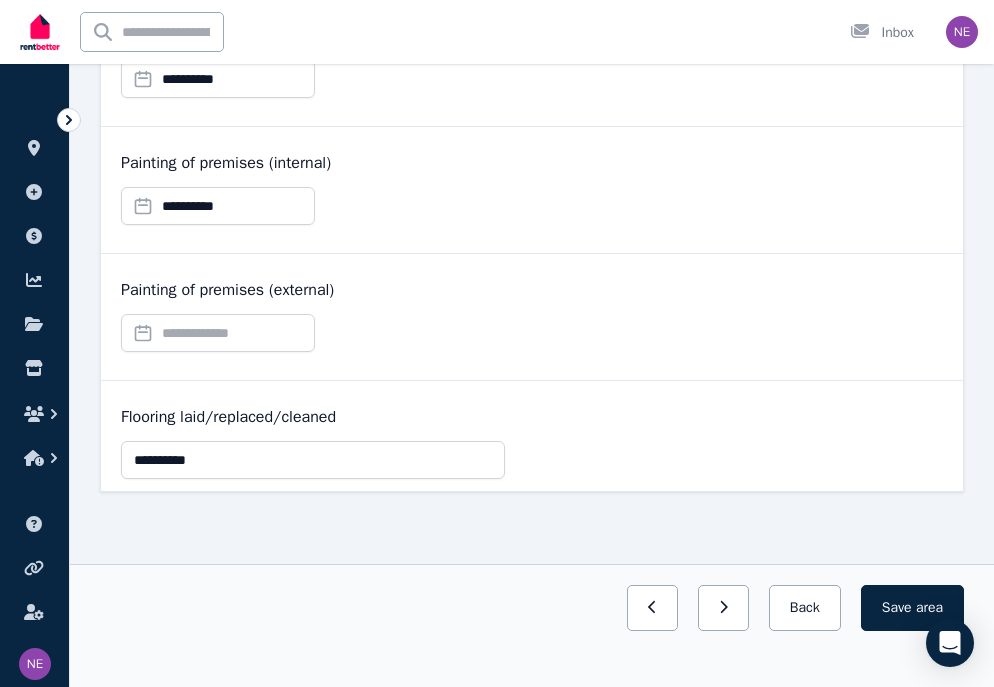 scroll, scrollTop: 861, scrollLeft: 0, axis: vertical 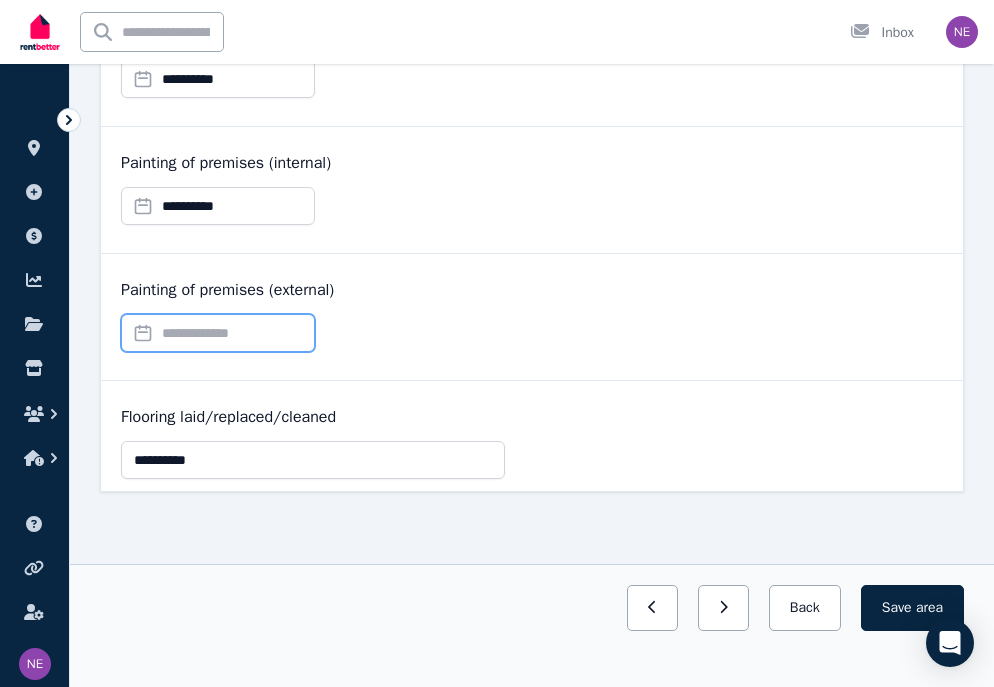 click at bounding box center [218, 333] 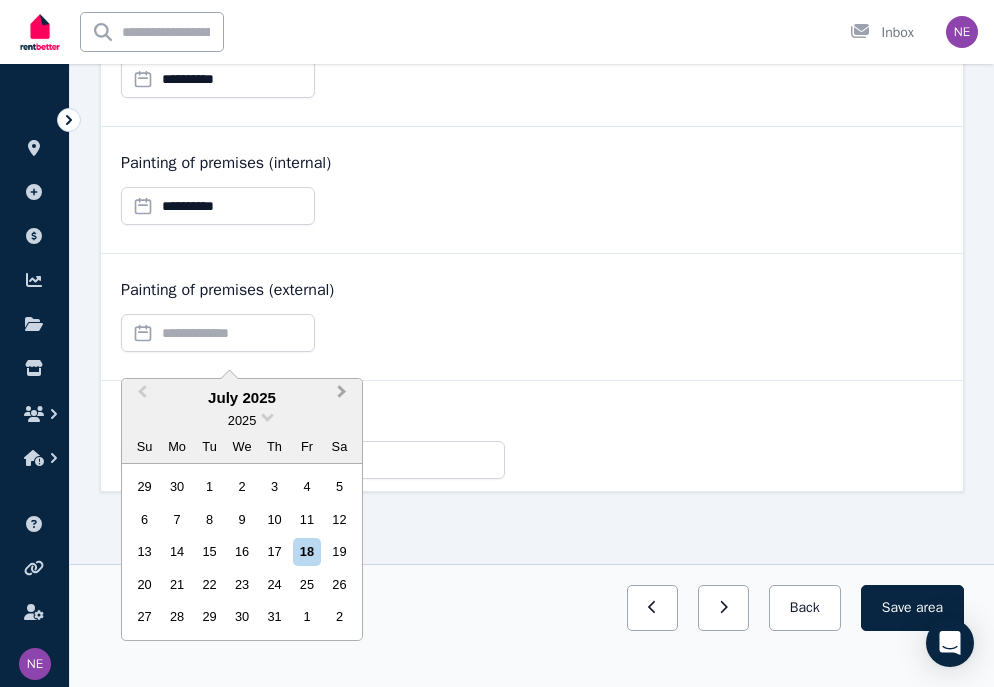 click on "Next Month" at bounding box center [342, 396] 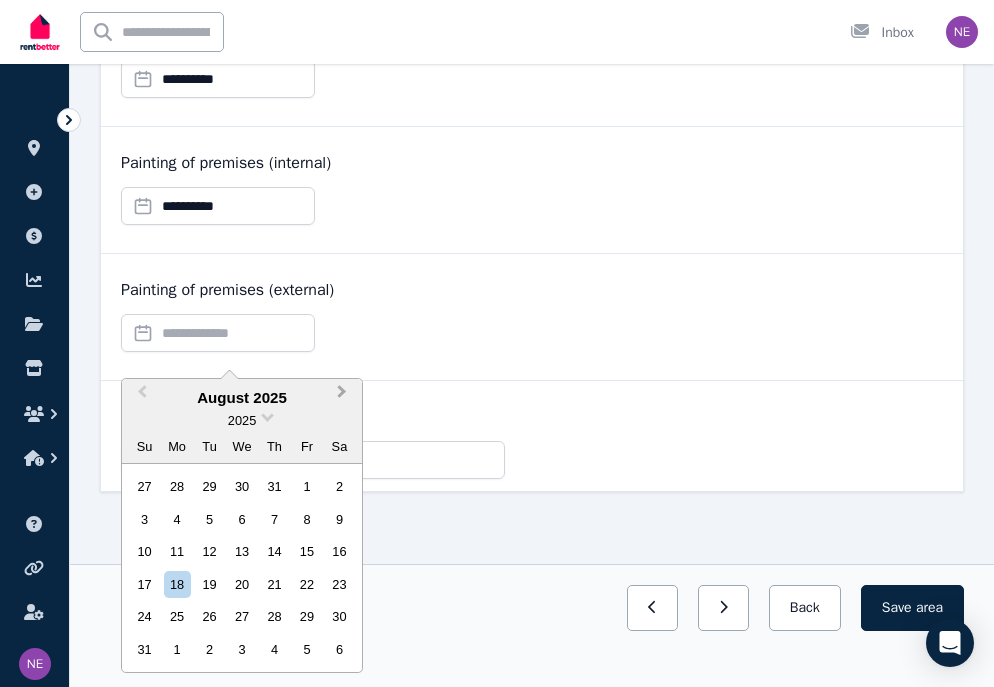 click on "Next Month" at bounding box center (342, 396) 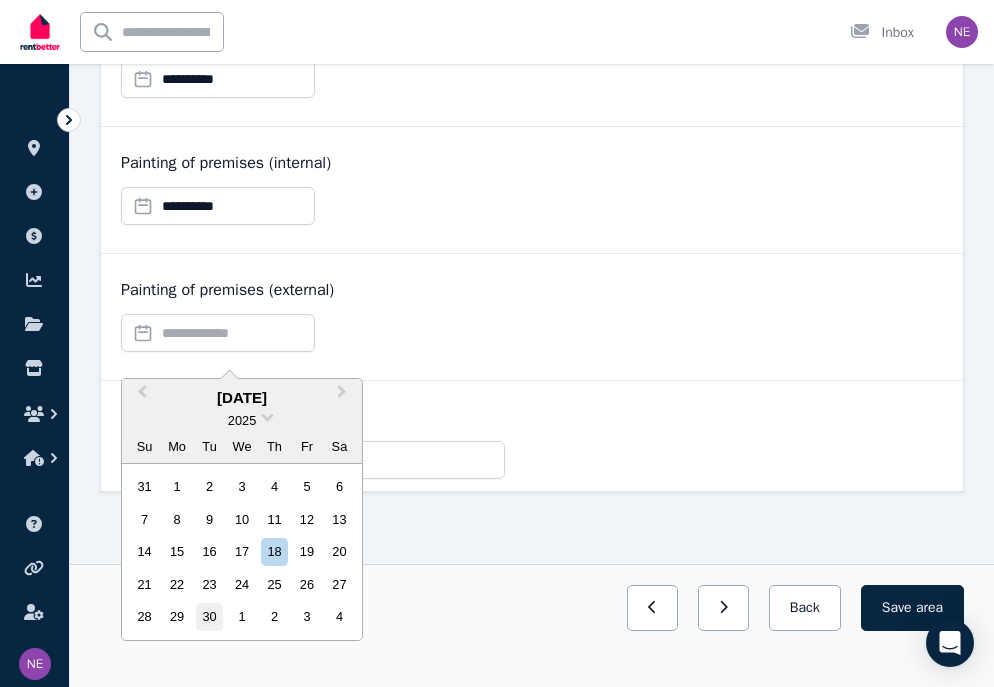 click on "30" at bounding box center [209, 616] 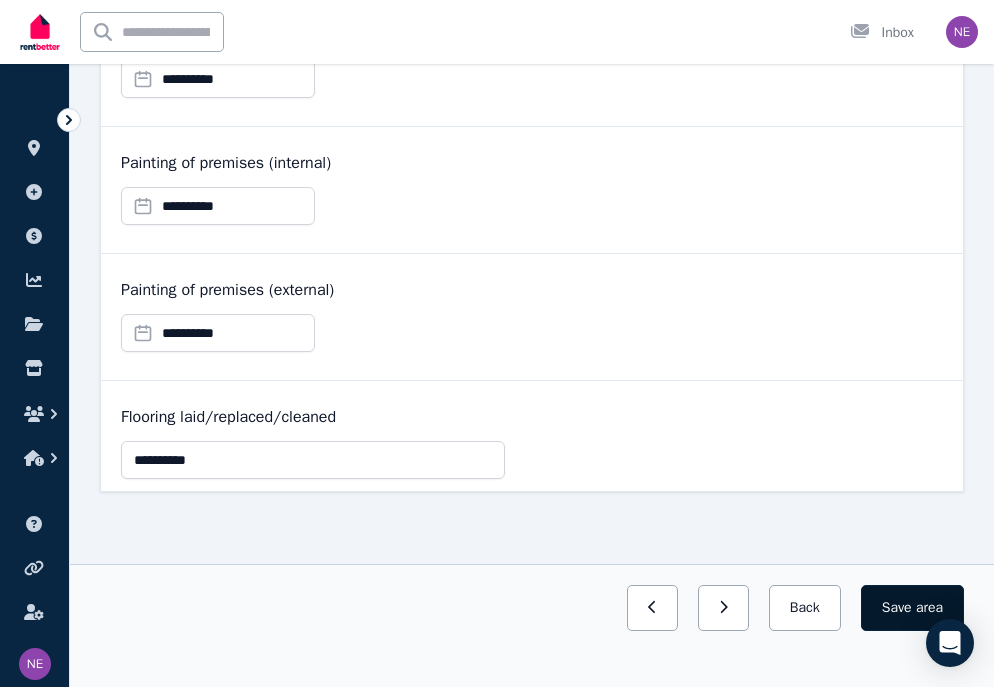 click on "Save   area" at bounding box center (912, 608) 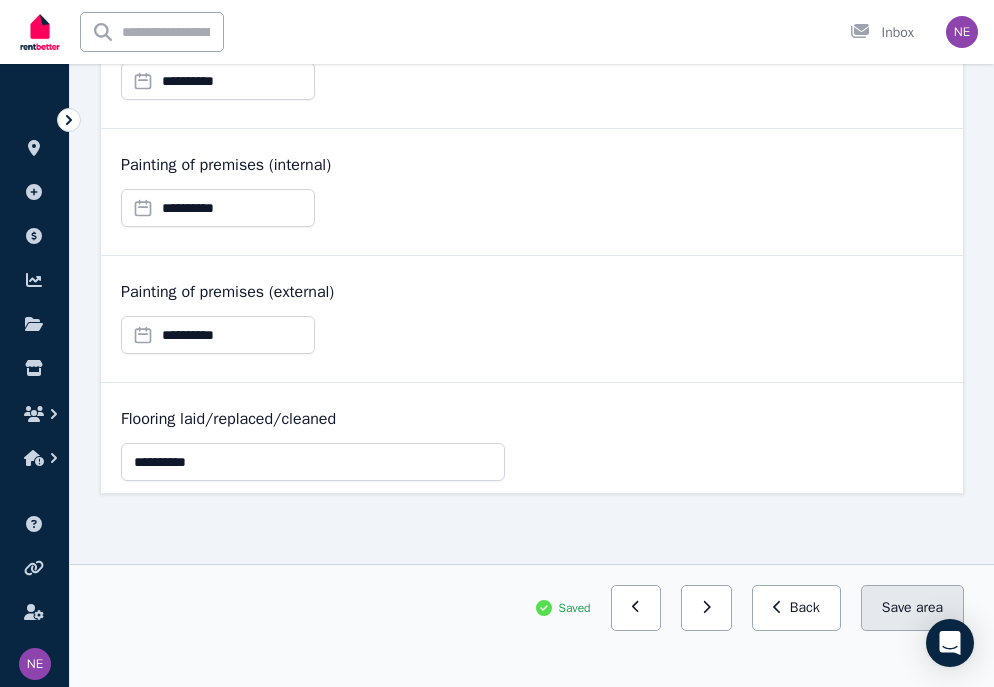 click on "Save   area" at bounding box center [912, 608] 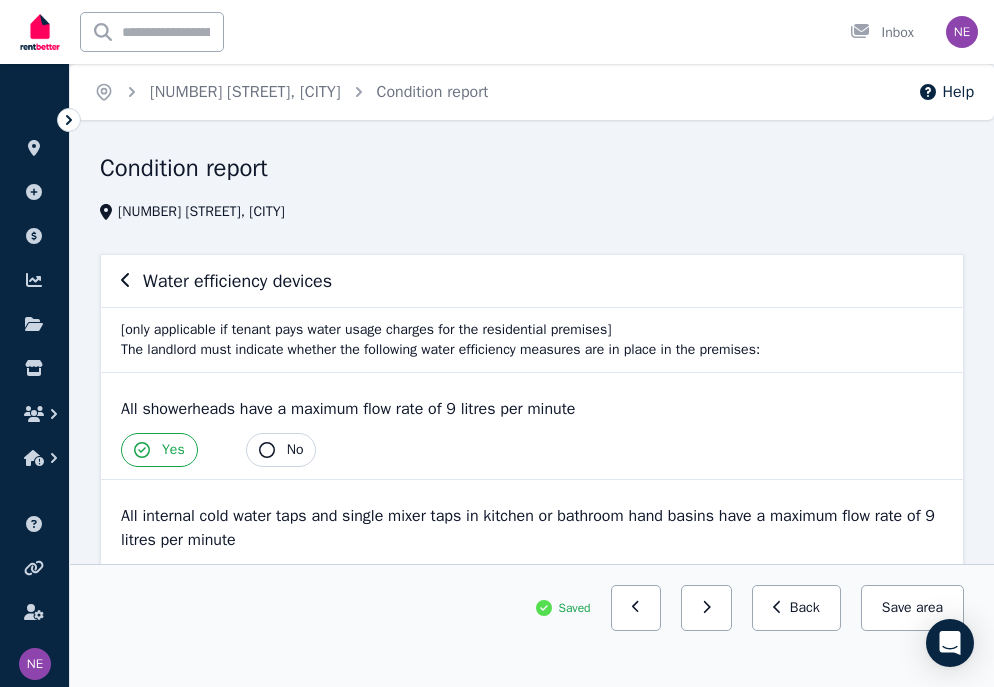scroll, scrollTop: 0, scrollLeft: 0, axis: both 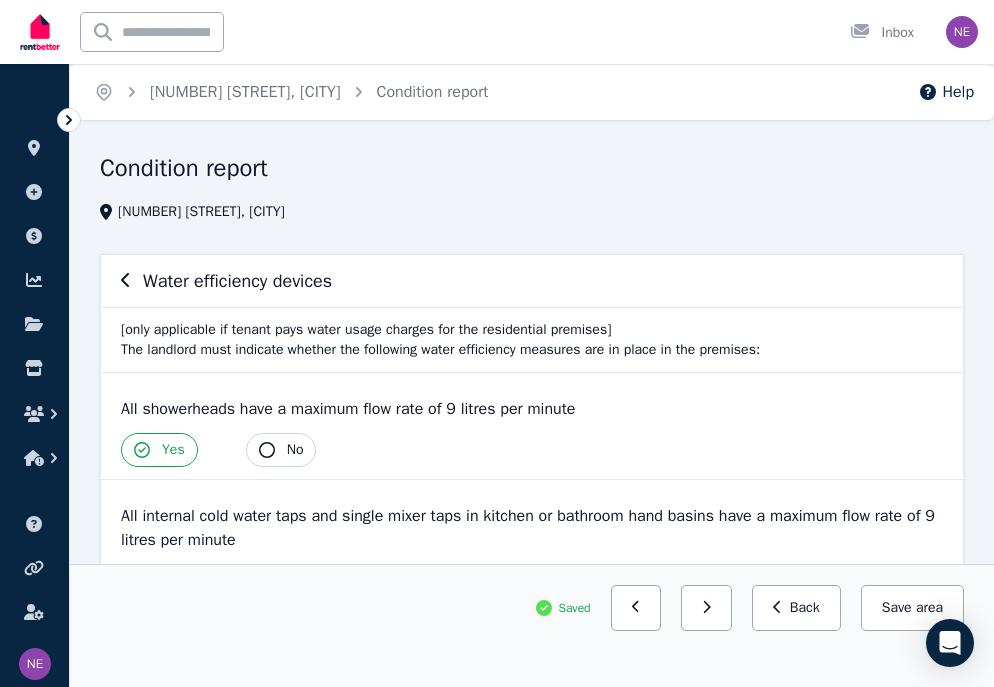 click 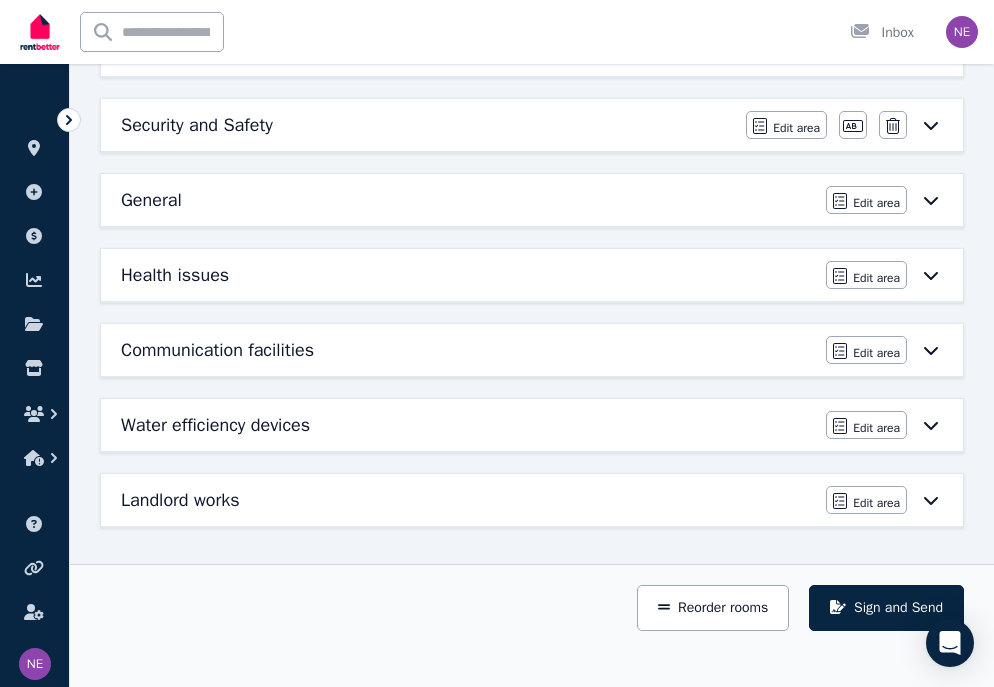 scroll, scrollTop: 1231, scrollLeft: 0, axis: vertical 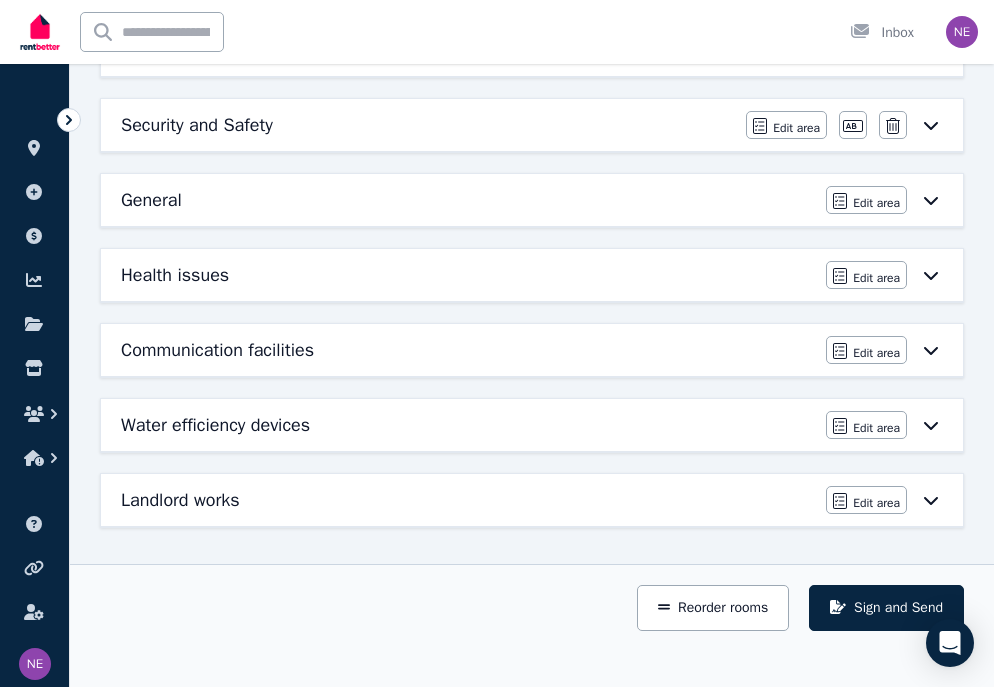click on "Landlord works" at bounding box center (180, 500) 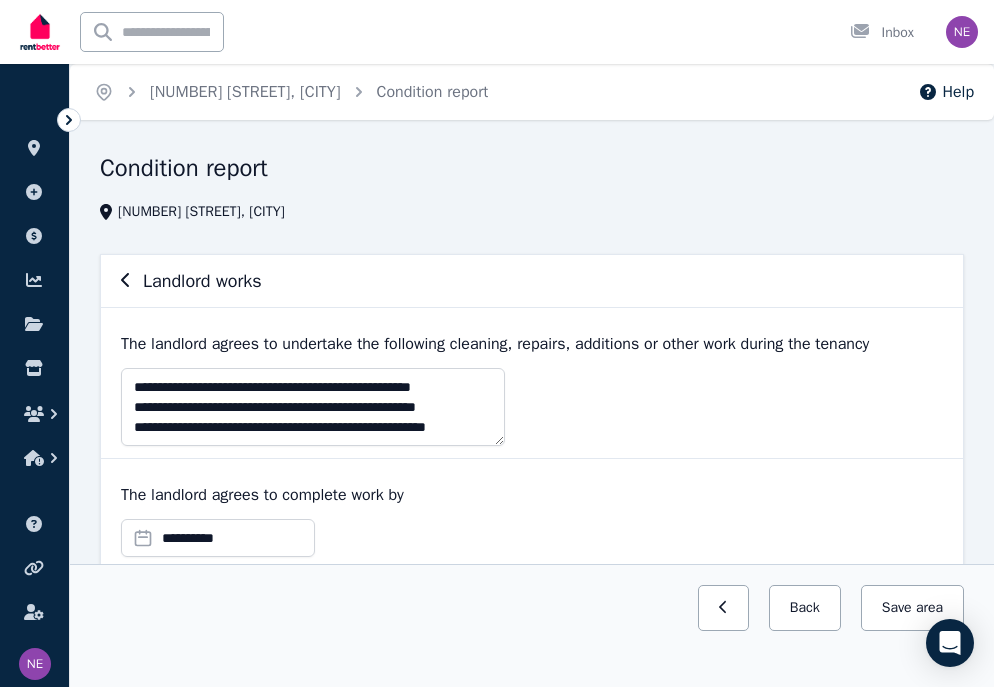 scroll, scrollTop: 34, scrollLeft: 0, axis: vertical 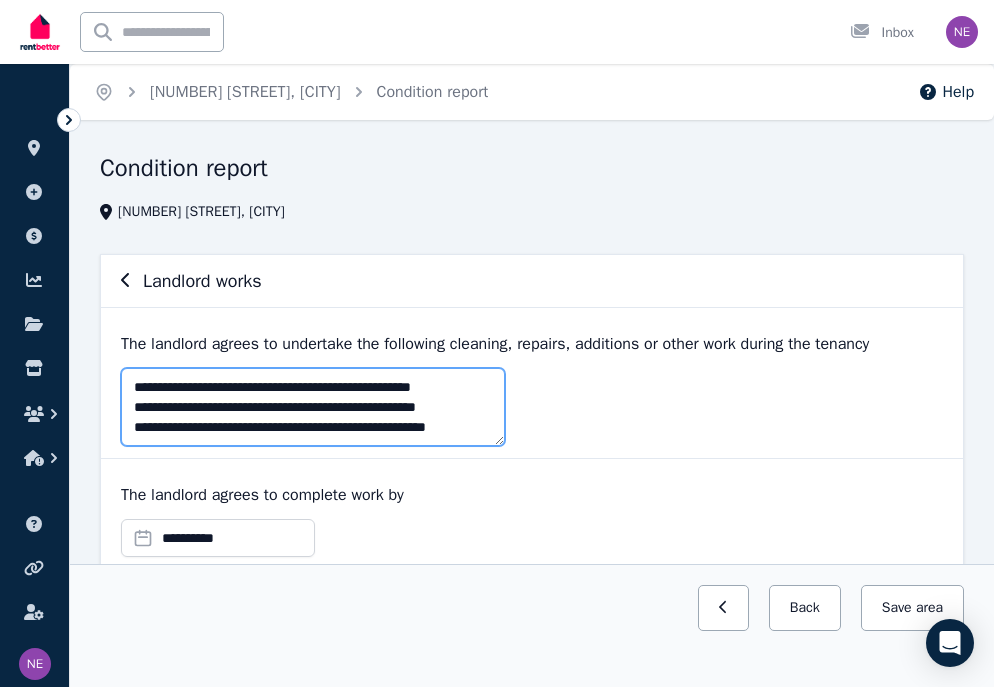 click on "**********" at bounding box center [313, 407] 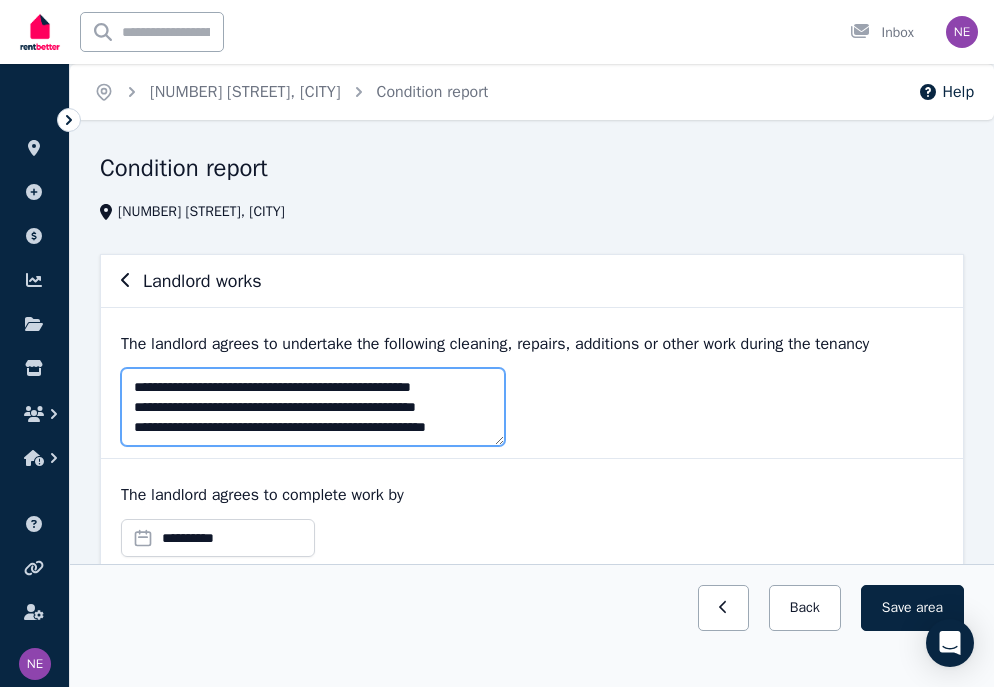 scroll, scrollTop: 60, scrollLeft: 0, axis: vertical 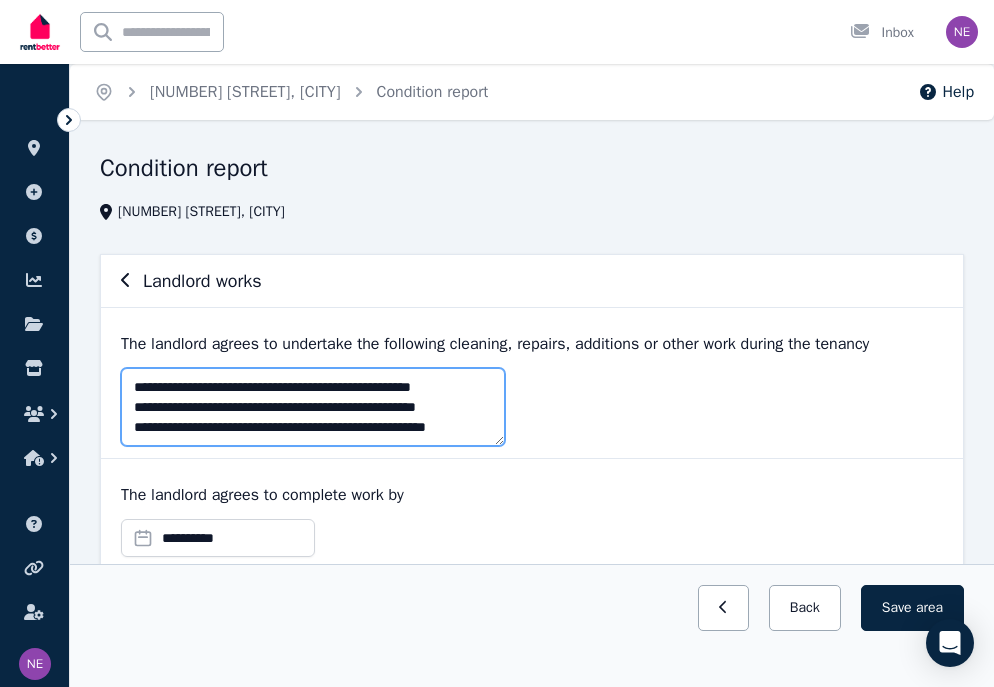 type on "**********" 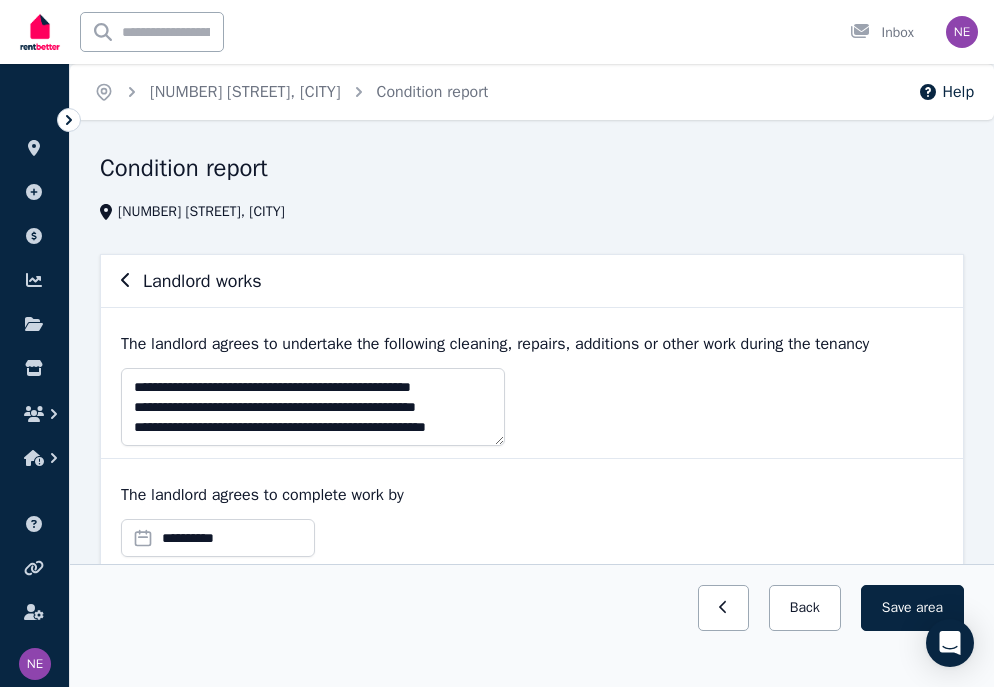 click on "**********" at bounding box center (532, 407) 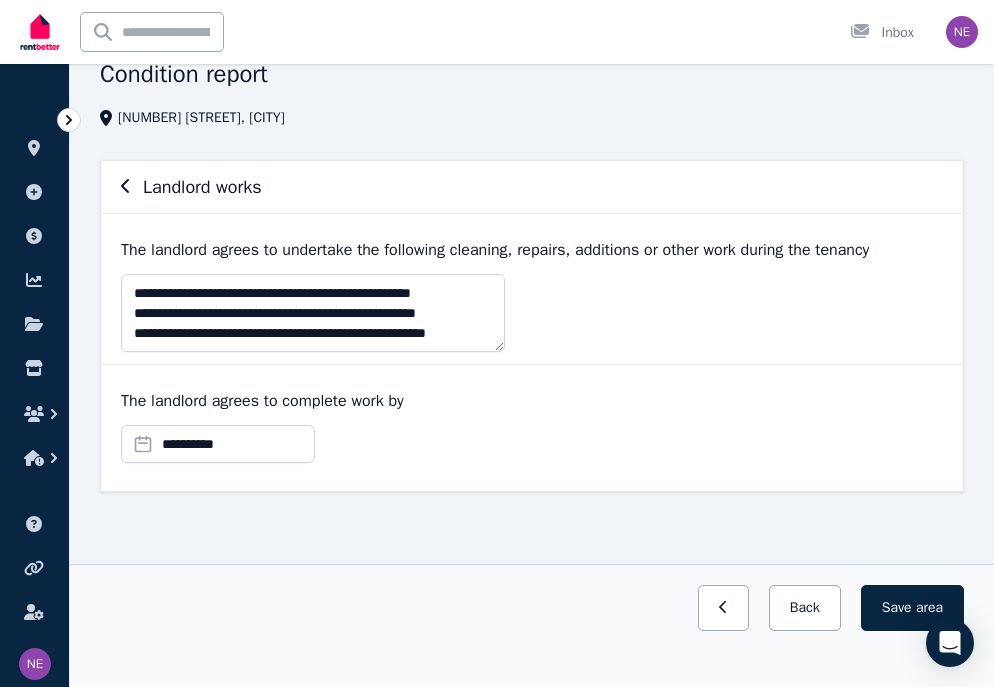 scroll, scrollTop: 94, scrollLeft: 0, axis: vertical 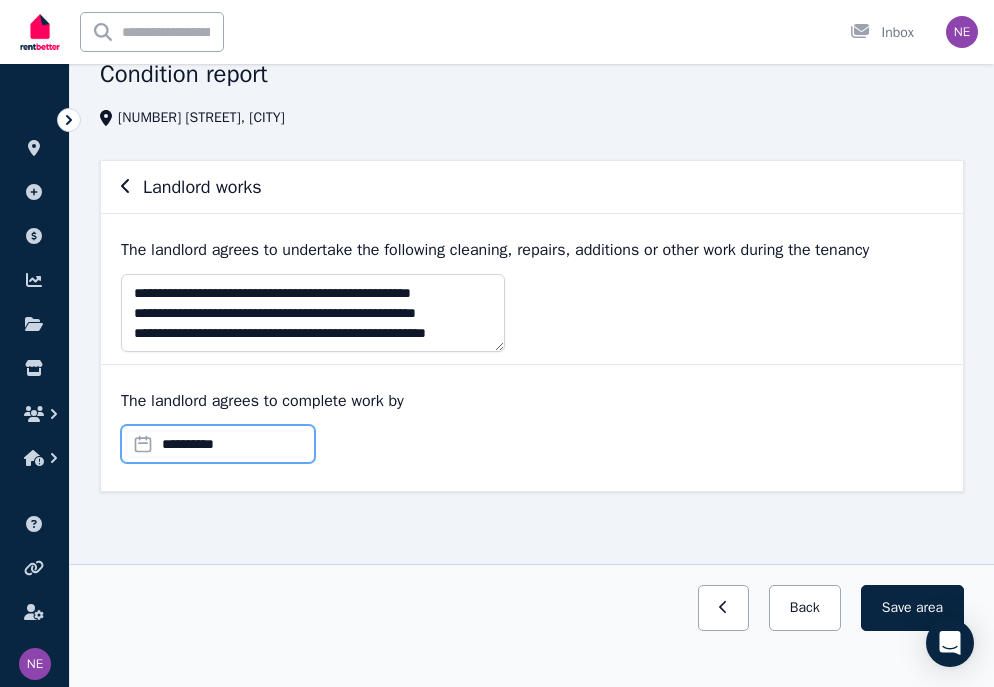 click on "**********" at bounding box center (218, 444) 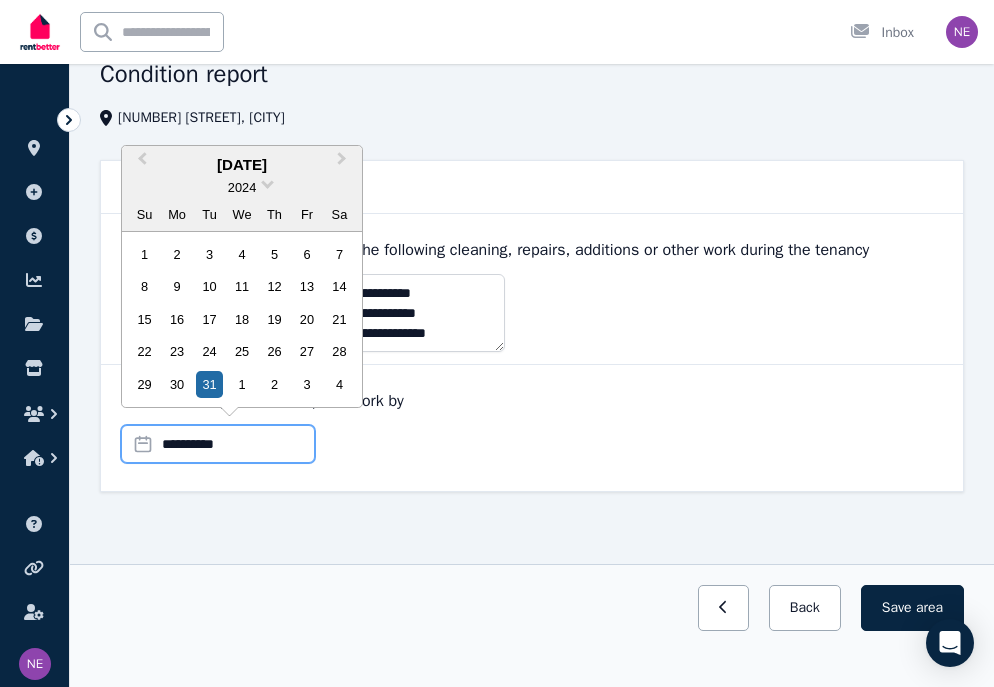 click on "**********" at bounding box center (218, 444) 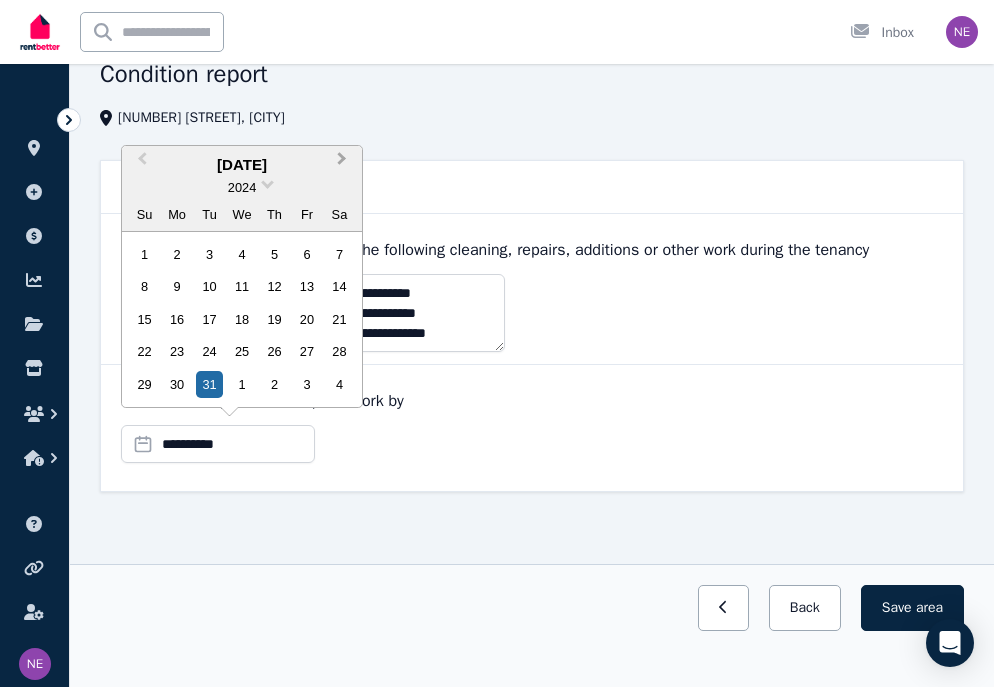 click on "Next Month" at bounding box center (342, 163) 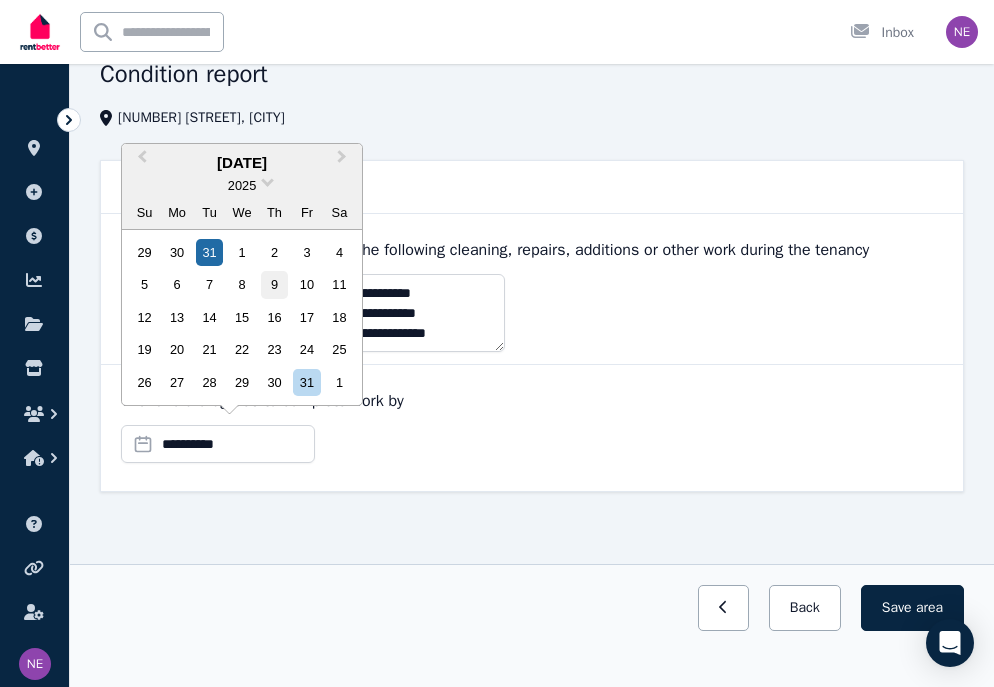 scroll, scrollTop: 94, scrollLeft: 0, axis: vertical 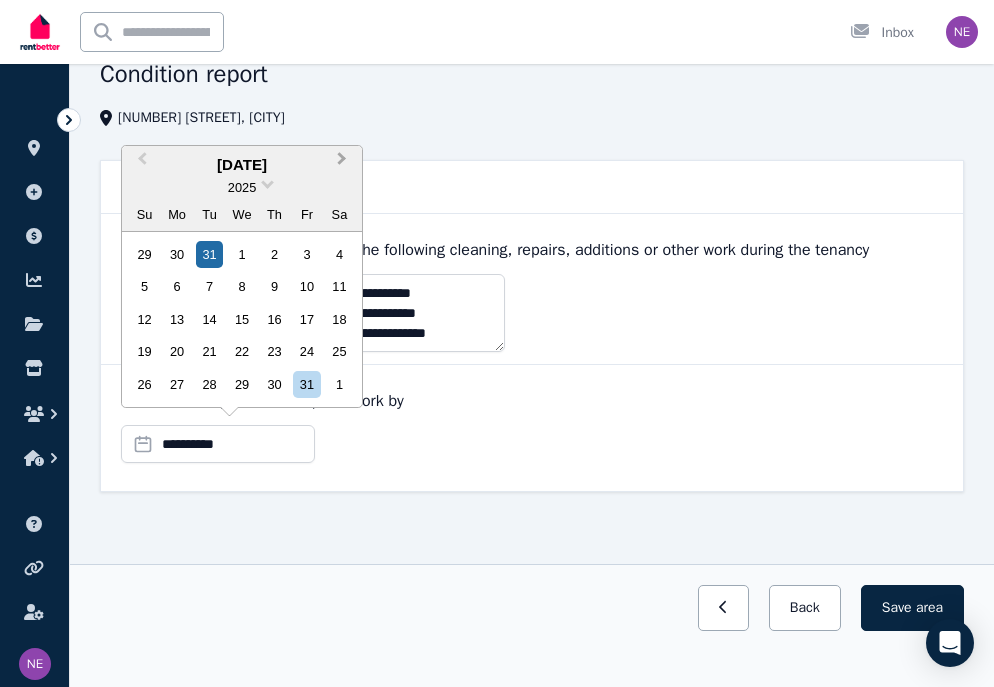 click on "Next Month" at bounding box center [344, 164] 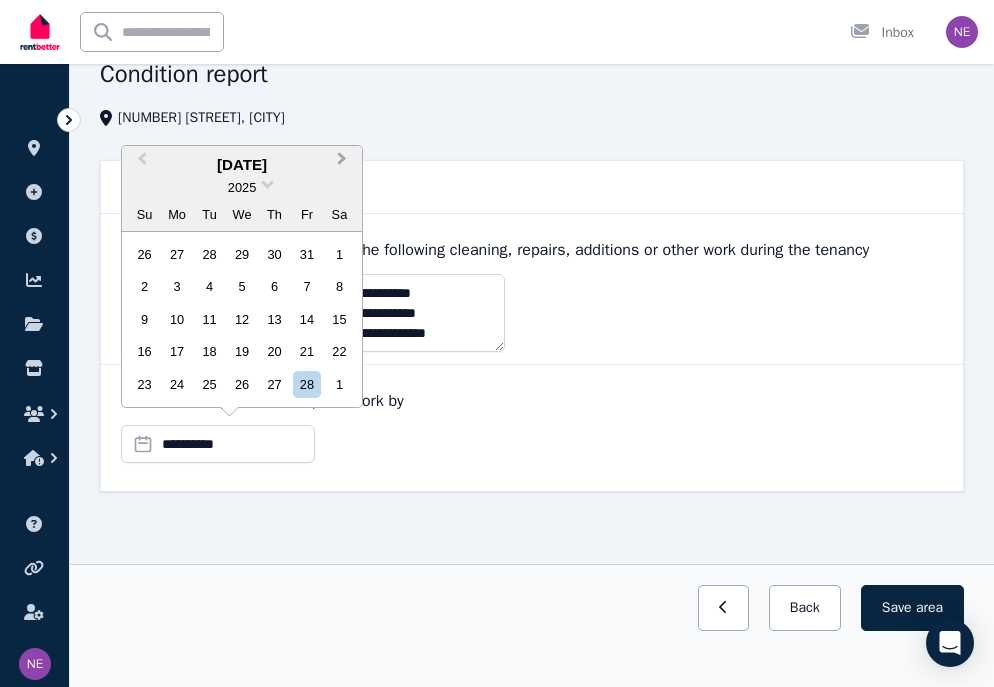 click on "Next Month" at bounding box center [344, 164] 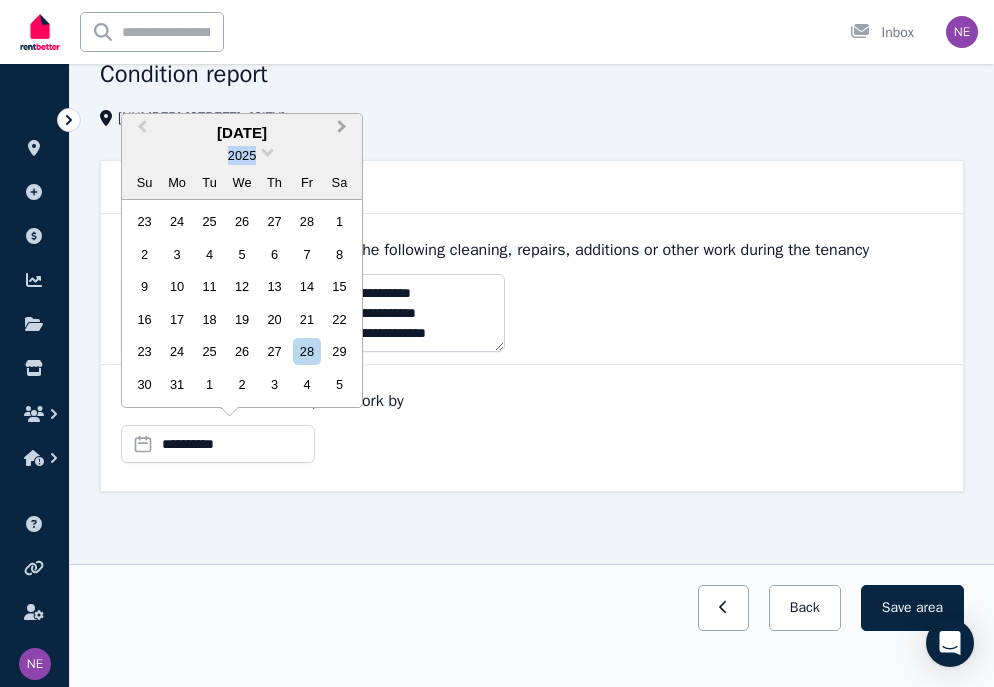 click on "2025" at bounding box center (242, 155) 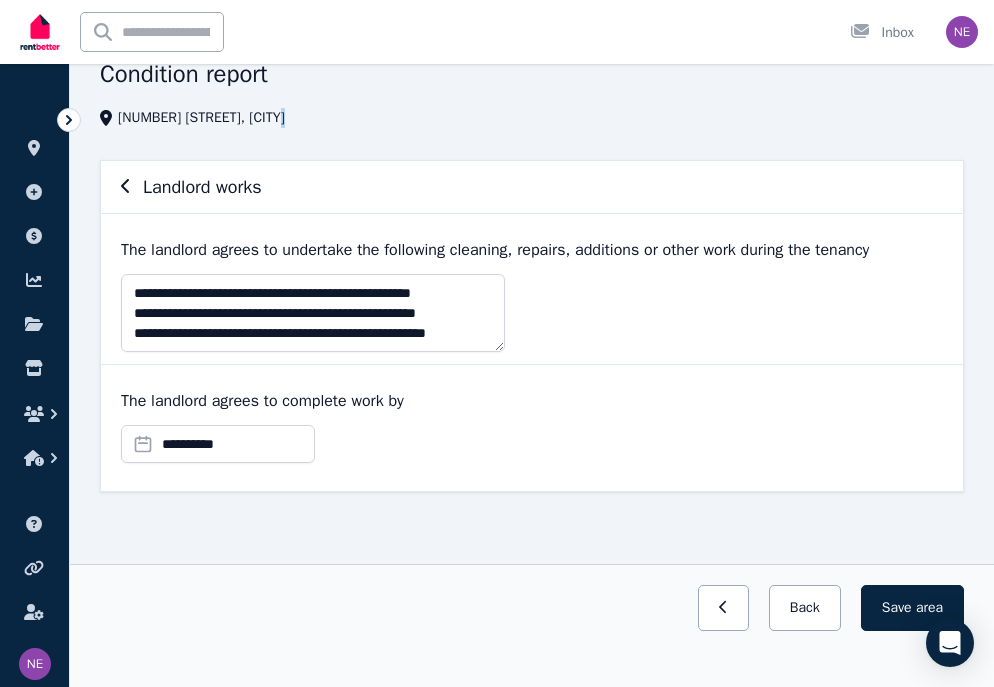 click on "[NUMBER] [STREET], [CITY]" at bounding box center (526, 118) 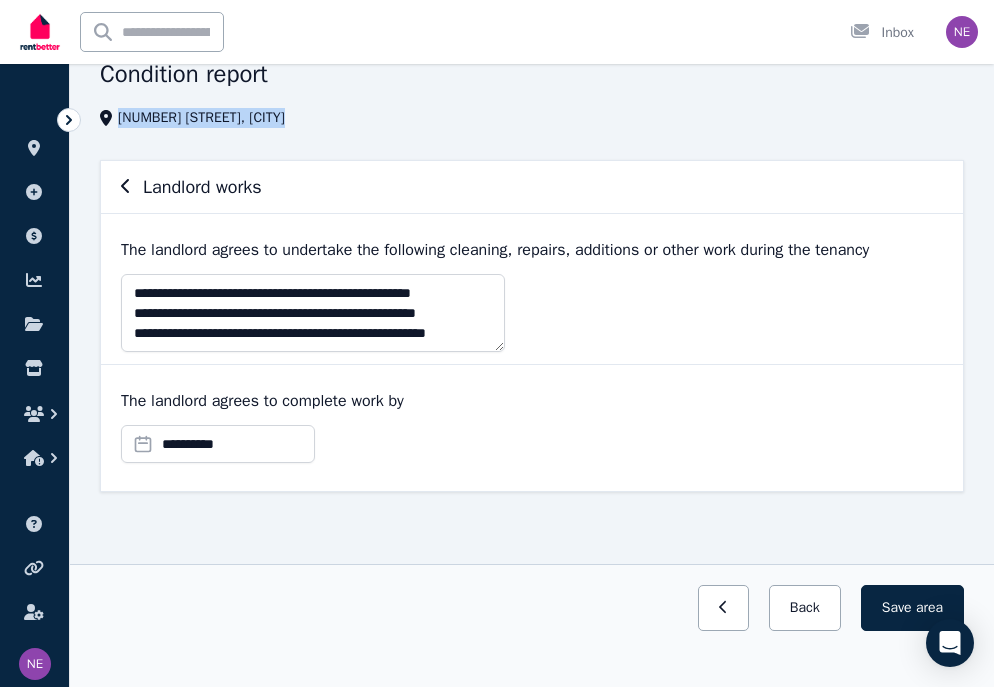 click on "[NUMBER] [STREET], [CITY]" at bounding box center (526, 118) 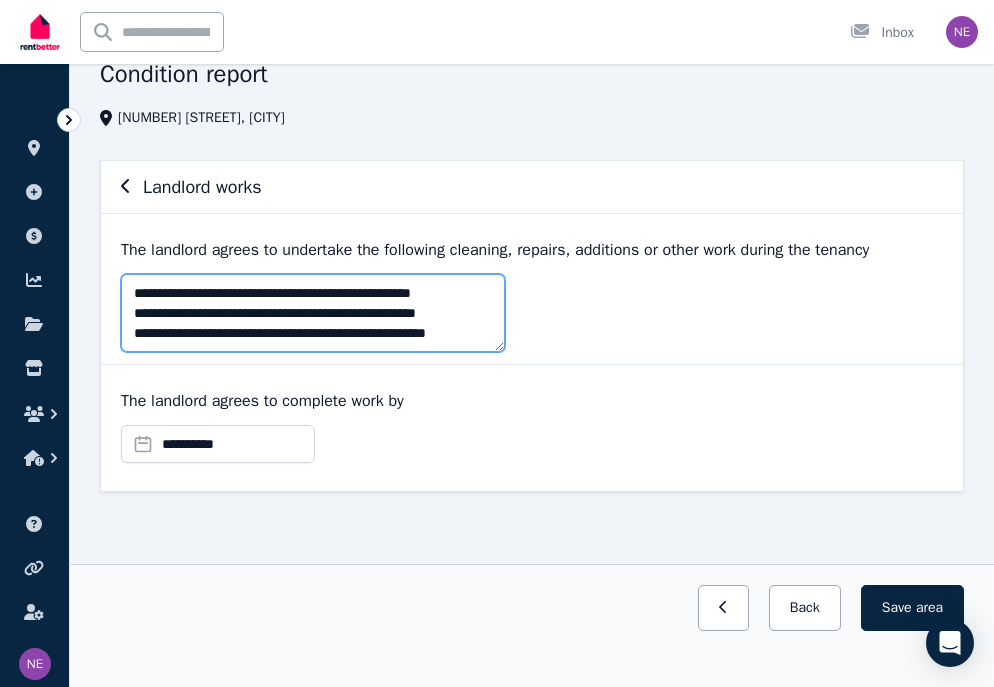 click on "**********" at bounding box center [313, 313] 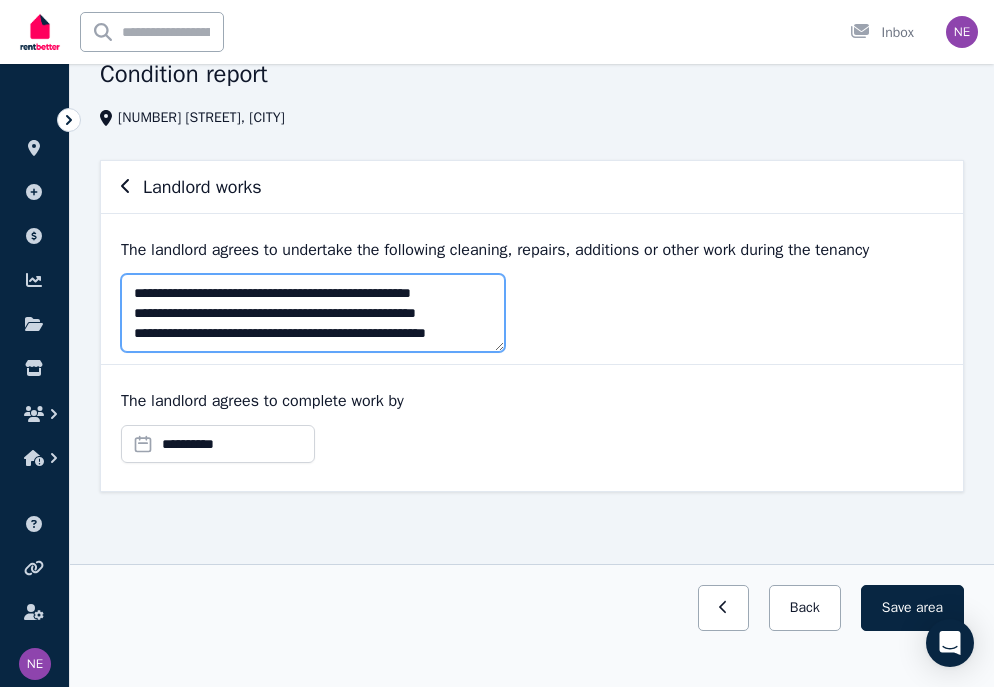 scroll, scrollTop: 60, scrollLeft: 0, axis: vertical 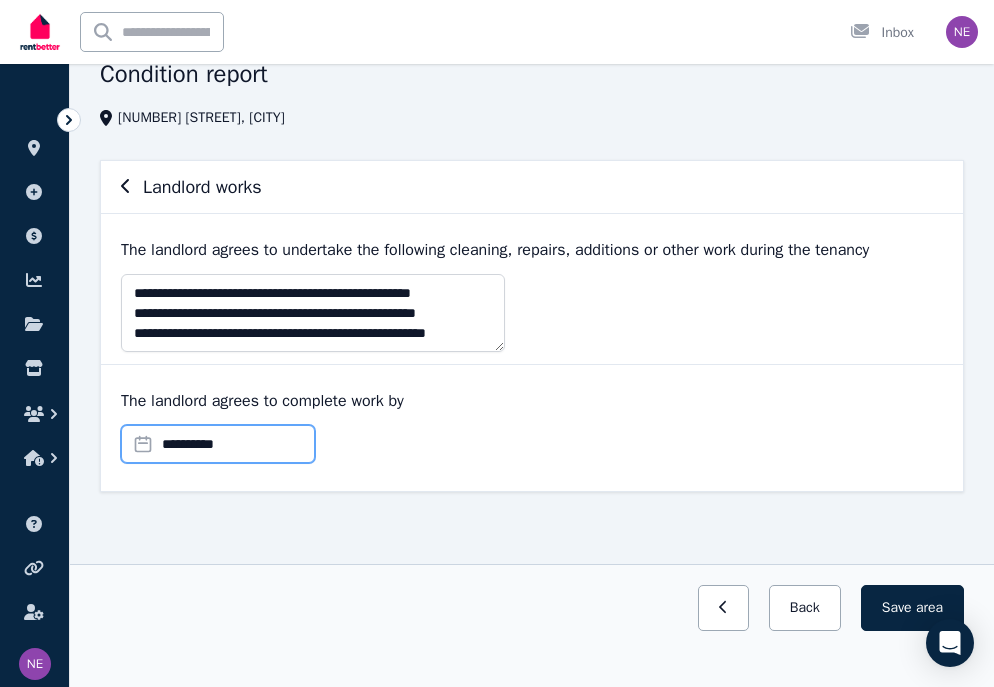 click on "**********" at bounding box center [218, 444] 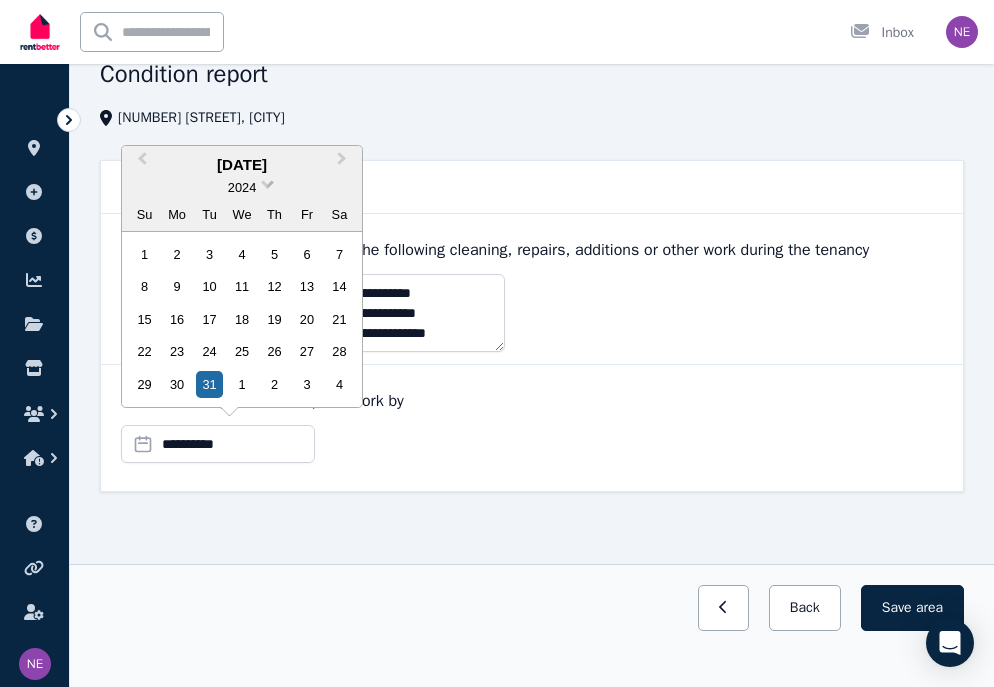 click at bounding box center (267, 182) 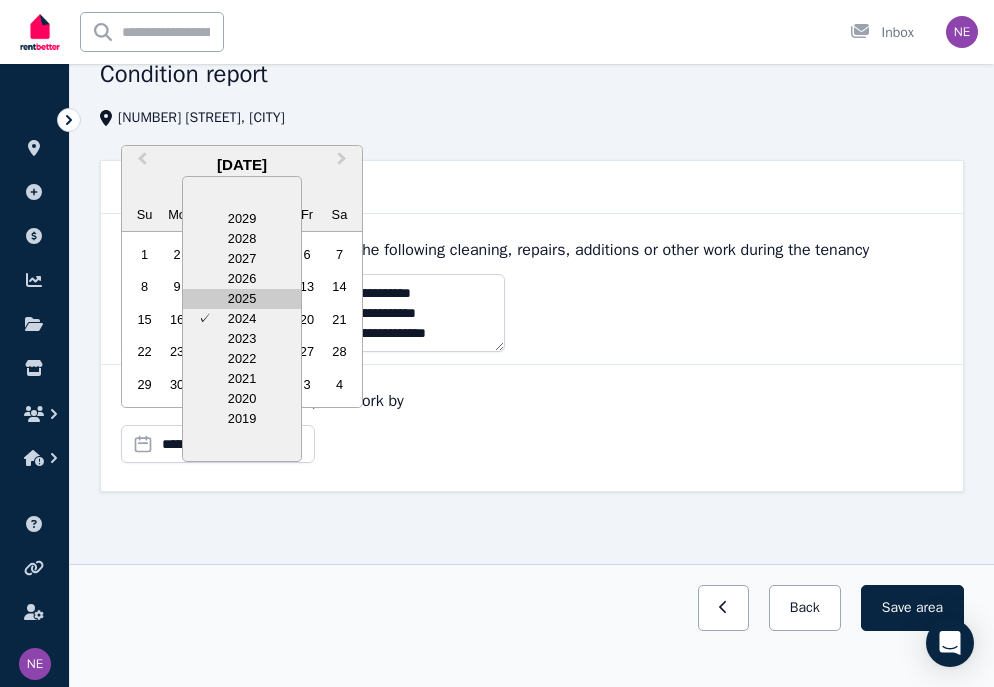 click on "2025" at bounding box center [242, 299] 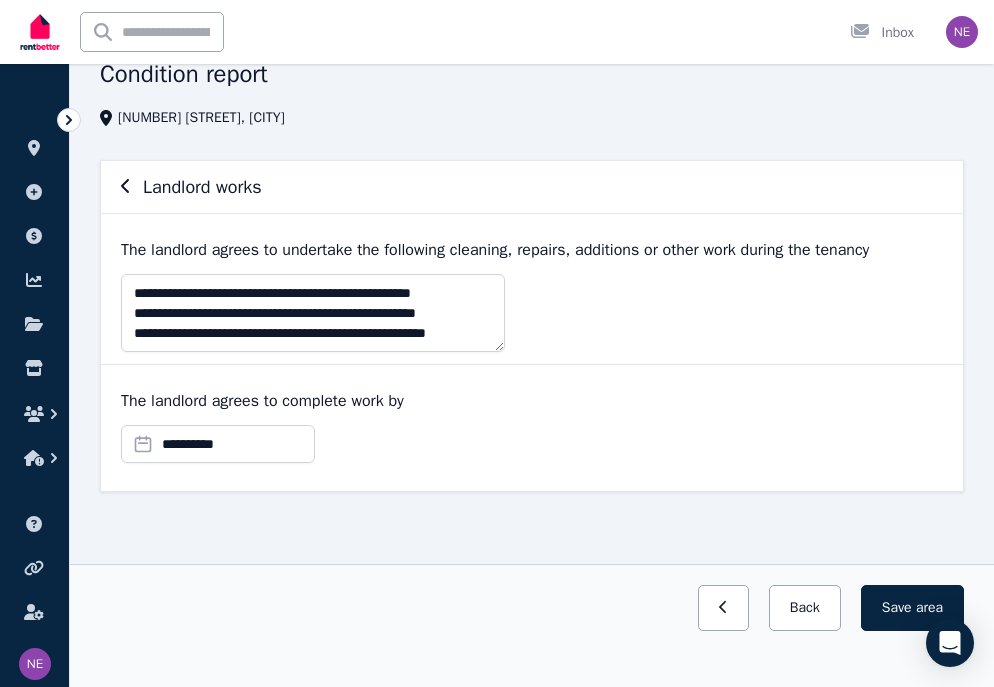 click on "**********" at bounding box center [532, 452] 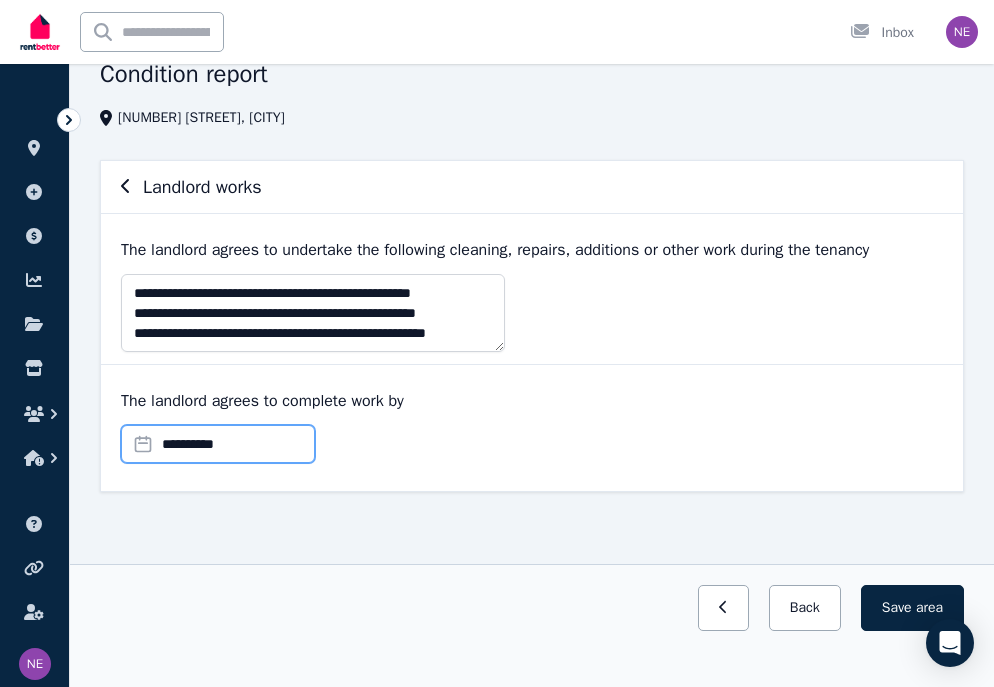 click on "**********" at bounding box center (218, 444) 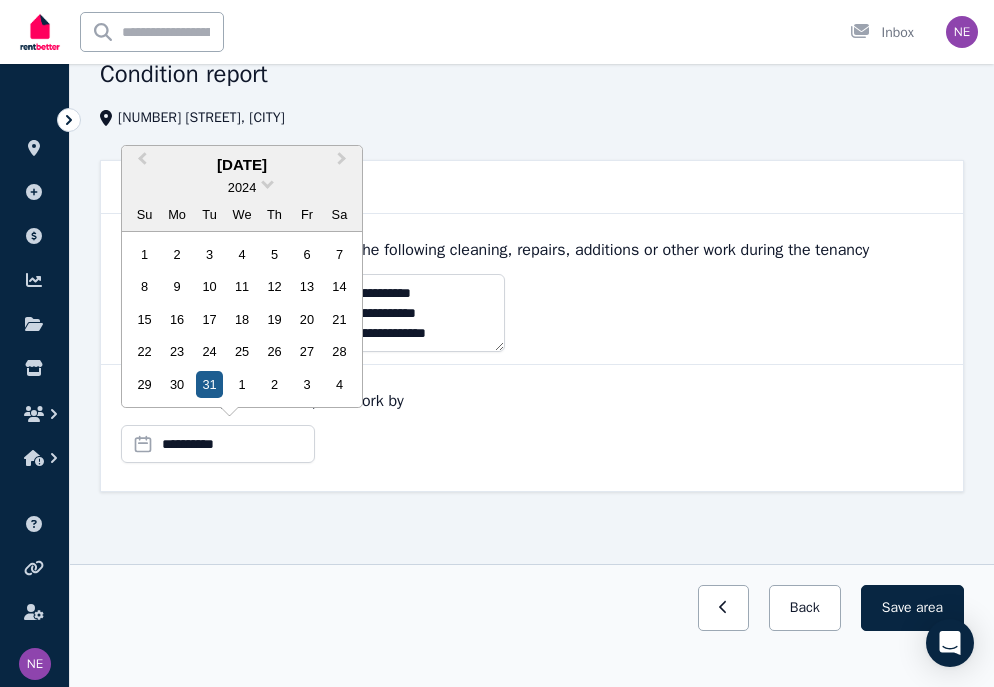 click on "31" at bounding box center (209, 384) 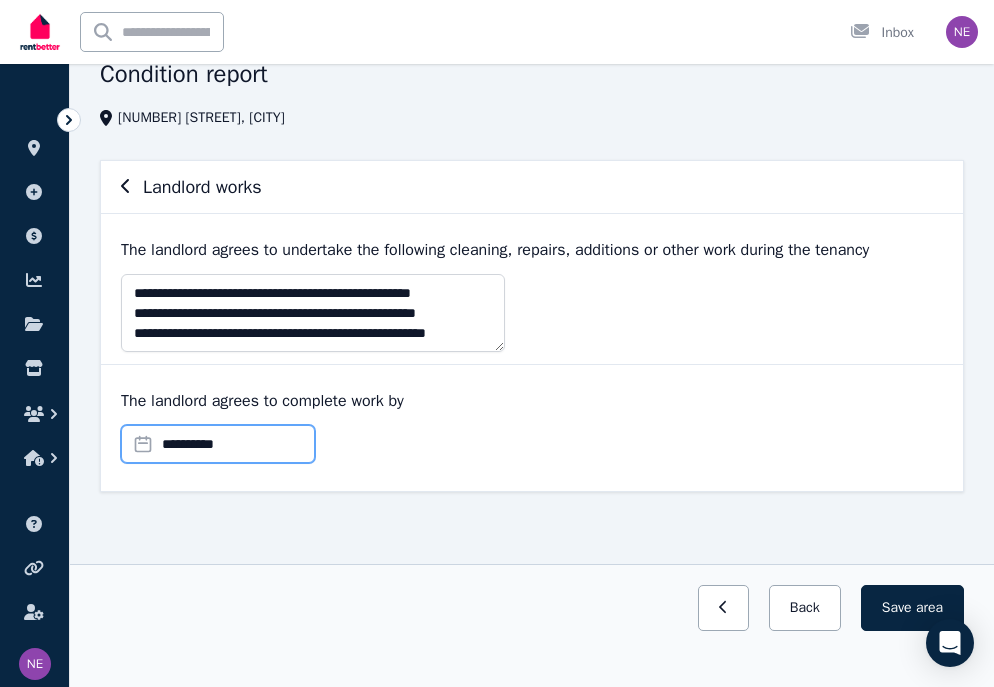click on "**********" at bounding box center (218, 444) 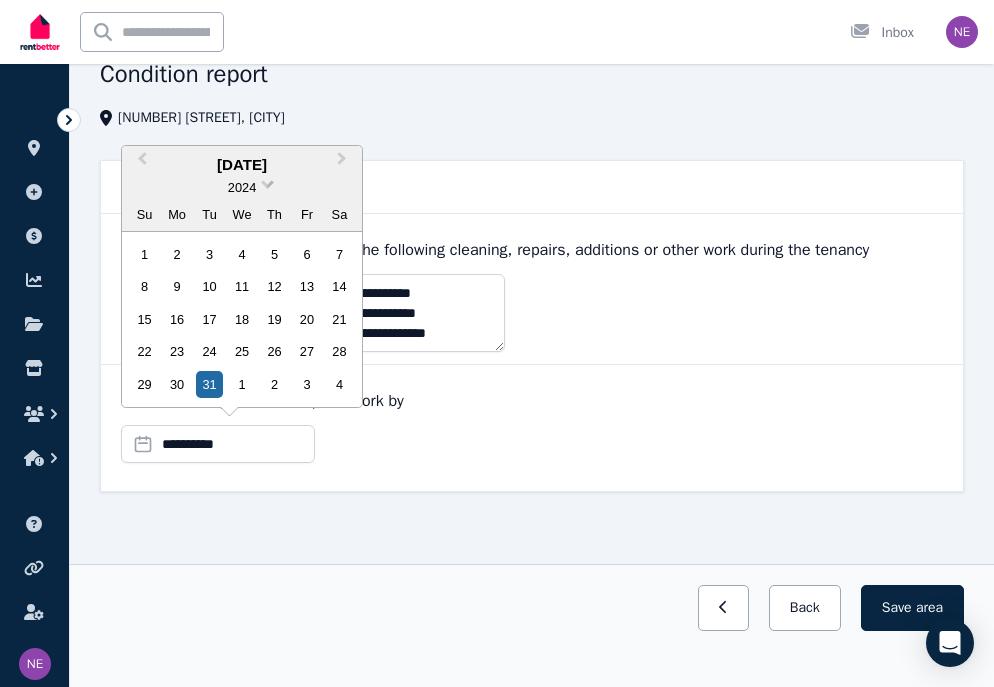 click at bounding box center [267, 182] 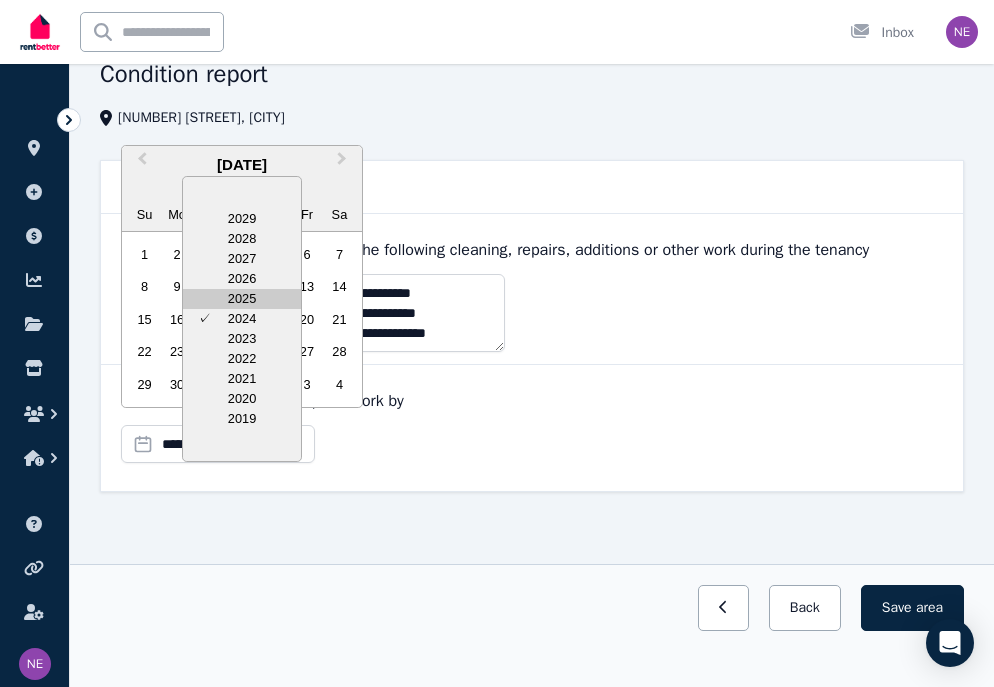 click on "2025" at bounding box center (242, 299) 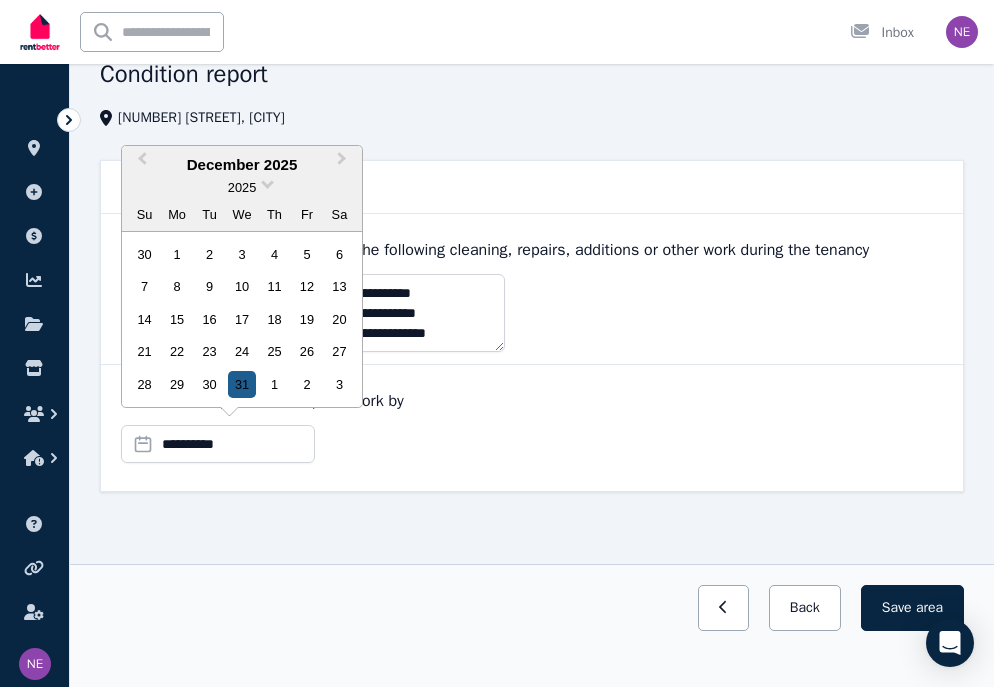 click on "31" at bounding box center (241, 384) 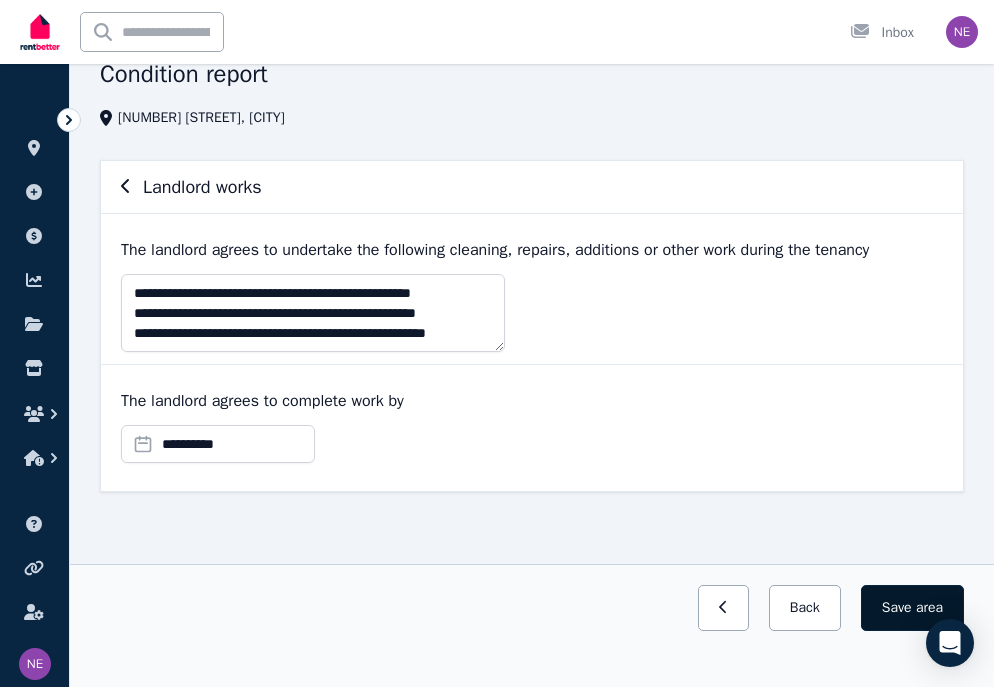 click on "Save   area" at bounding box center (912, 608) 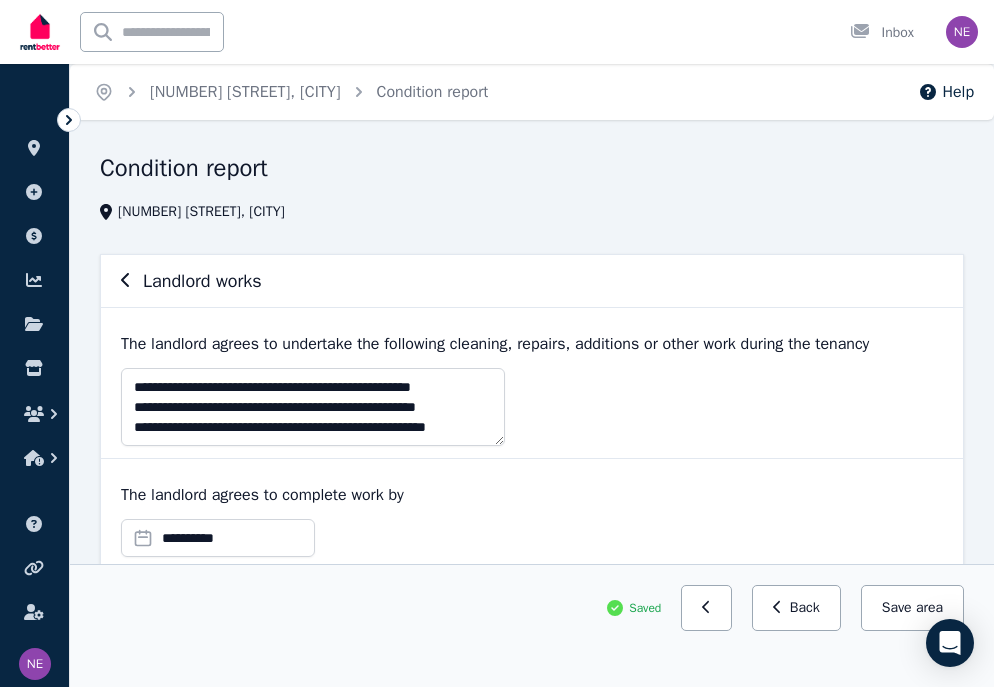 scroll, scrollTop: 0, scrollLeft: 0, axis: both 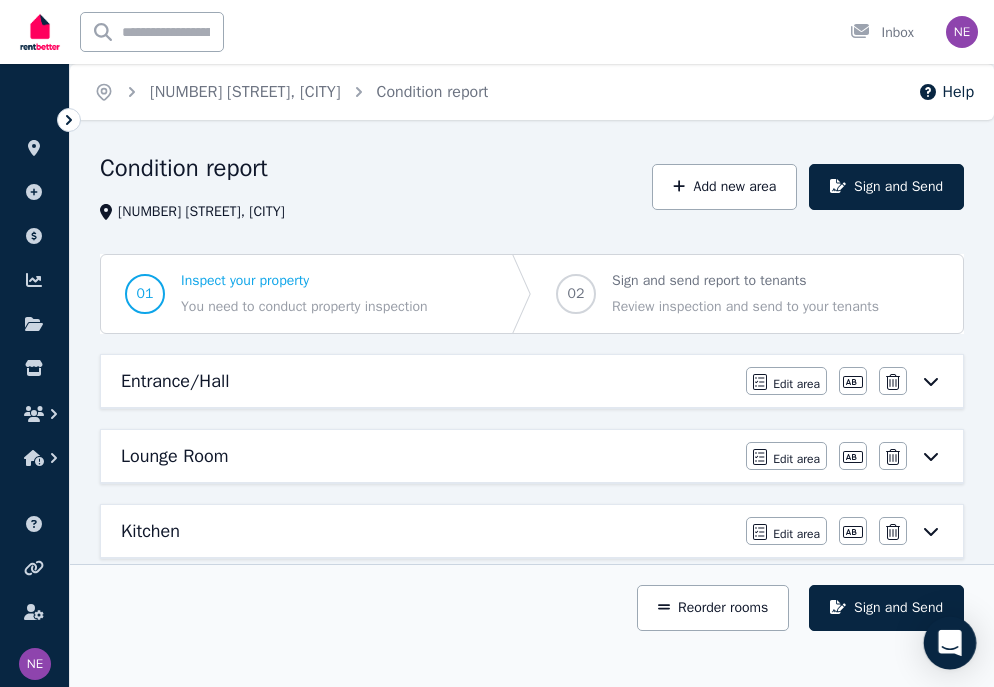 click 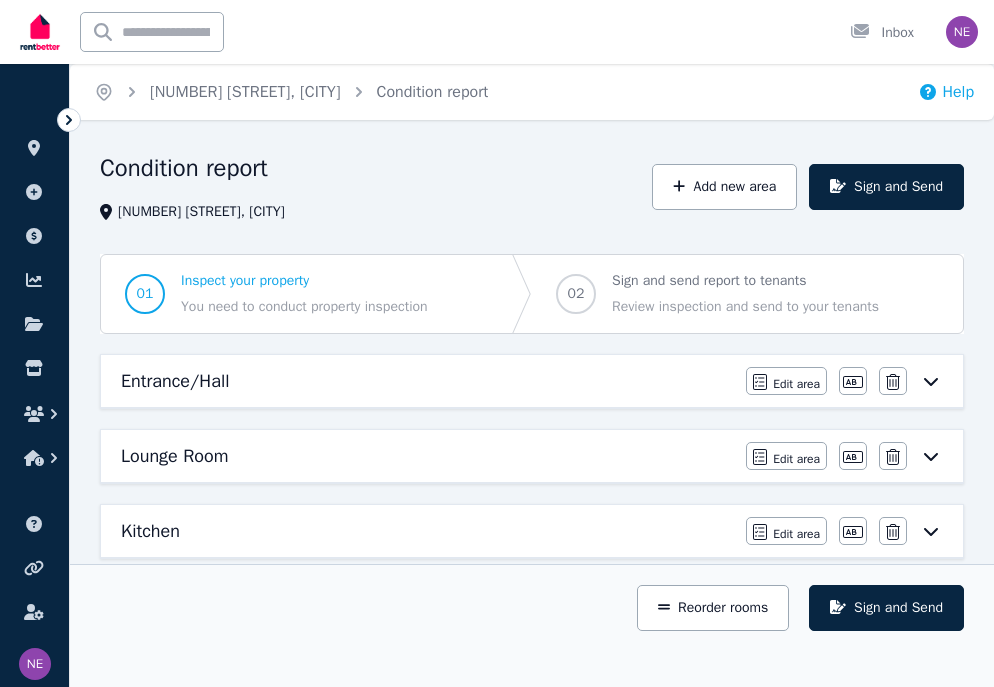 click 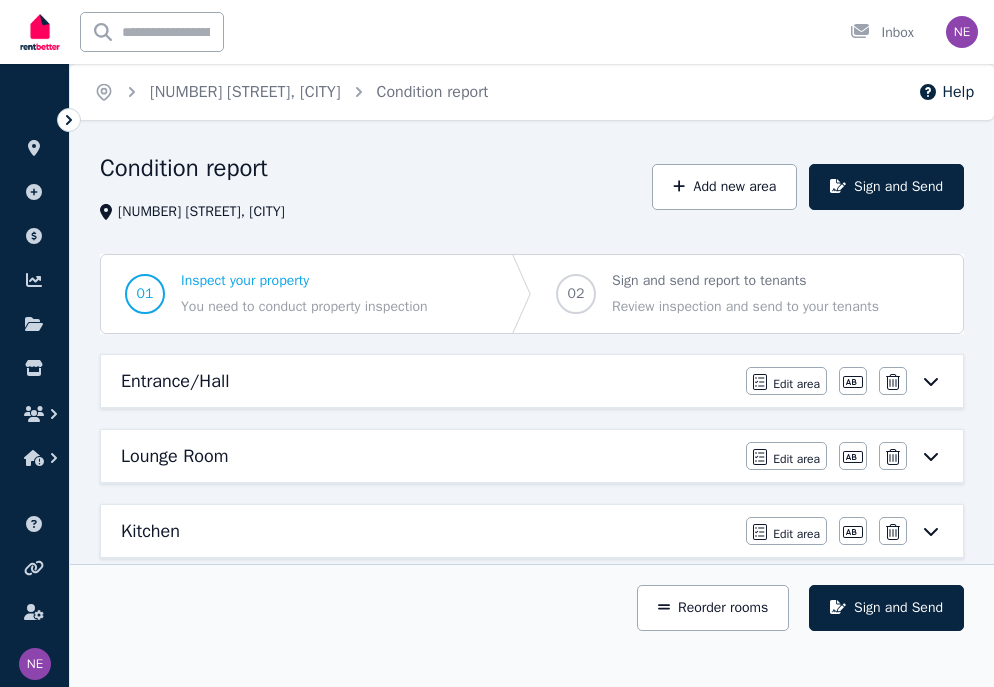 click at bounding box center (962, 32) 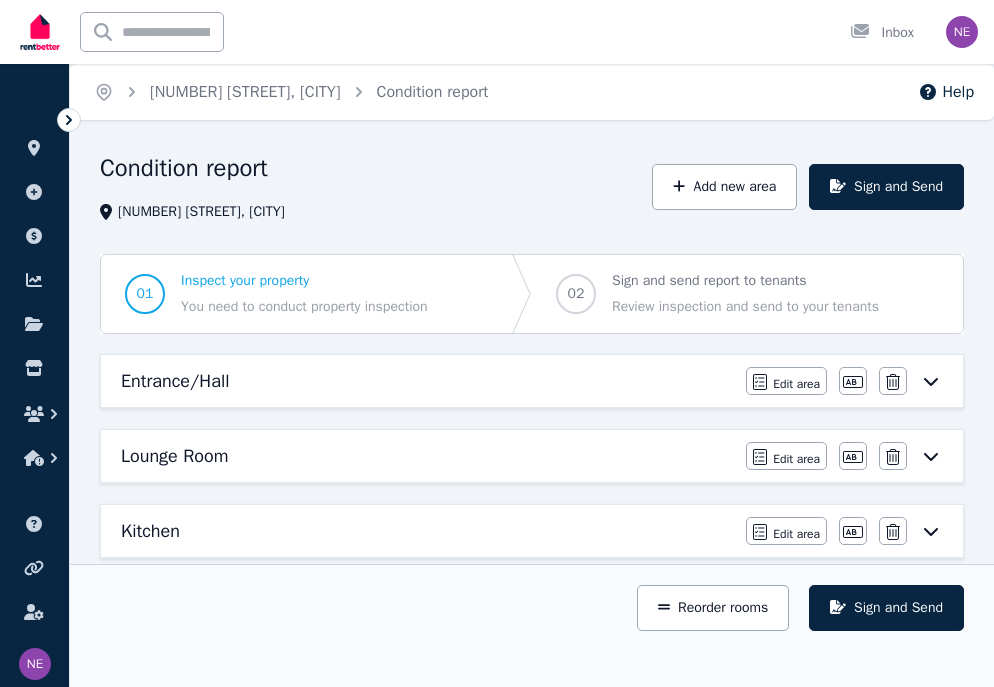 click at bounding box center (962, 32) 